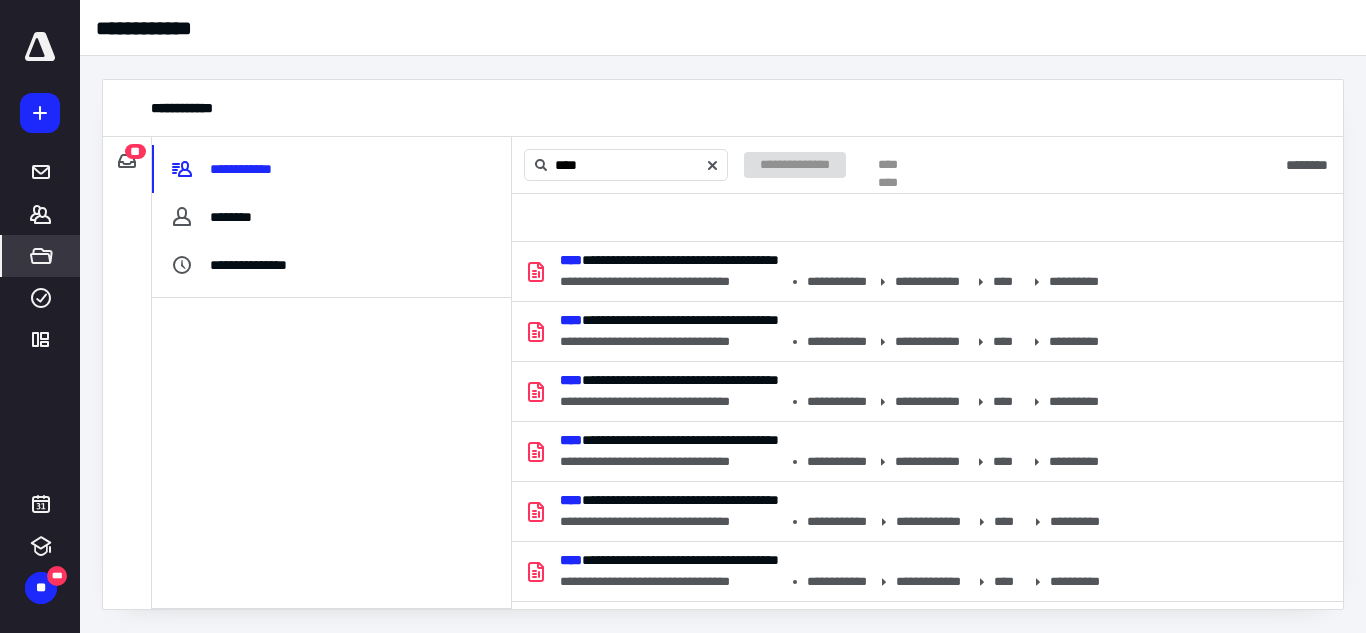 scroll, scrollTop: 0, scrollLeft: 0, axis: both 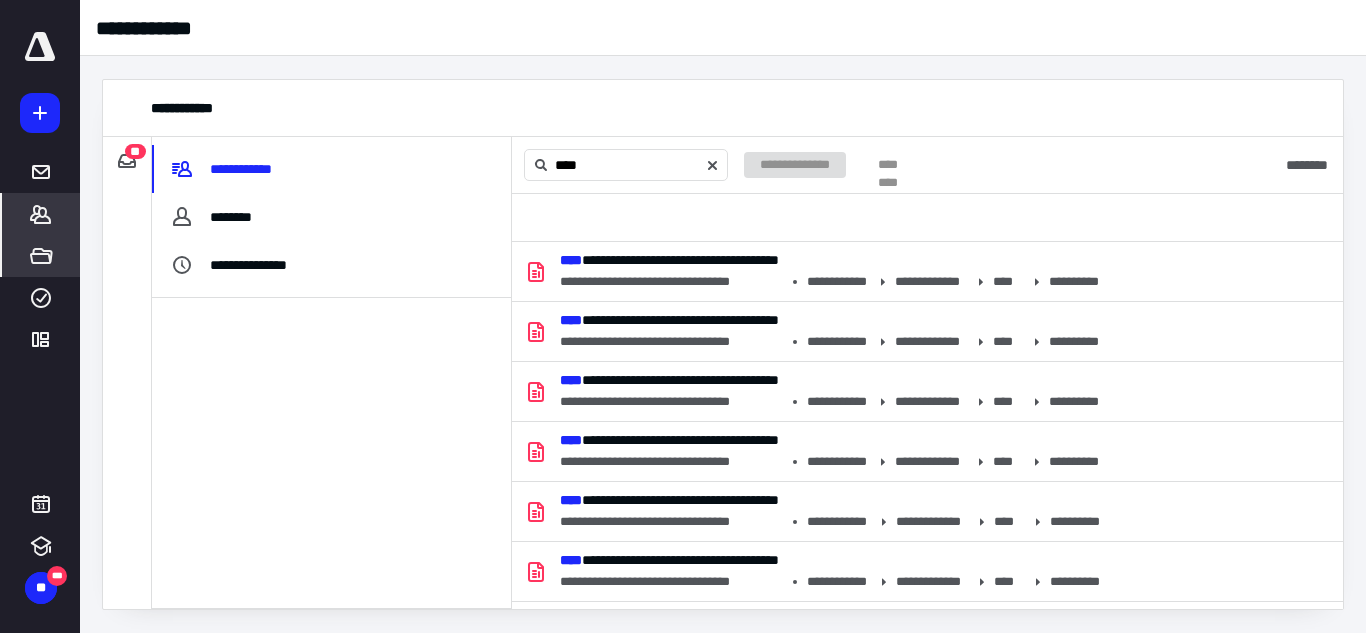 click 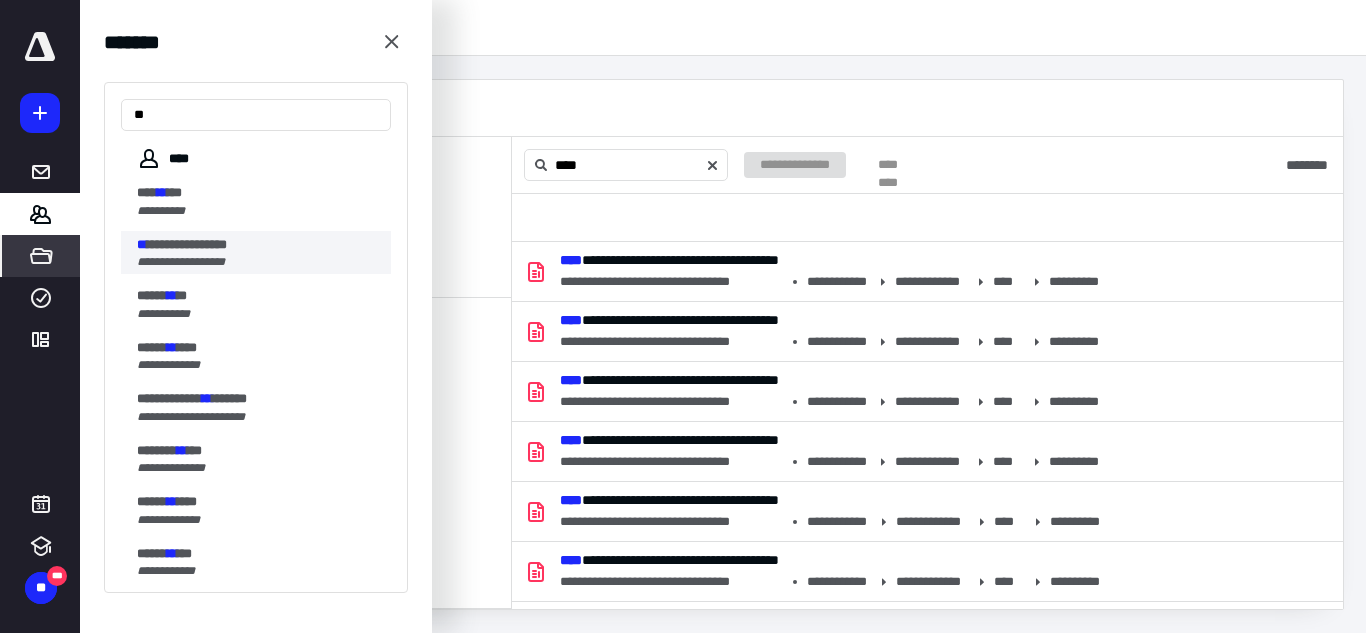type on "**" 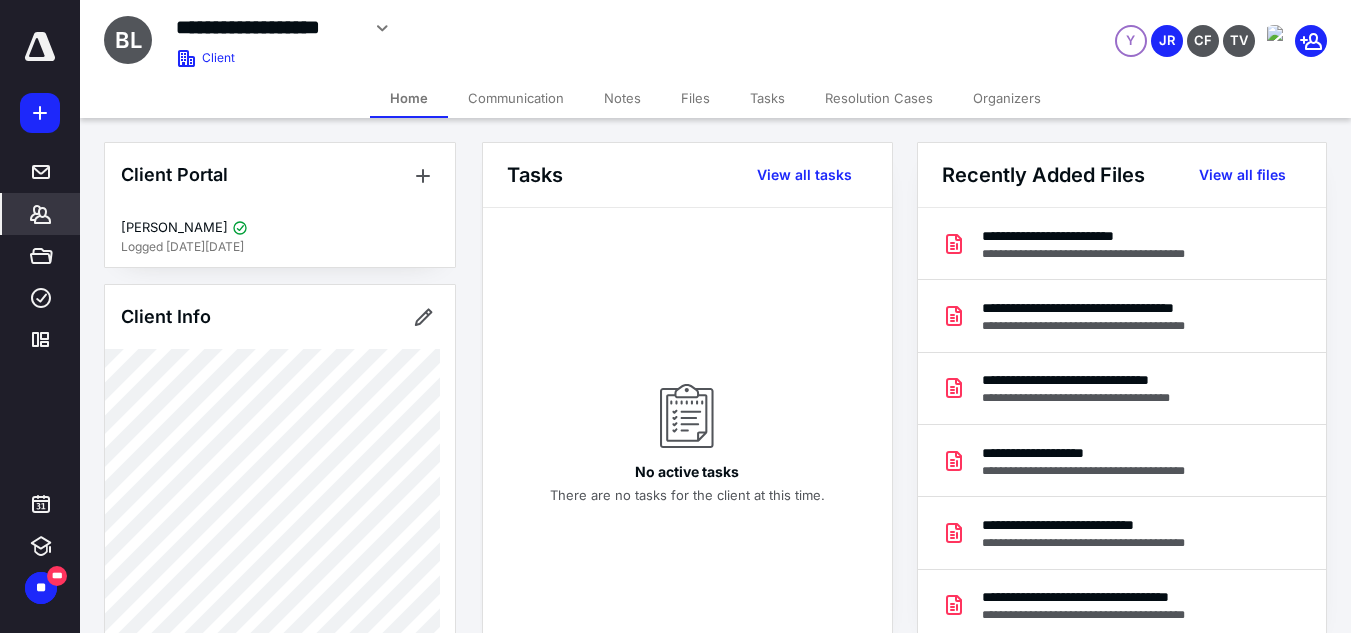 click on "Files" at bounding box center (695, 98) 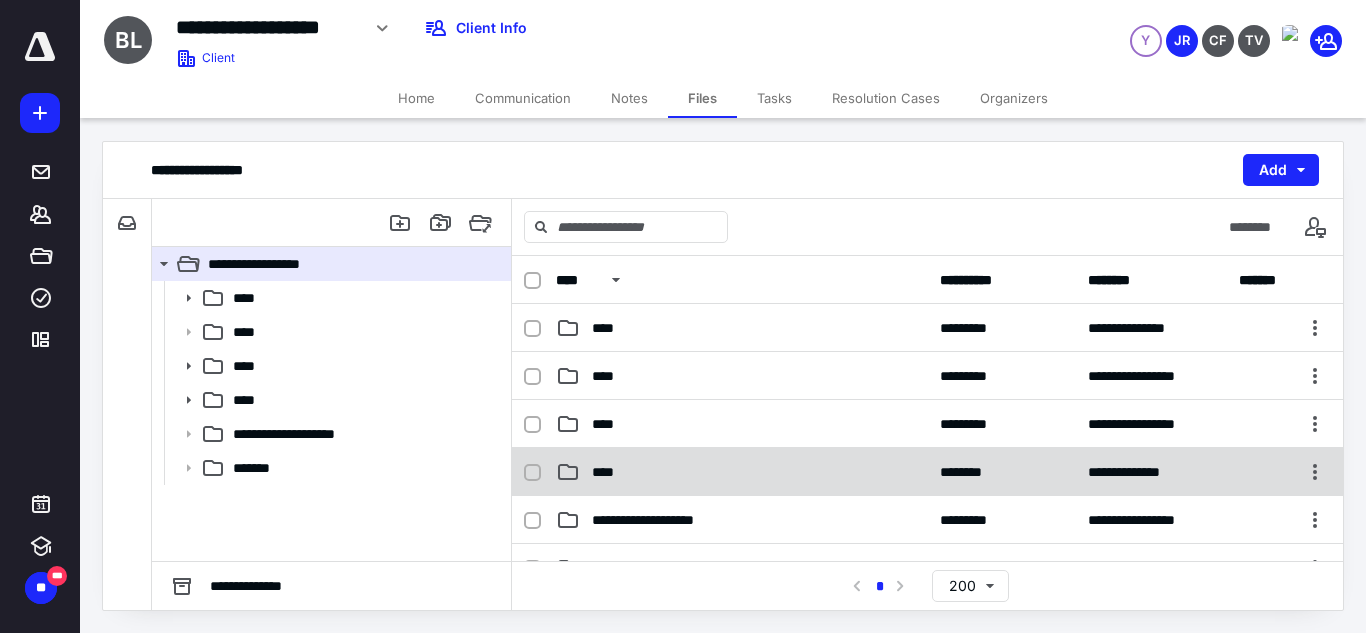 click on "****" at bounding box center (742, 472) 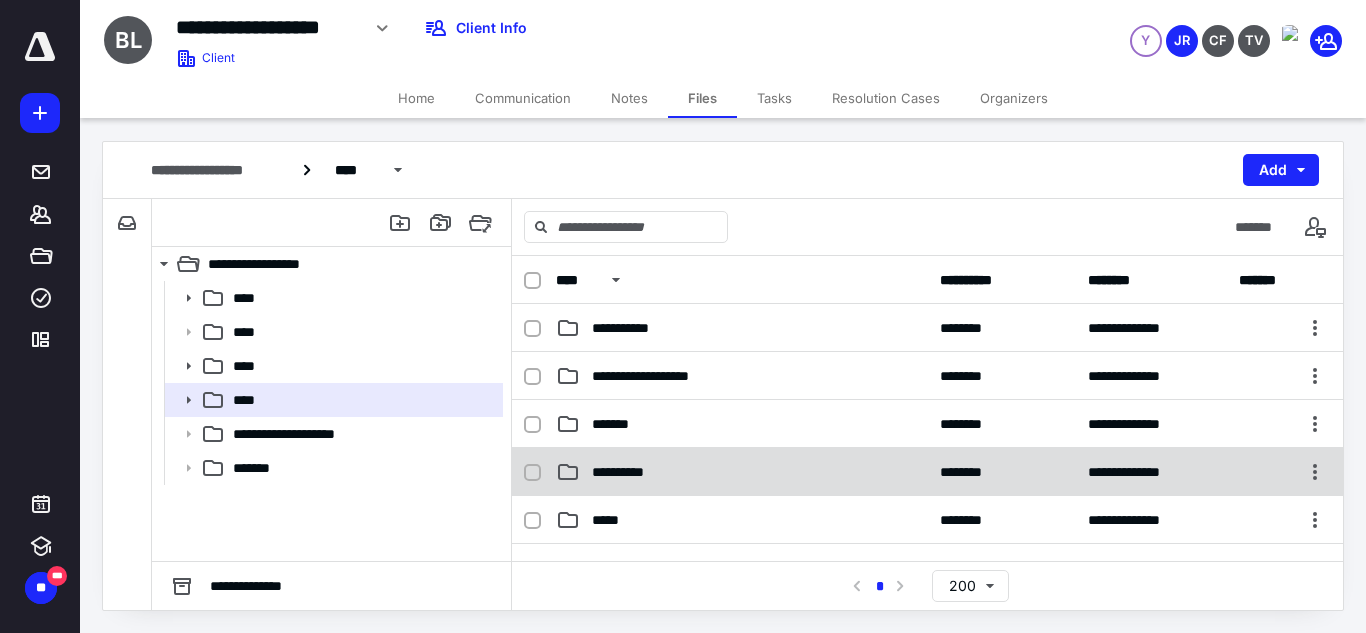 click on "**********" at bounding box center (927, 472) 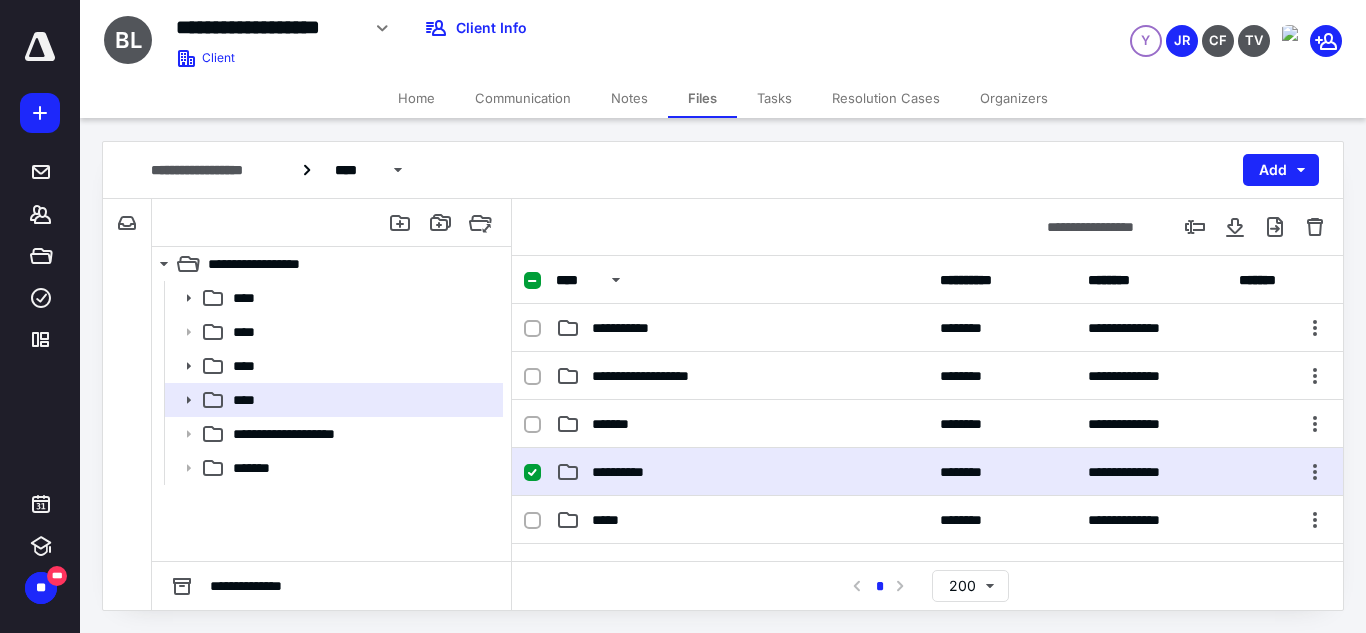 click on "**********" at bounding box center (927, 472) 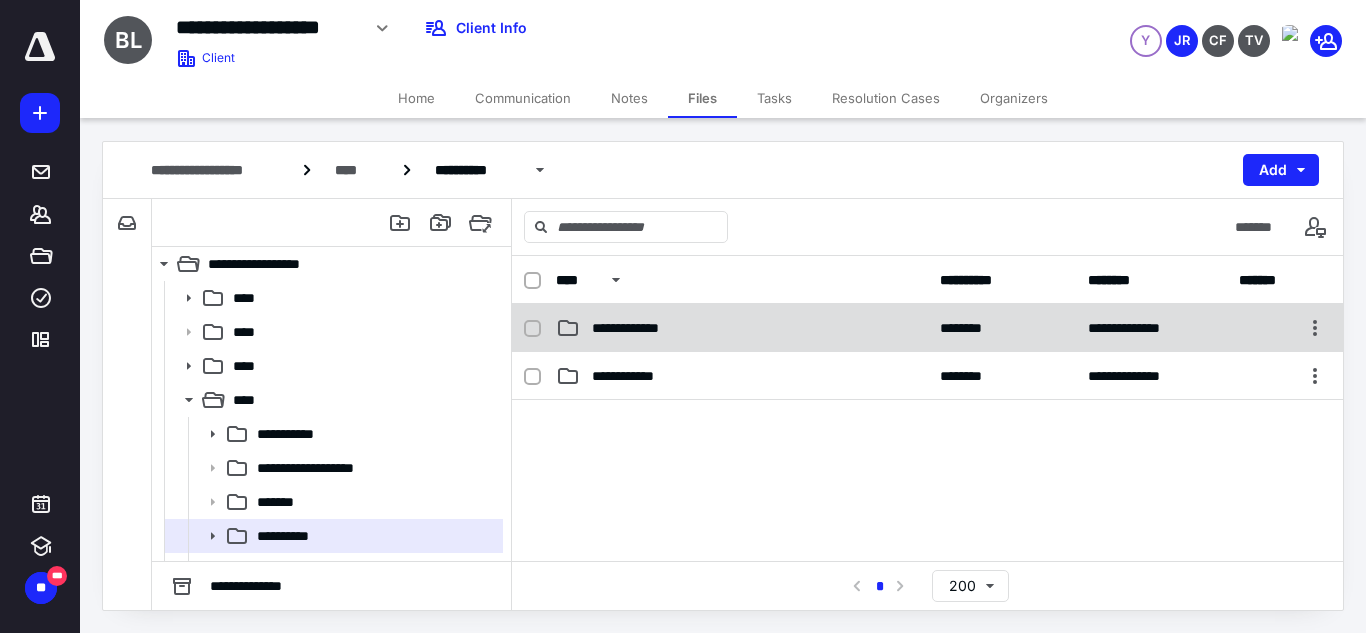 click on "**********" at bounding box center (742, 328) 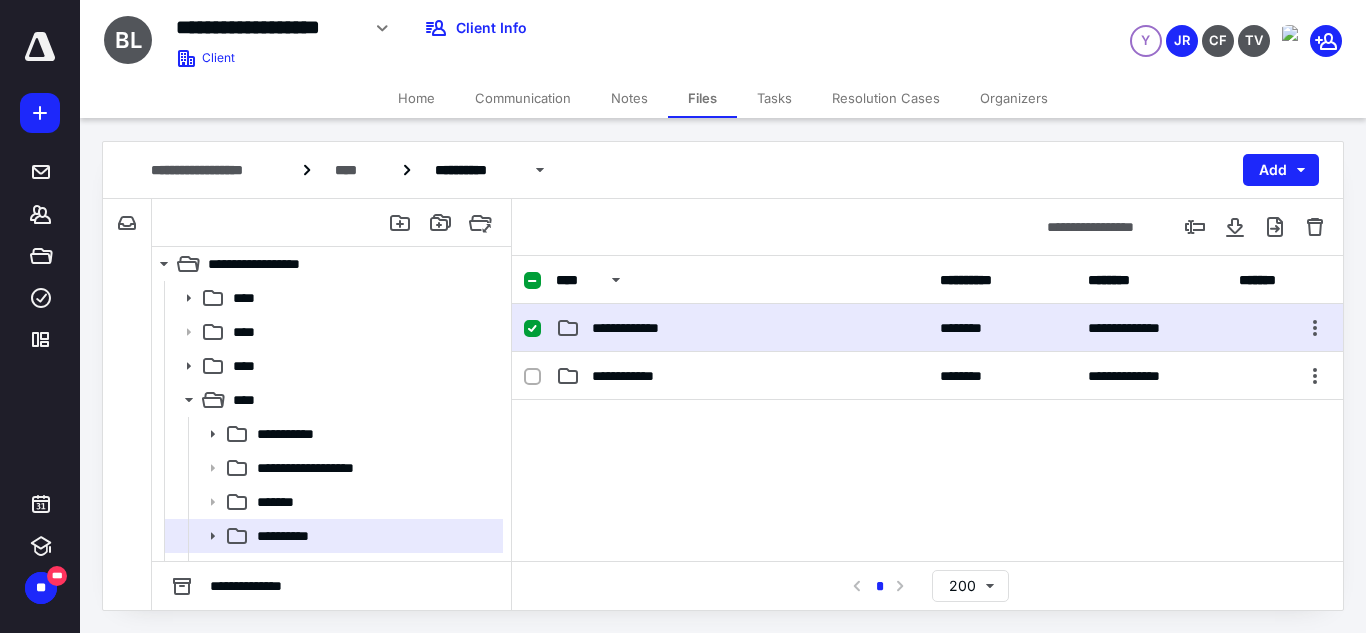click on "**********" at bounding box center [742, 328] 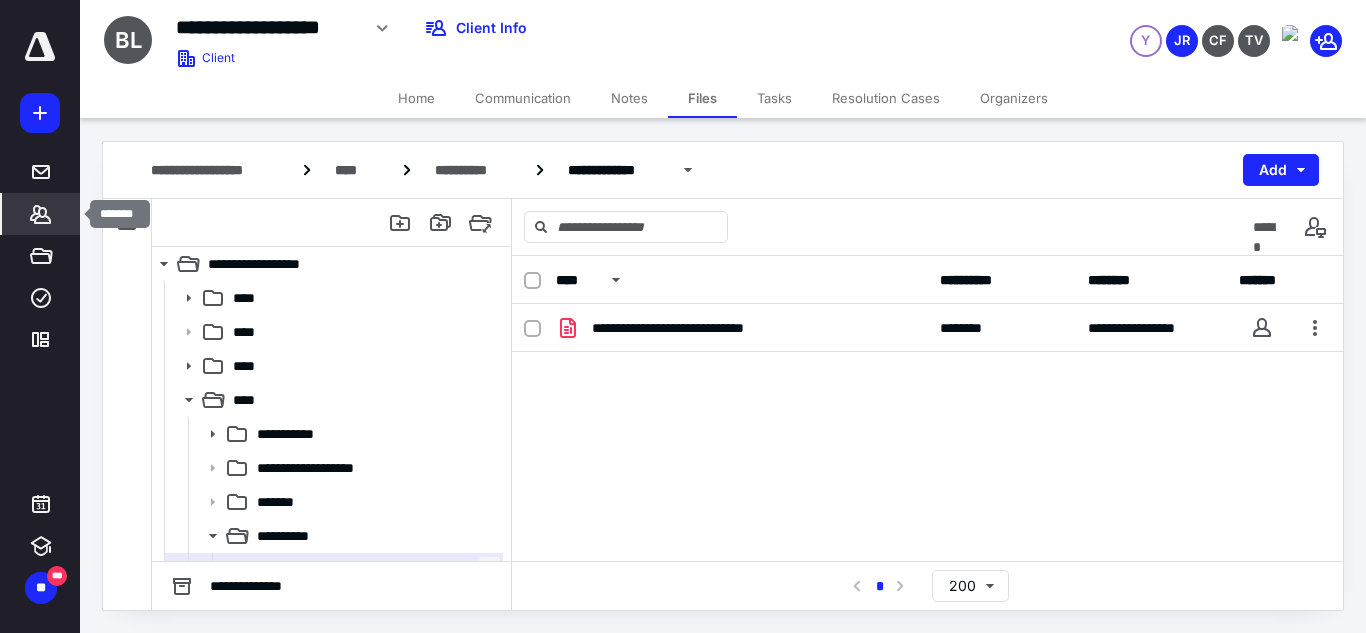 click 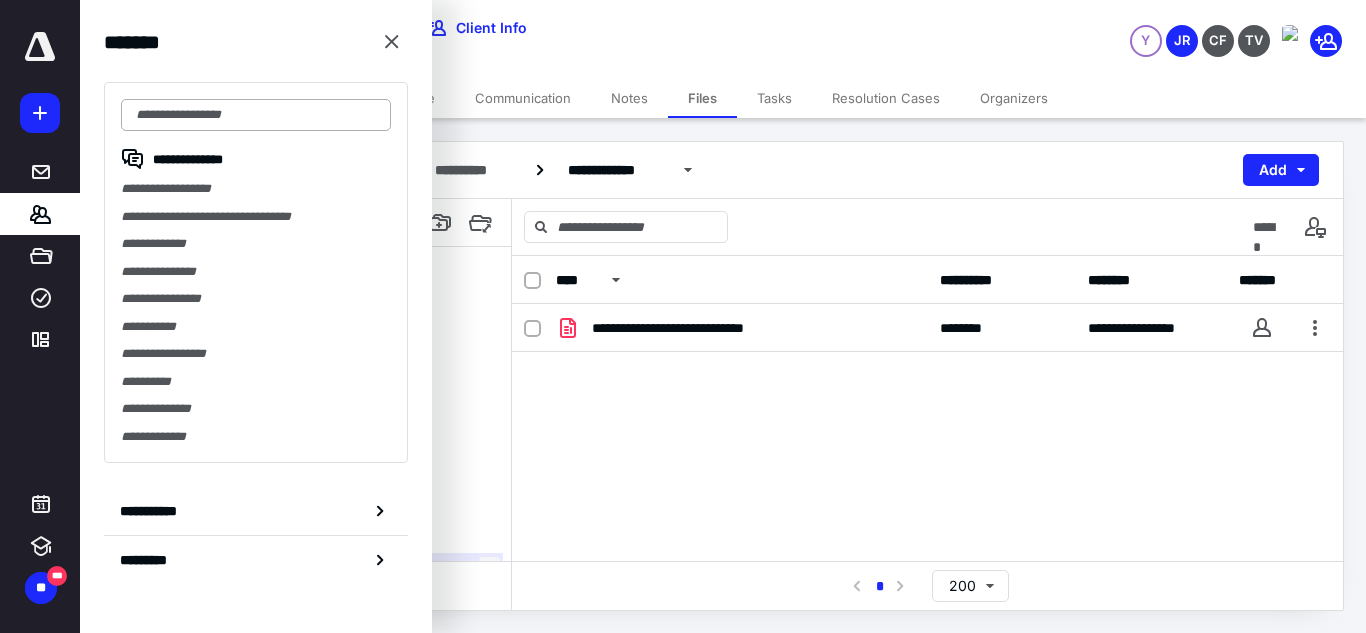 click at bounding box center (256, 115) 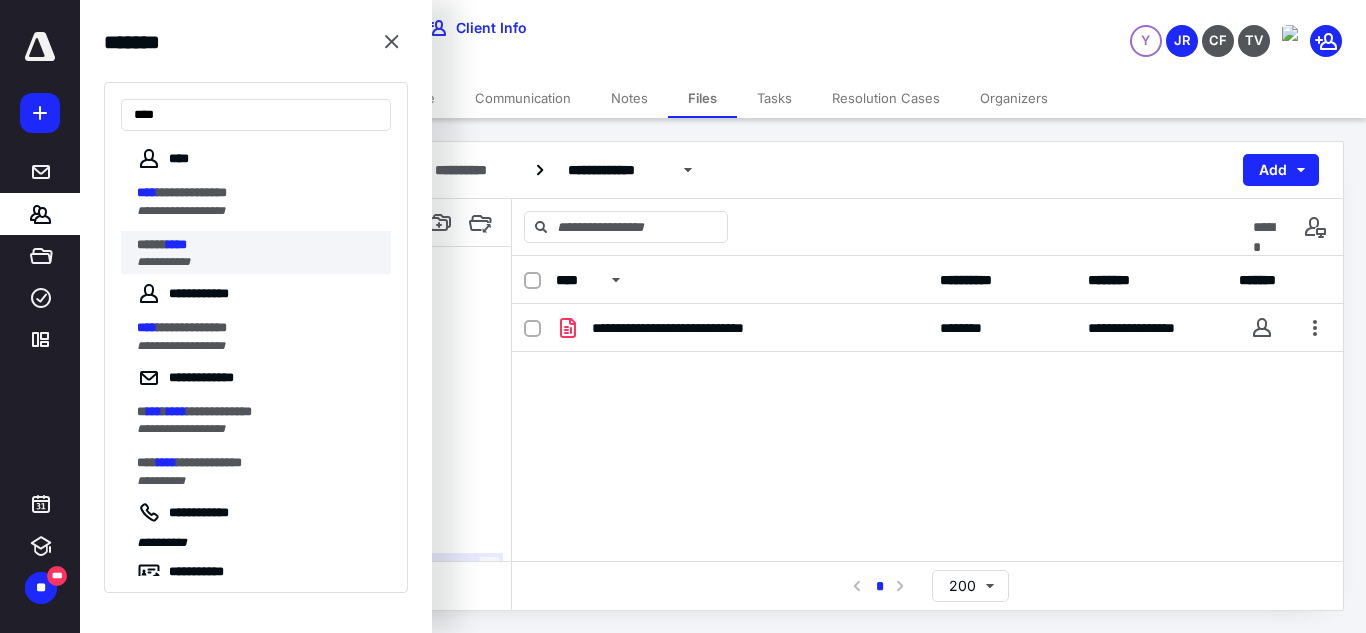 type on "****" 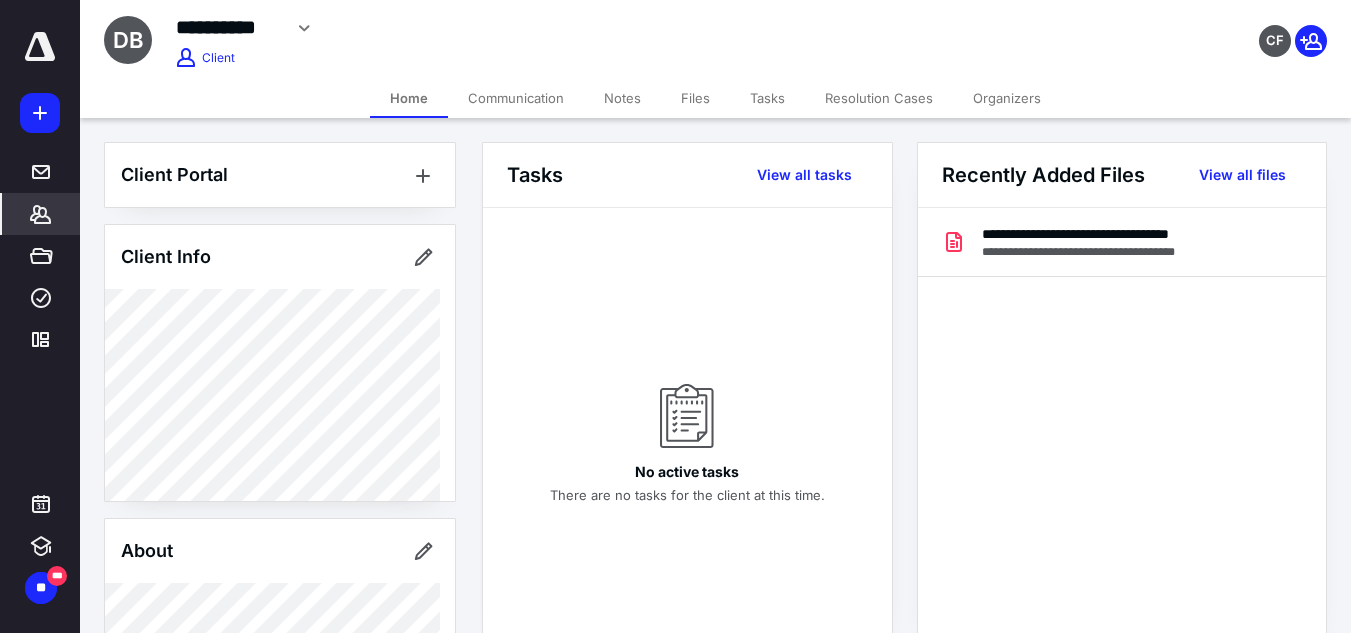click on "Files" at bounding box center (695, 98) 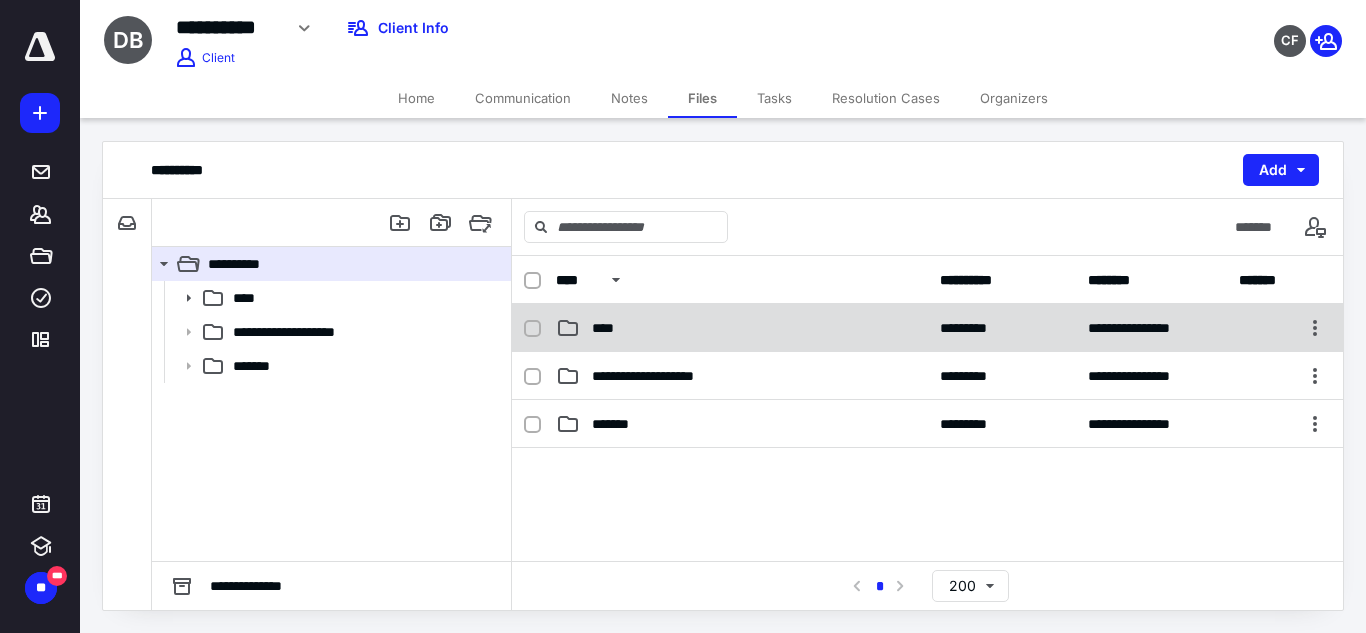 click on "****" at bounding box center [742, 328] 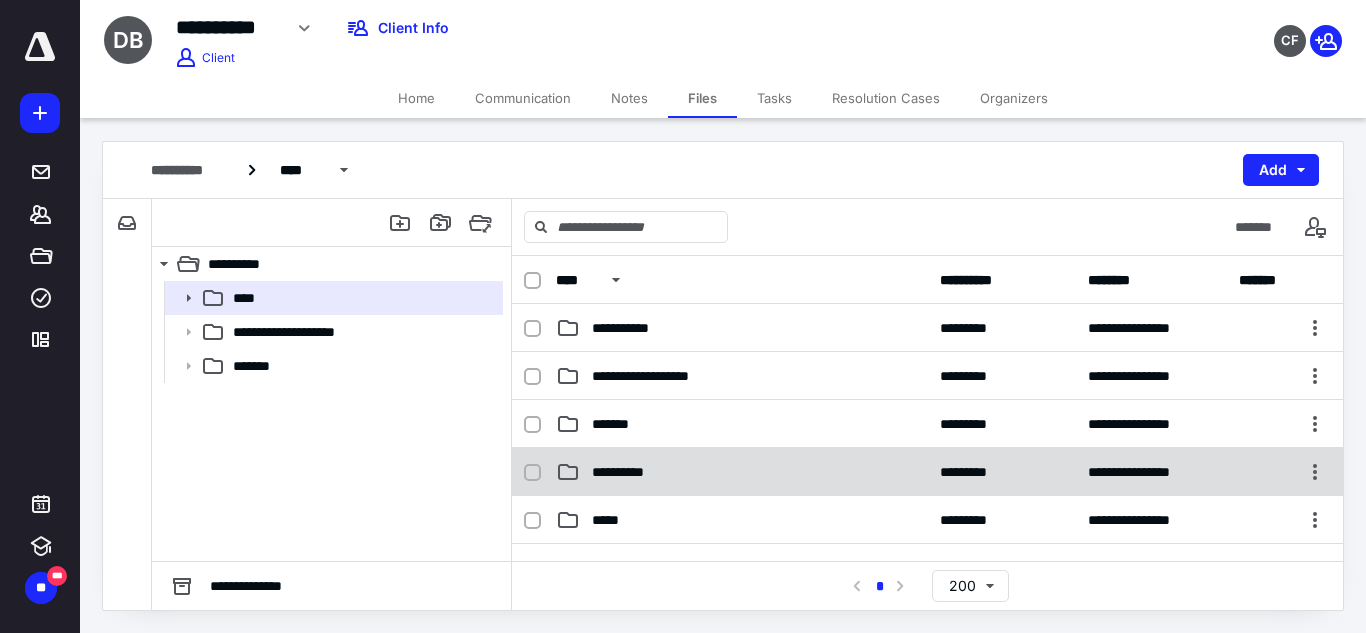 click on "**********" at bounding box center [742, 472] 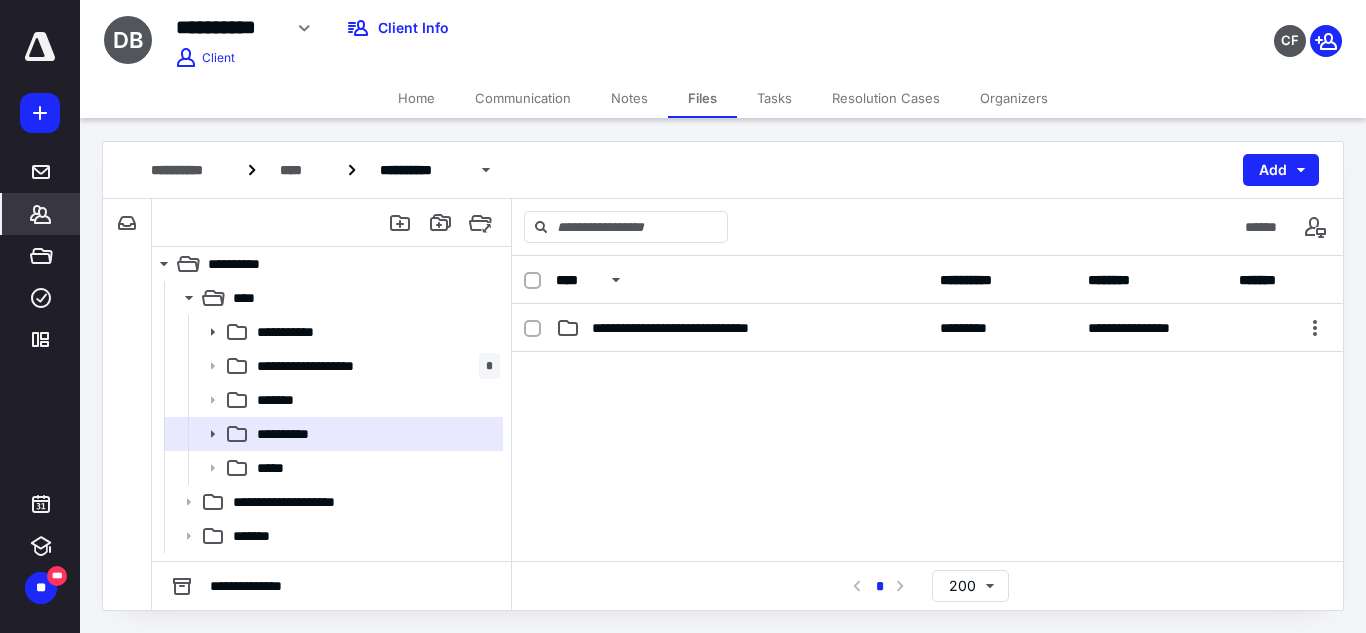 click on "*******" at bounding box center (41, 214) 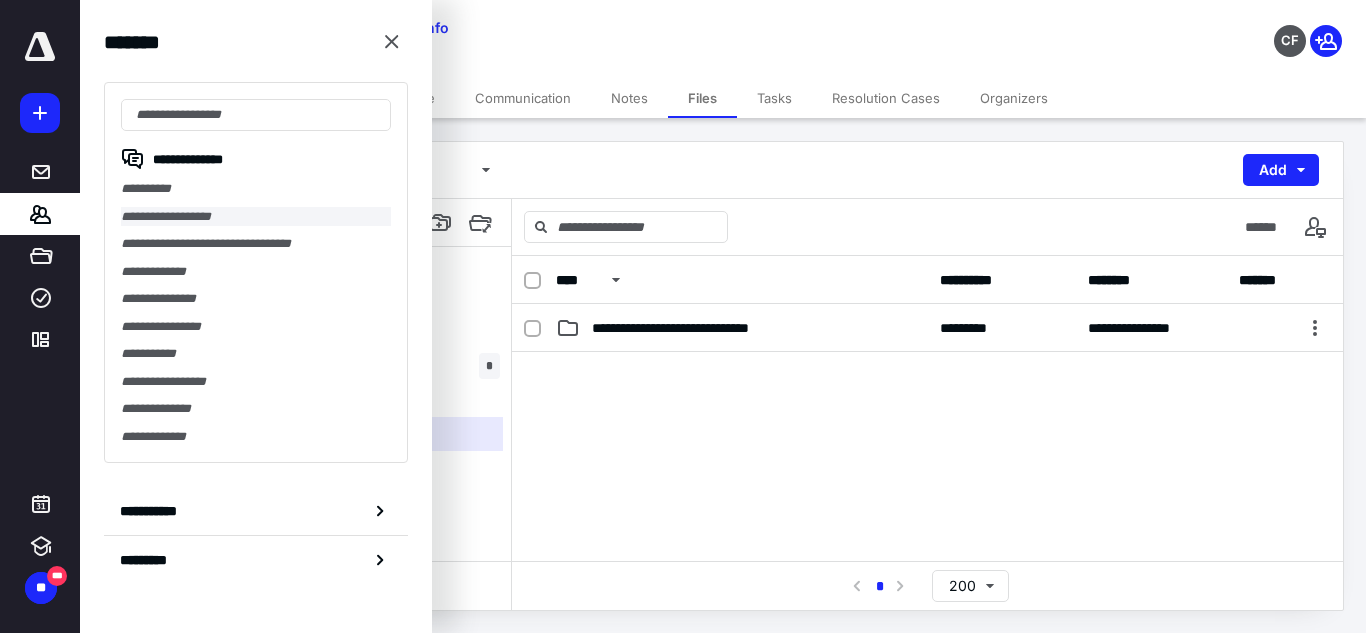 click on "**********" at bounding box center (256, 217) 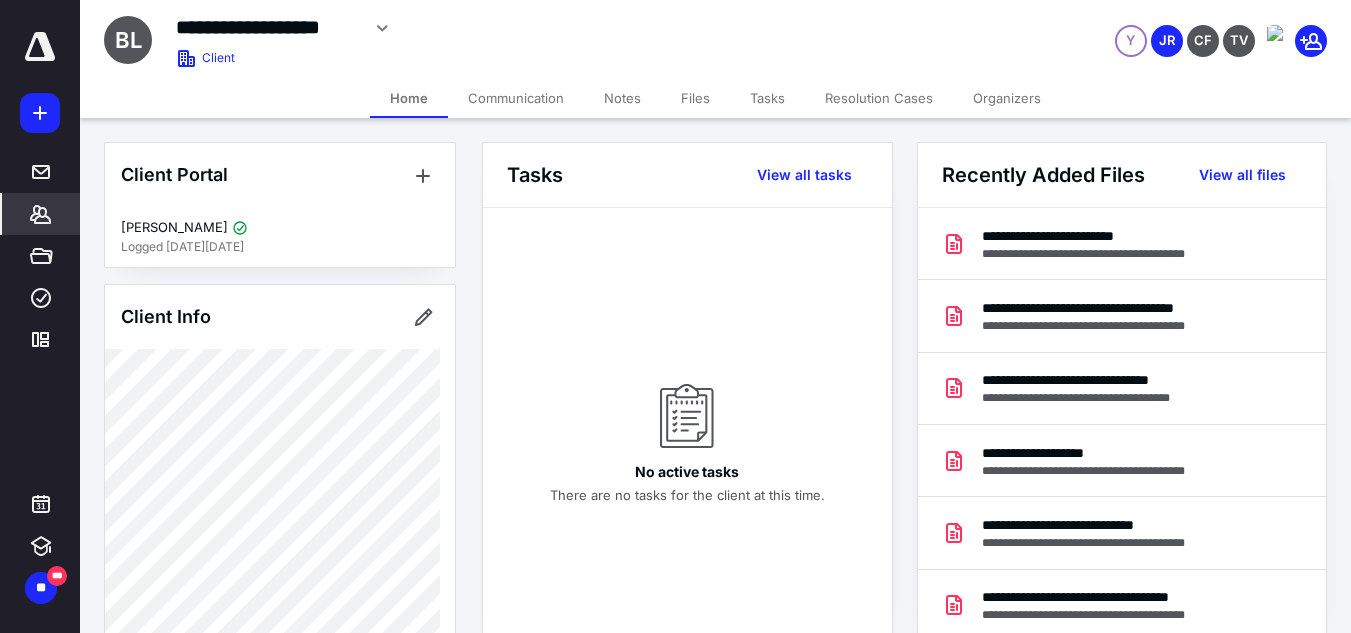 click on "Files" at bounding box center [695, 98] 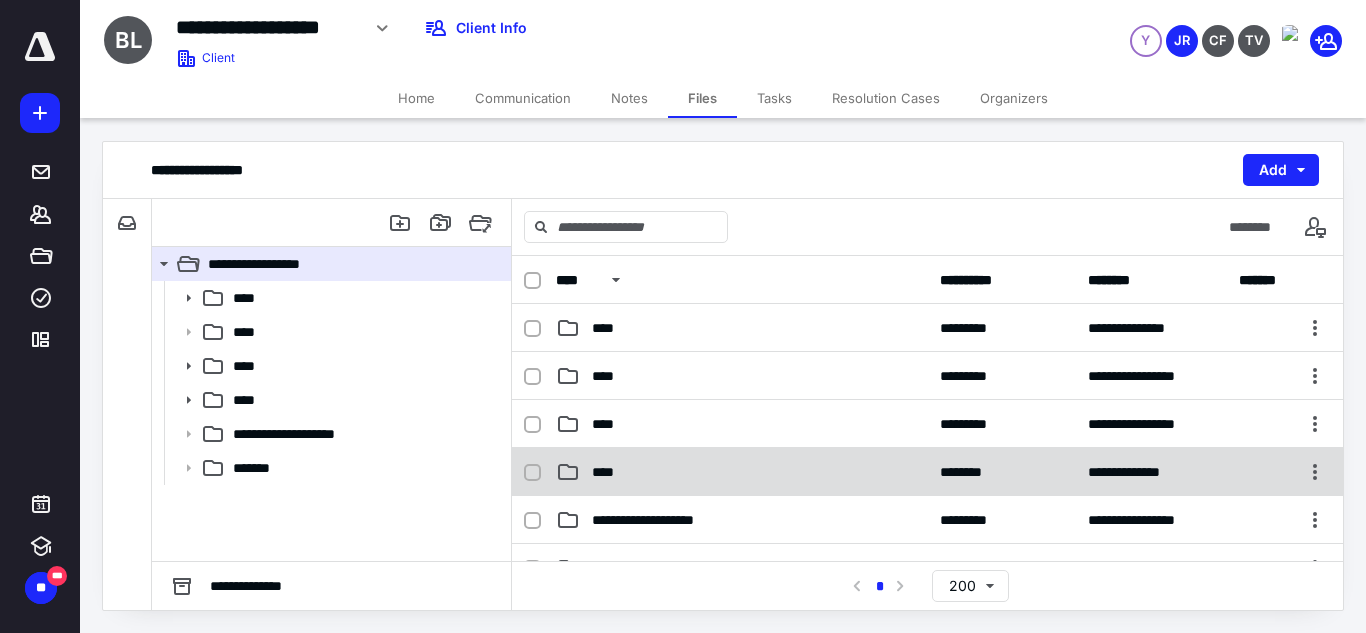 click on "**********" at bounding box center (927, 472) 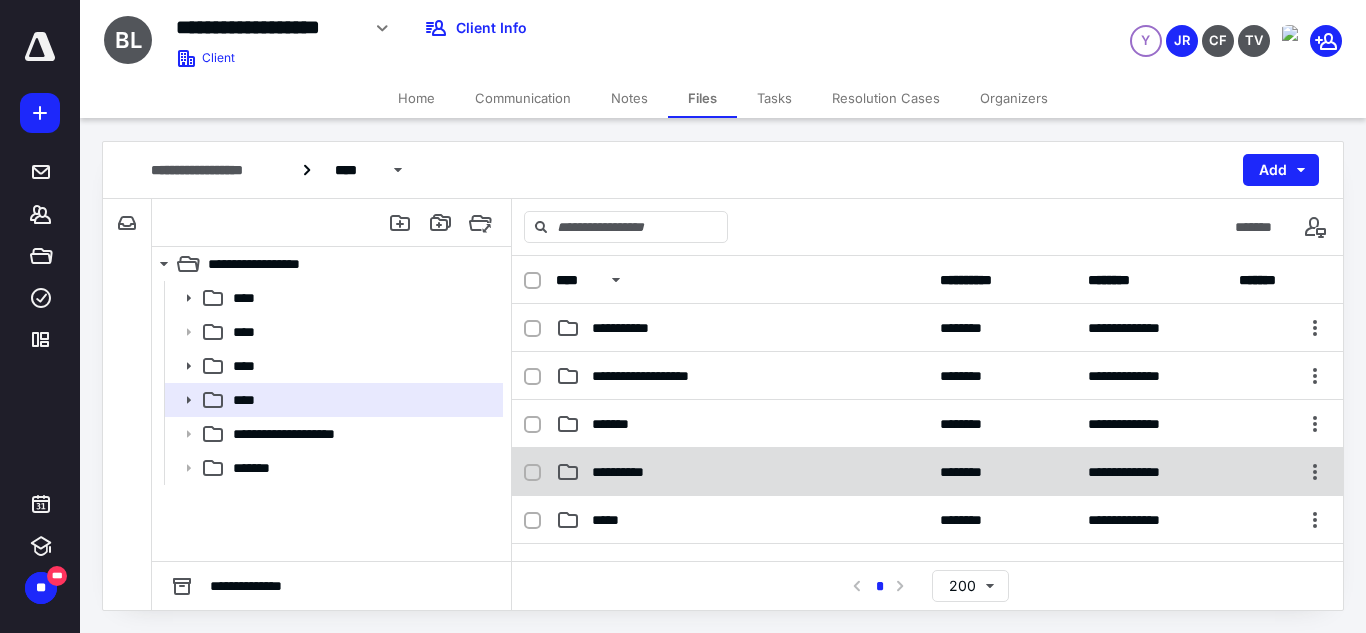 click on "**********" at bounding box center (927, 472) 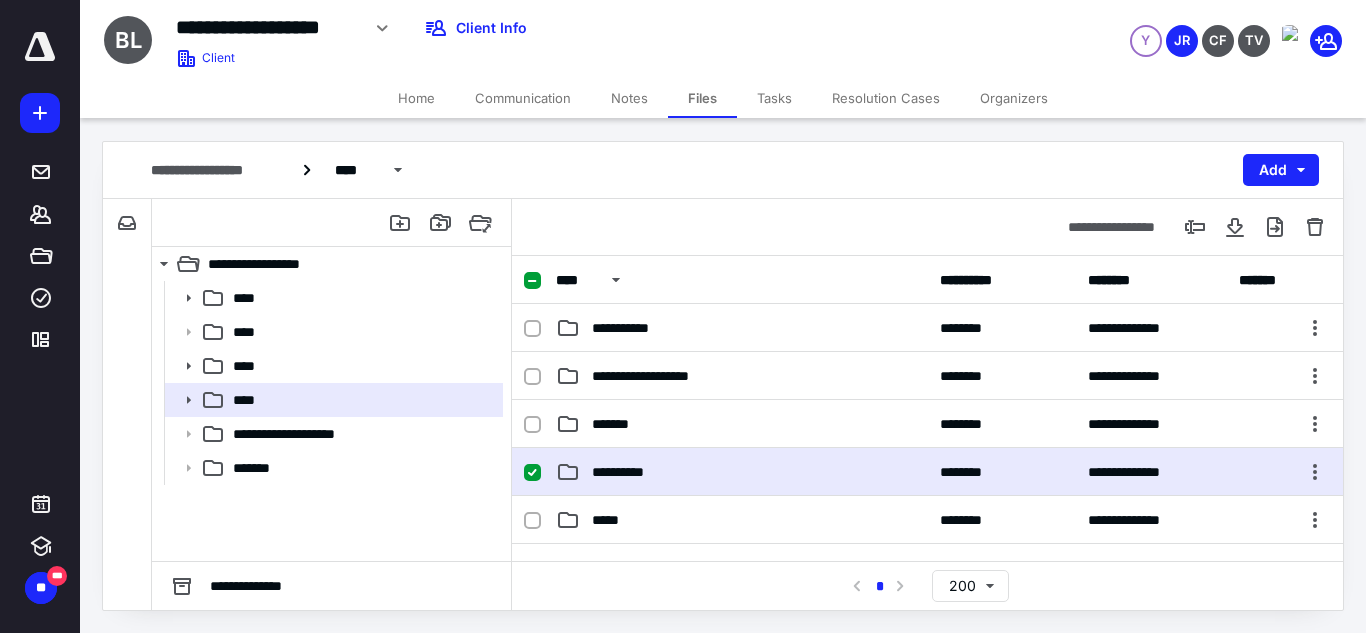 click on "**********" at bounding box center [927, 472] 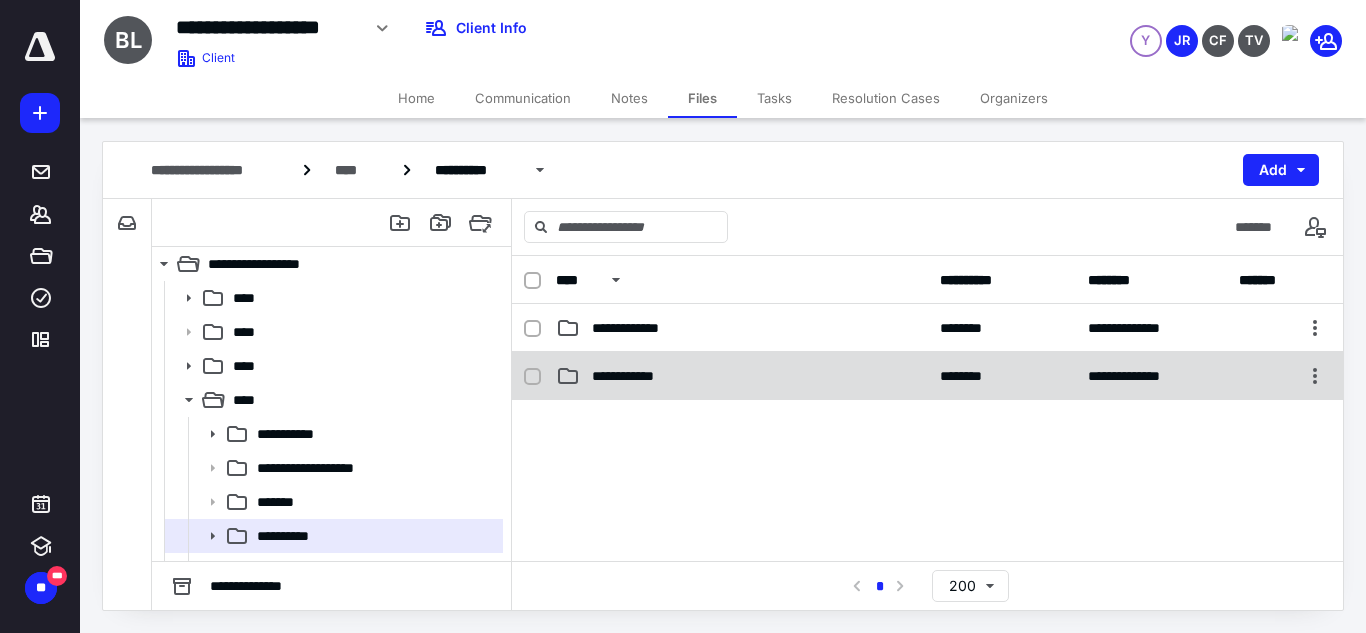 click on "**********" at bounding box center [927, 376] 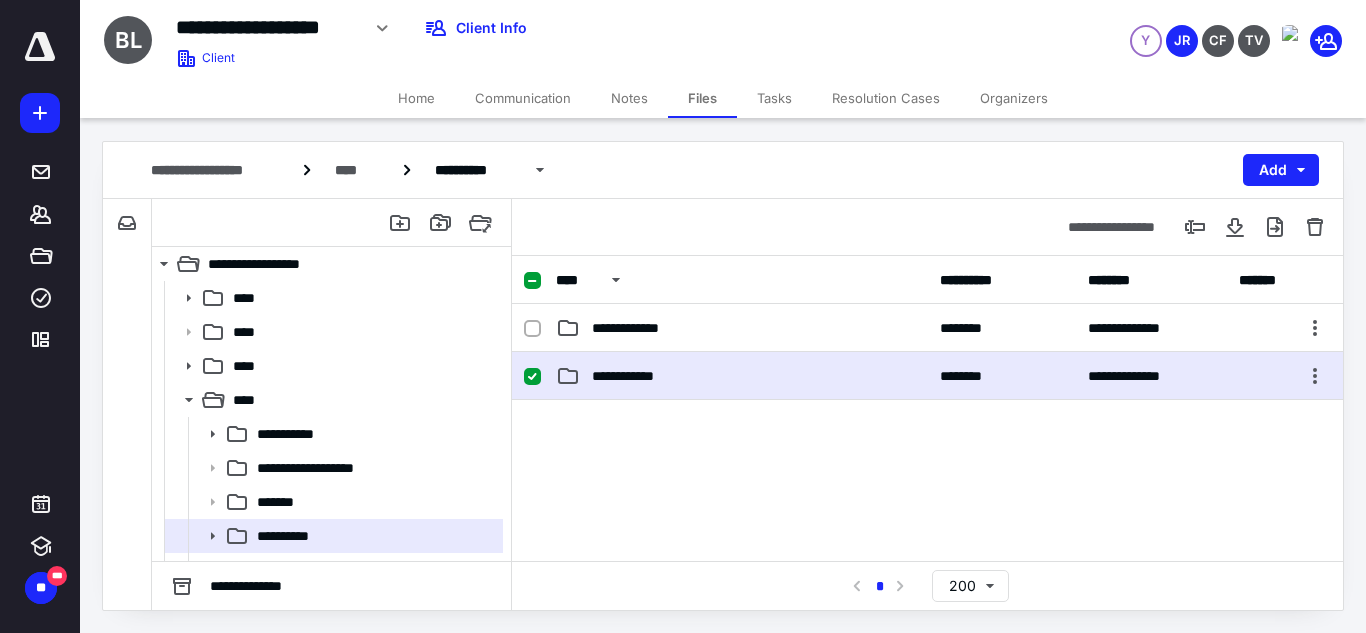 click on "**********" at bounding box center (927, 376) 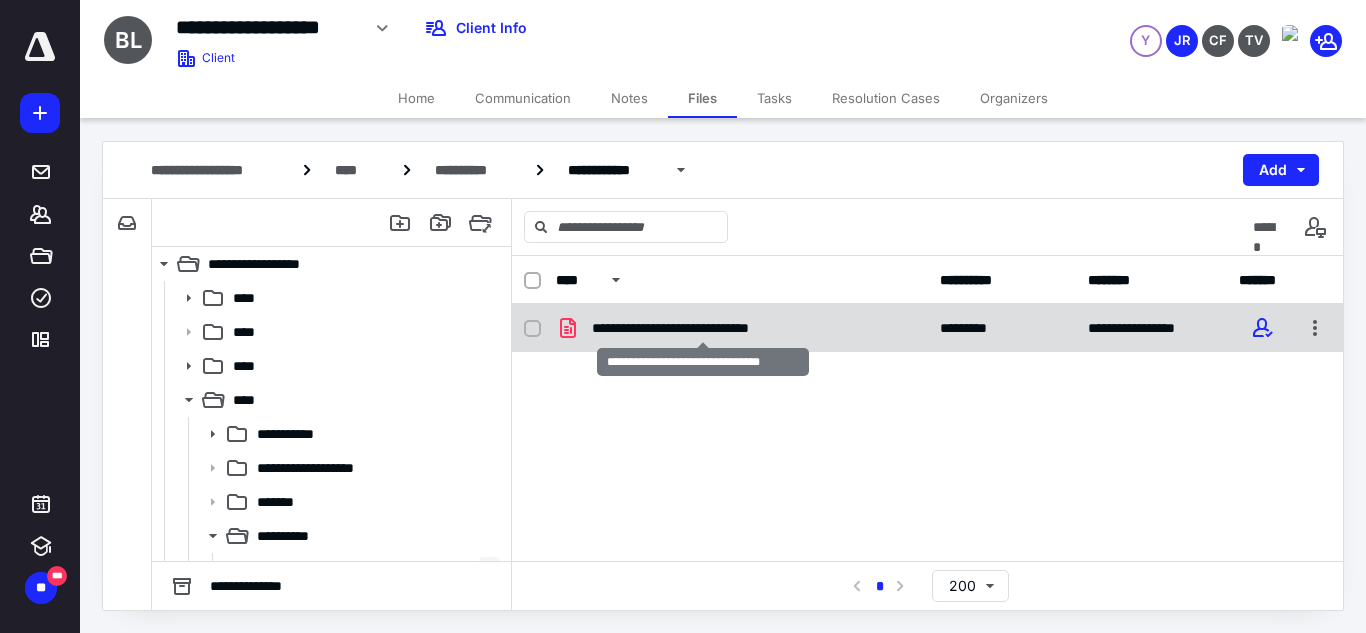 click on "**********" at bounding box center (702, 328) 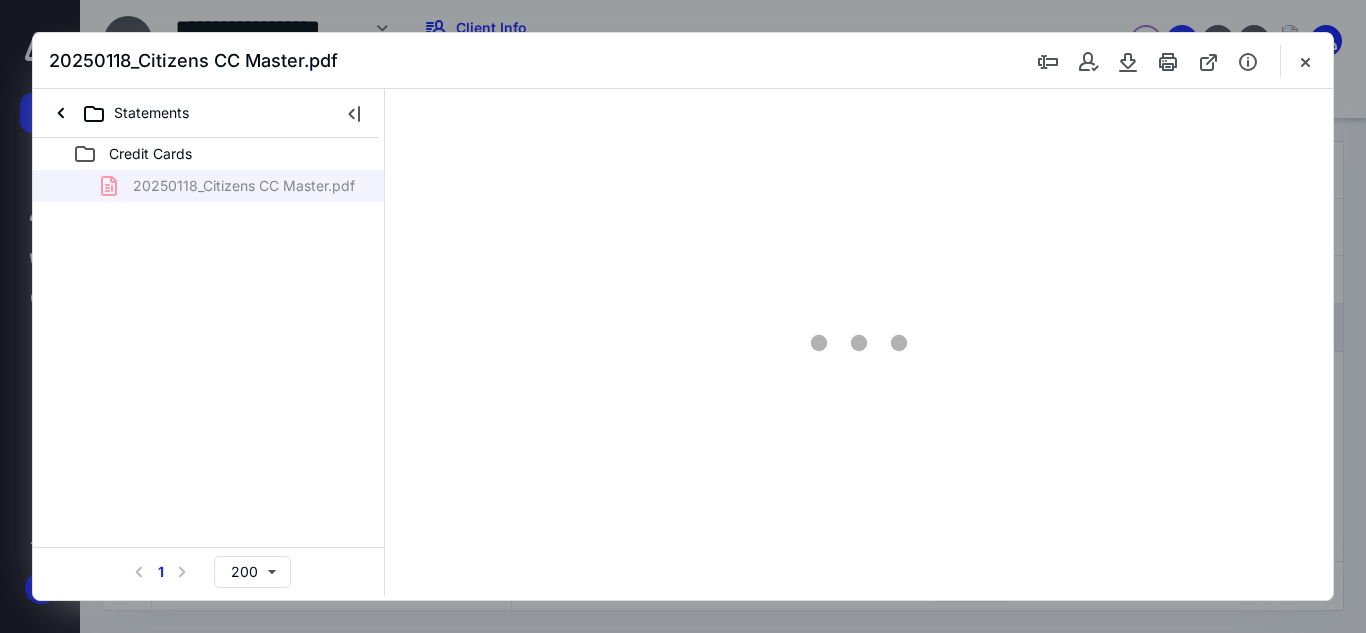 scroll, scrollTop: 0, scrollLeft: 0, axis: both 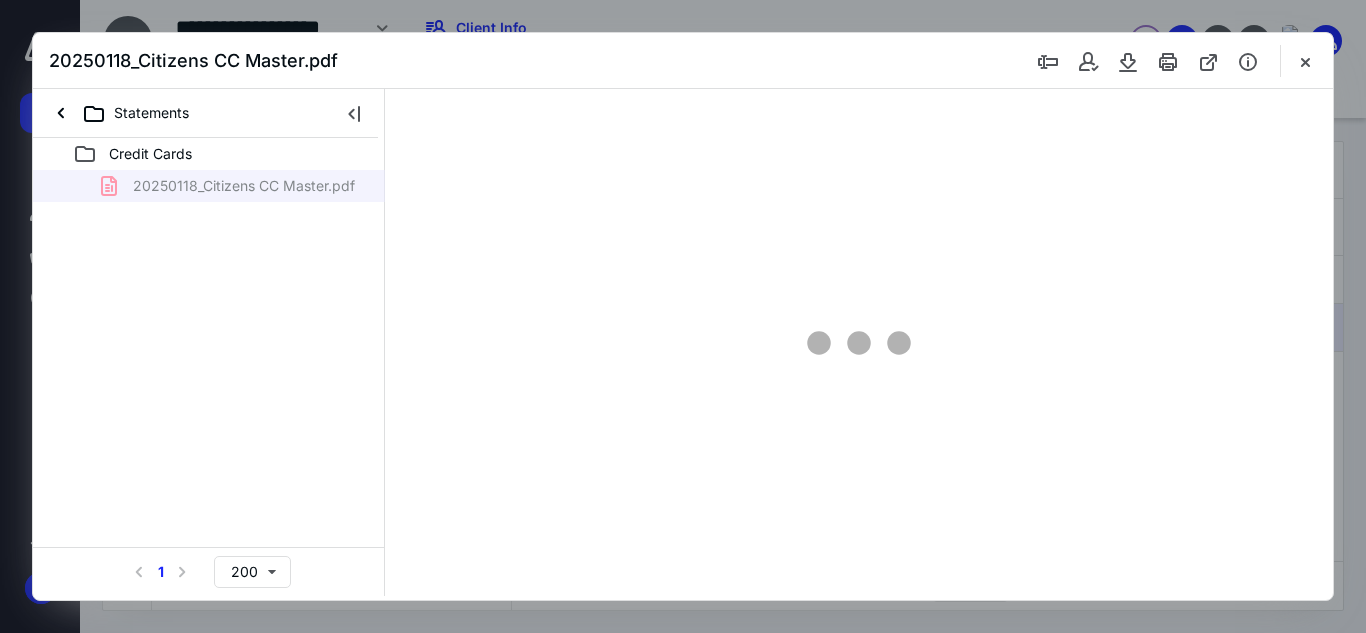 type on "59" 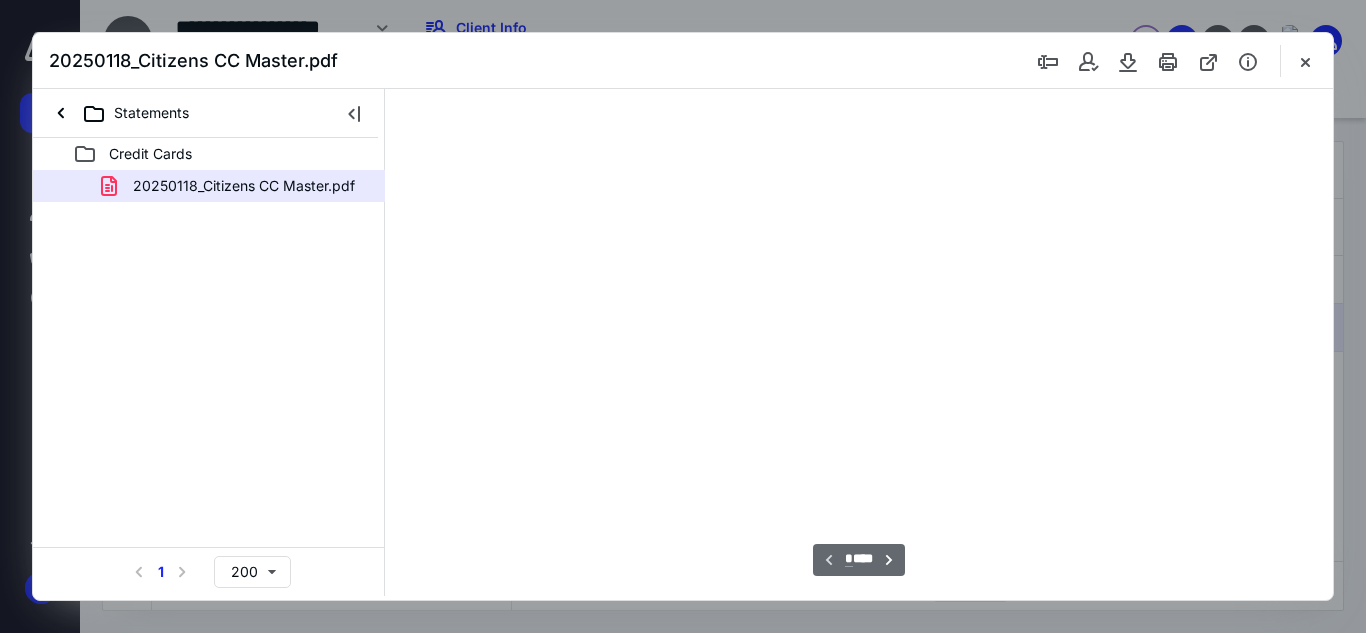 scroll, scrollTop: 38, scrollLeft: 0, axis: vertical 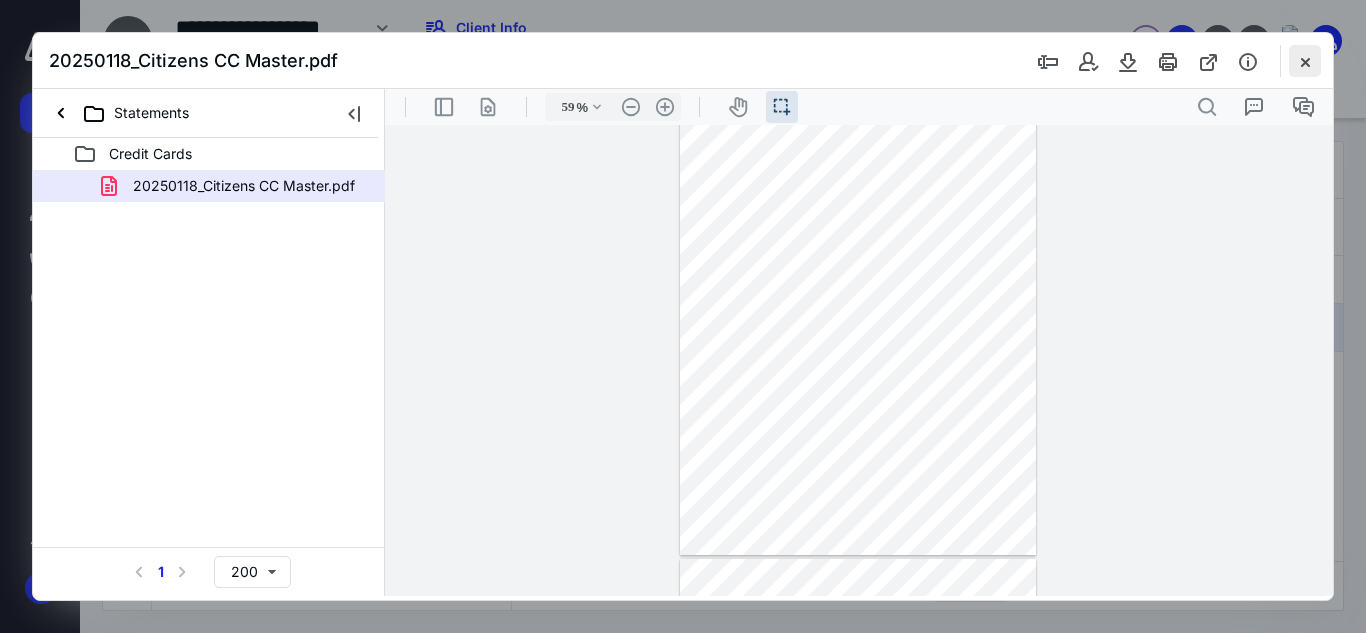 click at bounding box center (1305, 61) 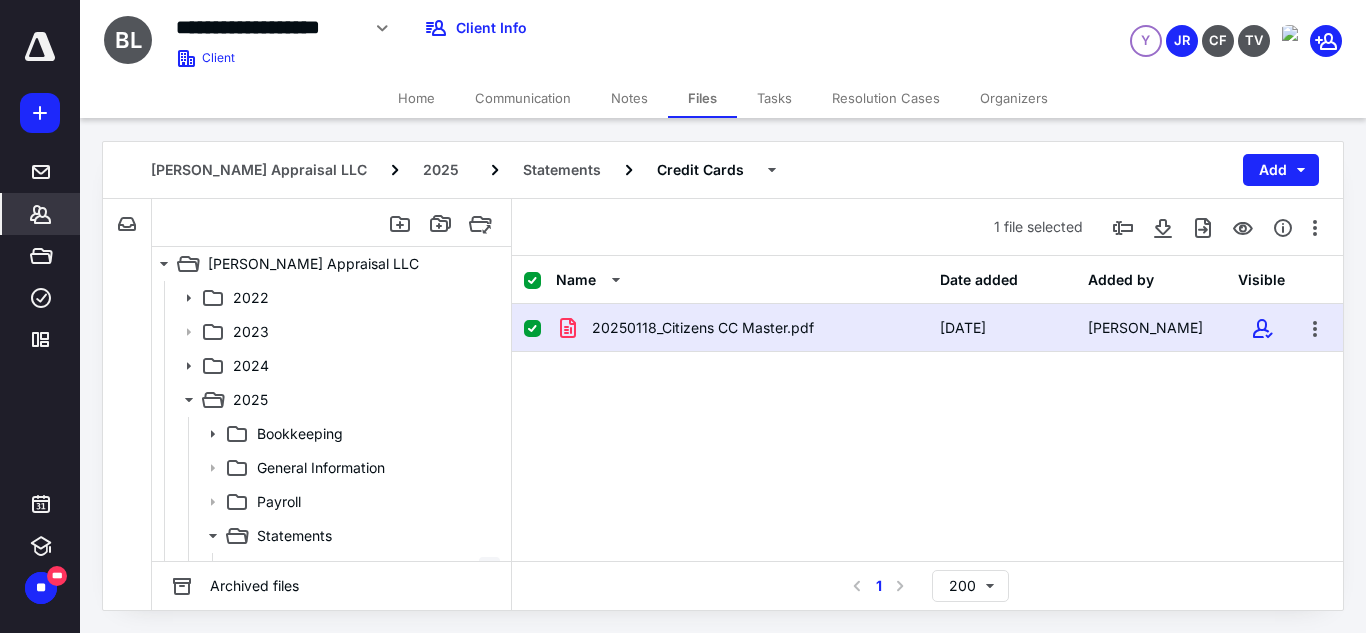 click 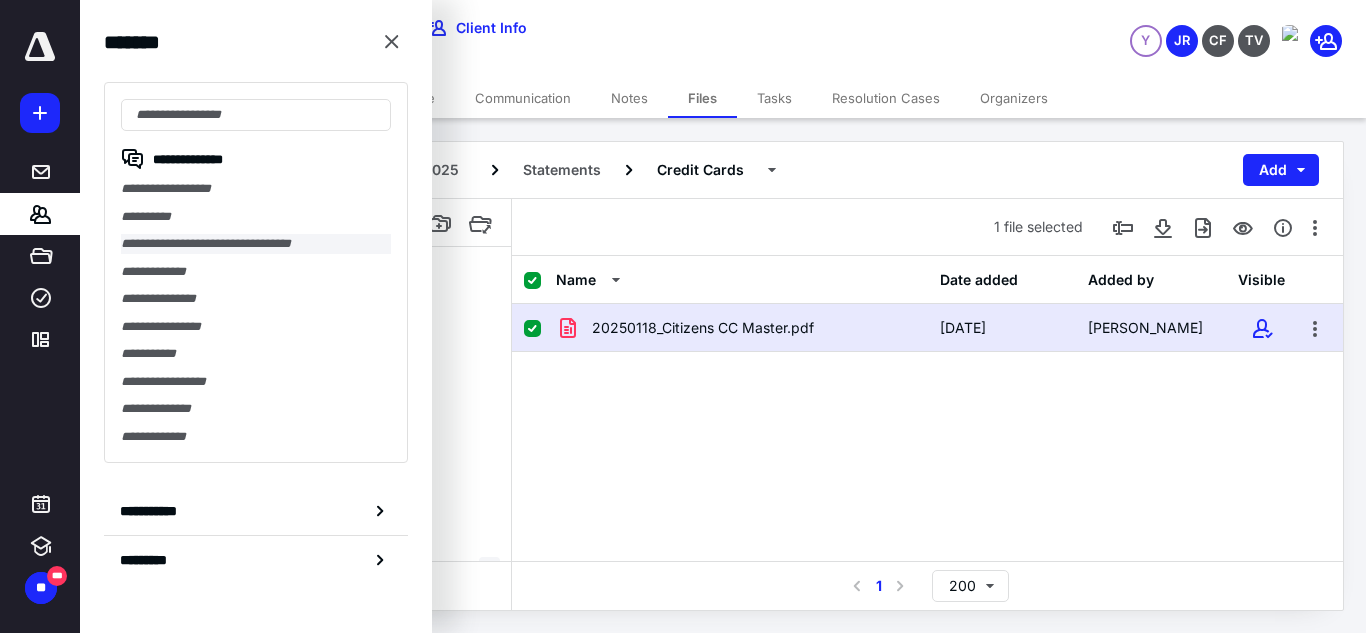 click on "**********" at bounding box center (256, 244) 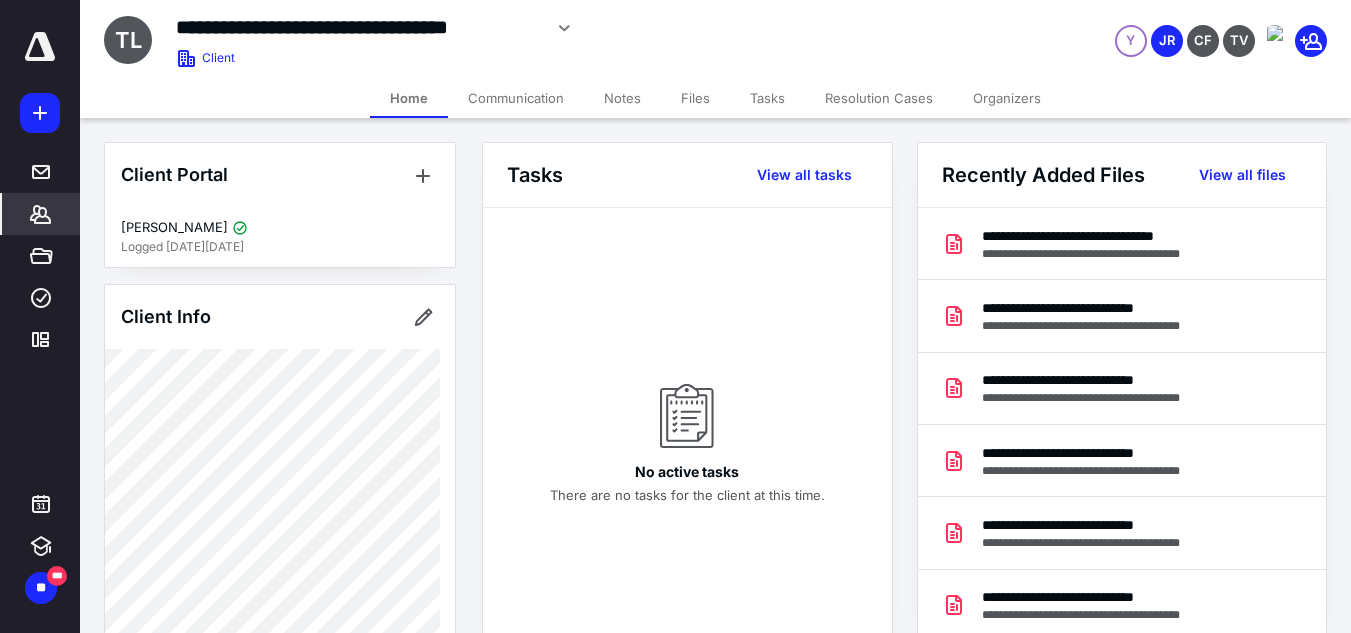 click on "Files" at bounding box center (695, 98) 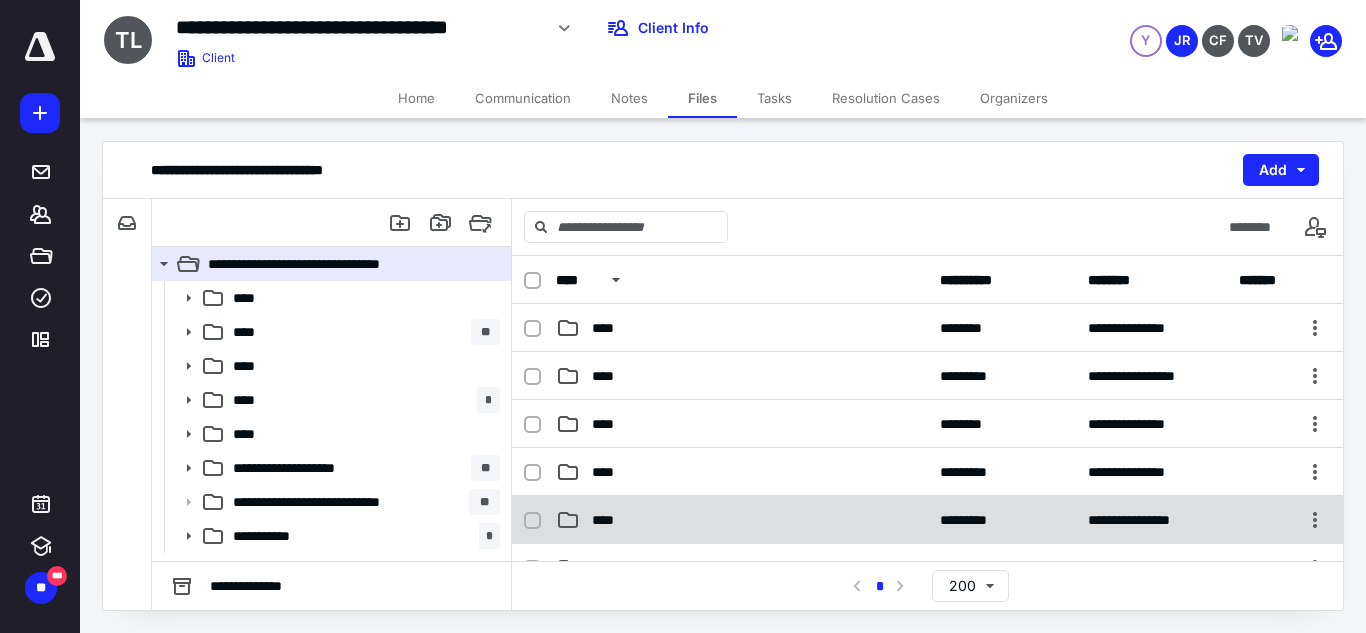 click on "****" at bounding box center [742, 520] 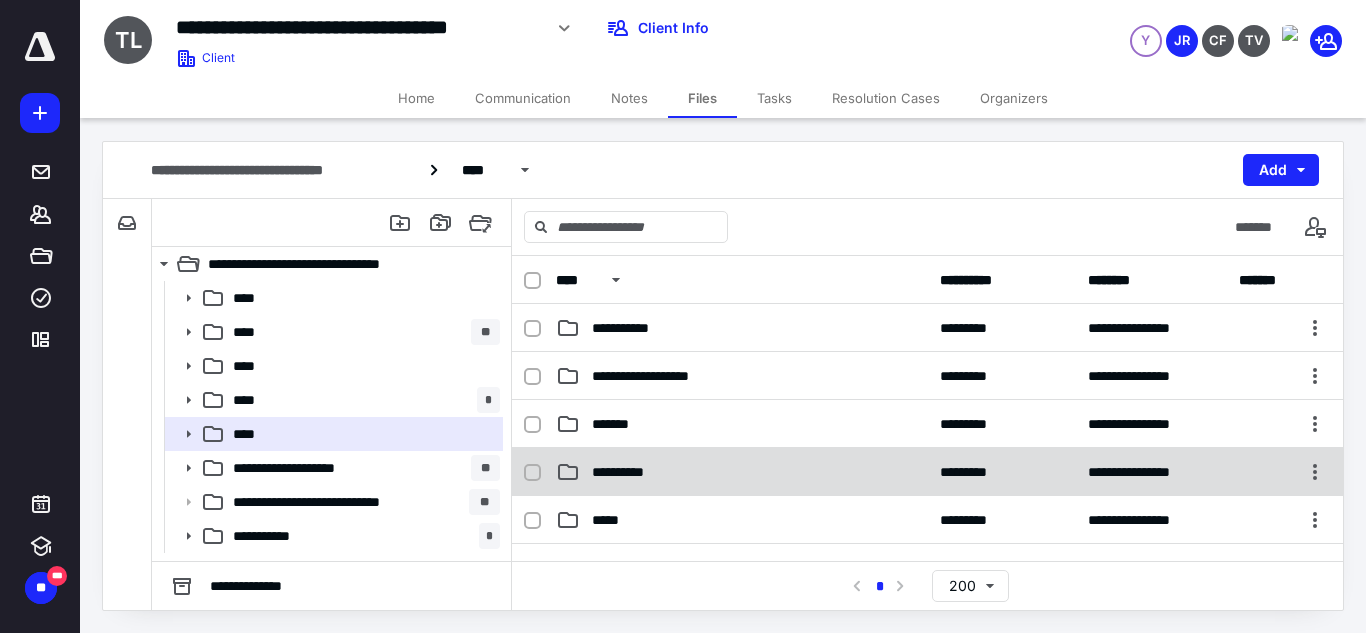 click on "**********" at bounding box center [742, 472] 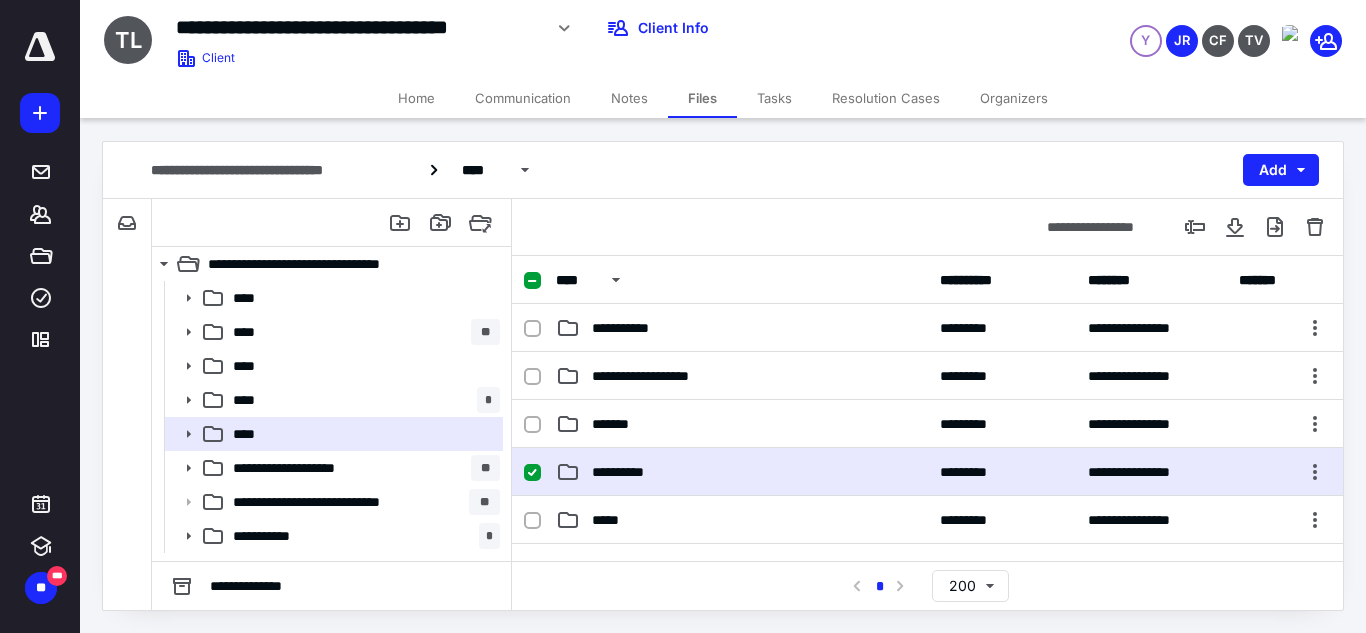 click on "**********" at bounding box center (742, 472) 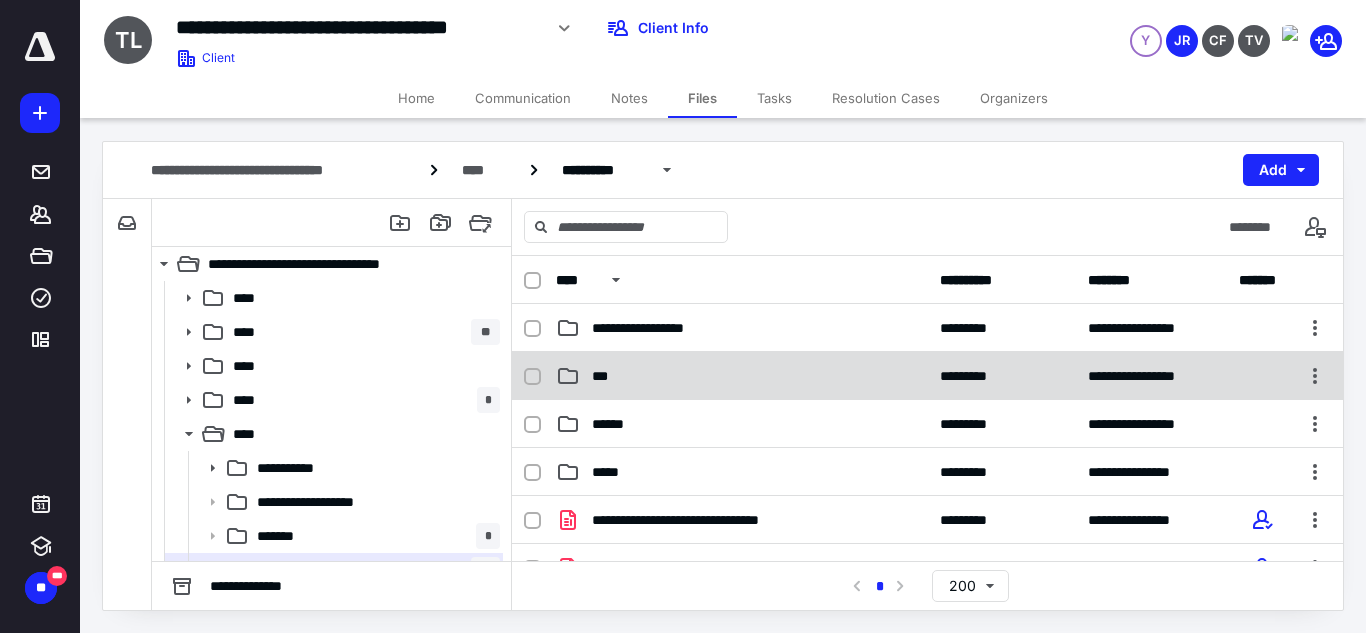 click on "***" at bounding box center [742, 376] 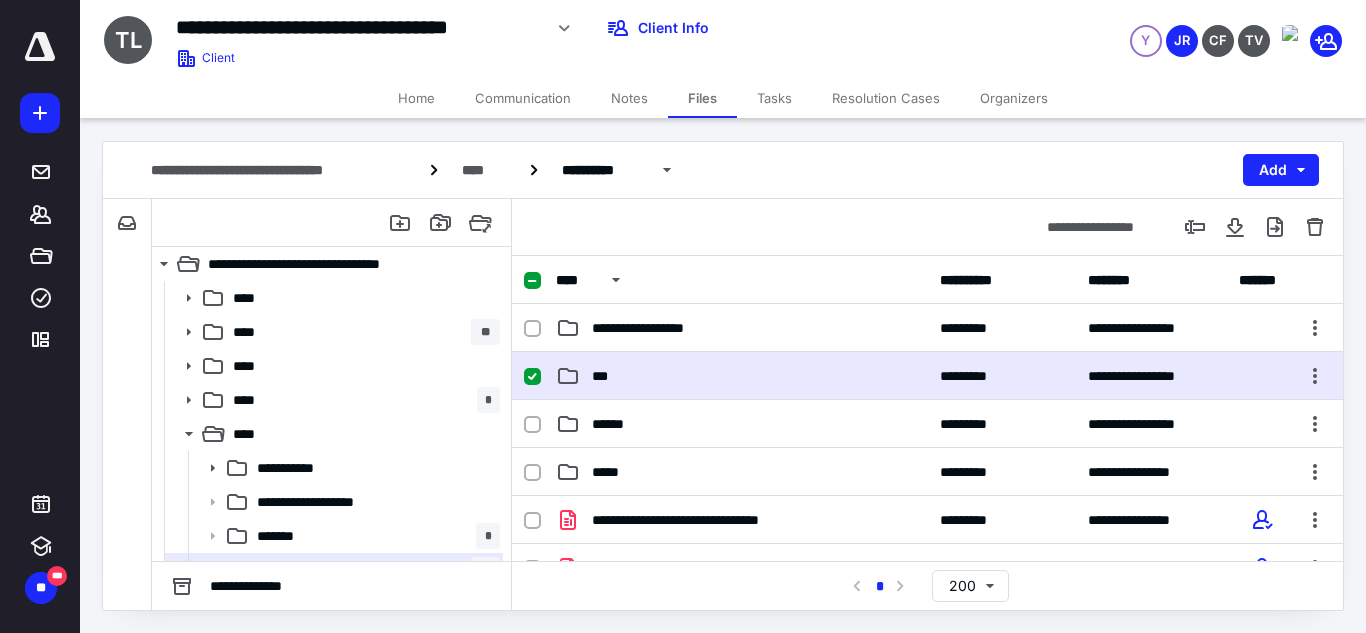 click on "***" at bounding box center [742, 376] 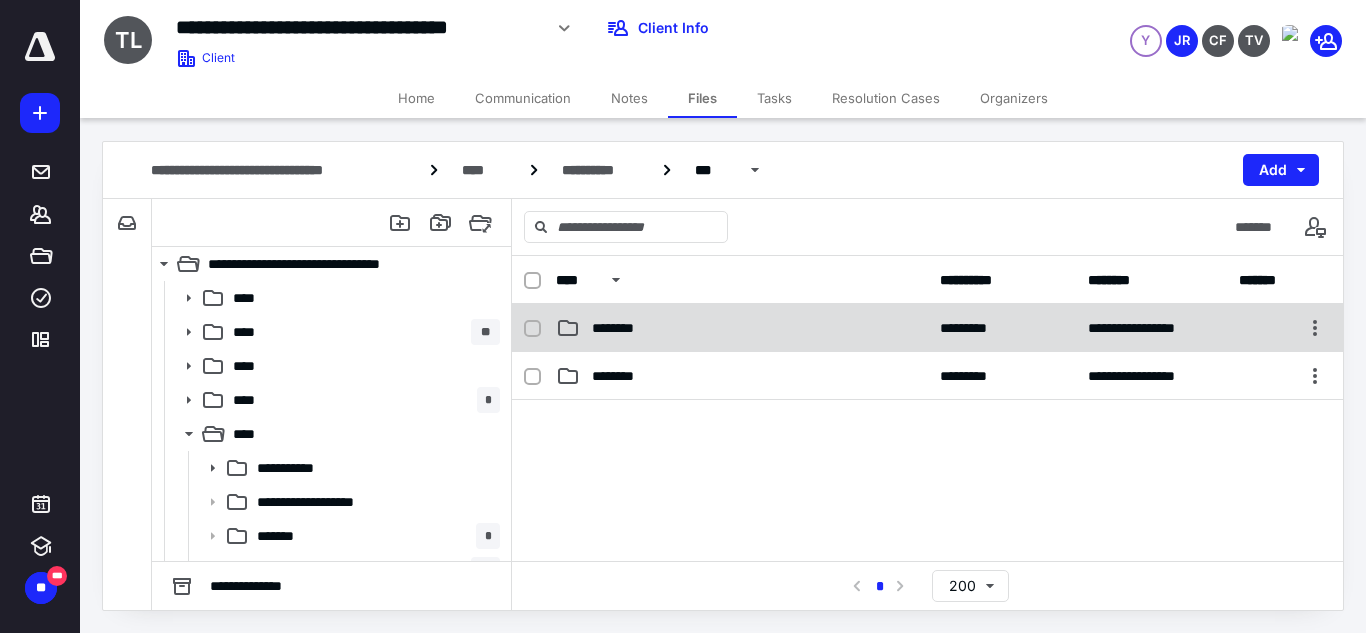 click on "********" at bounding box center [742, 328] 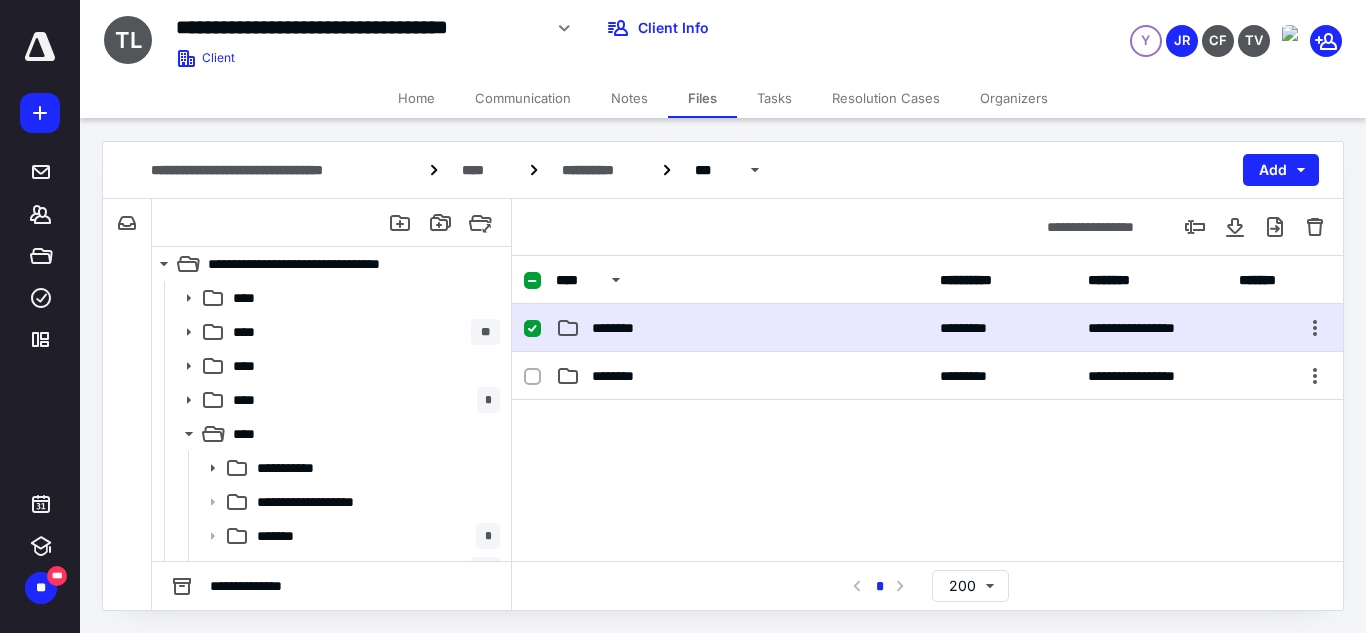 click on "********" at bounding box center [742, 328] 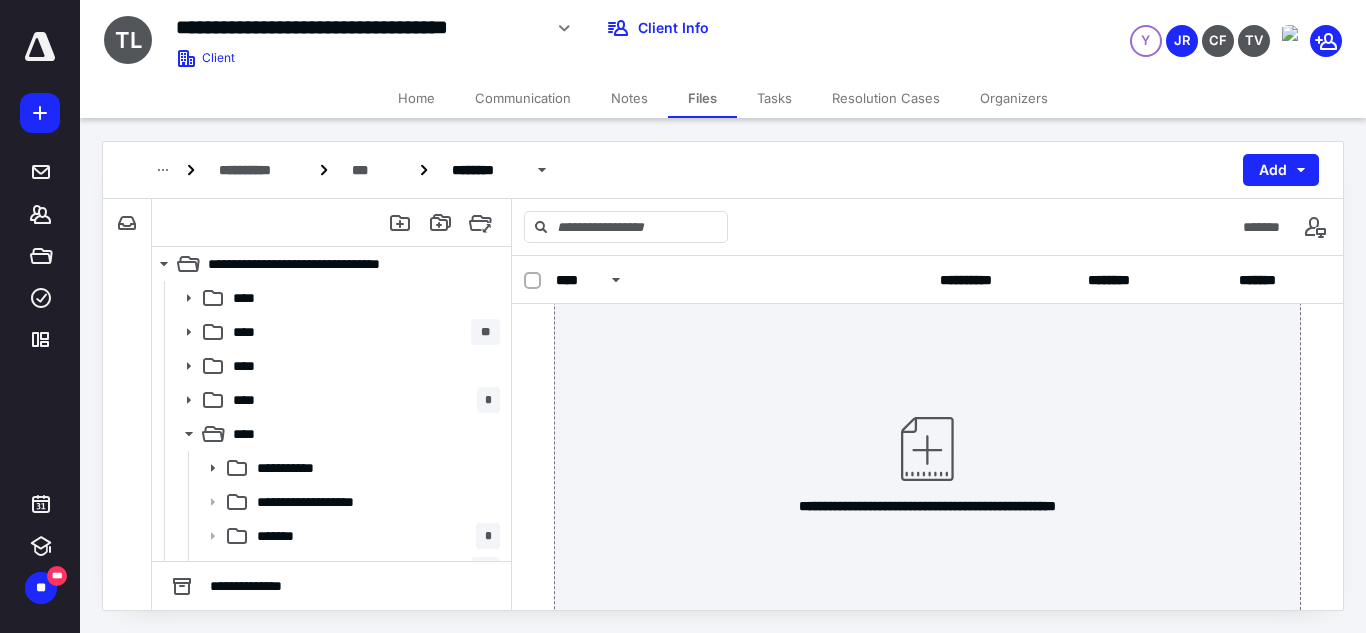 scroll, scrollTop: 144, scrollLeft: 0, axis: vertical 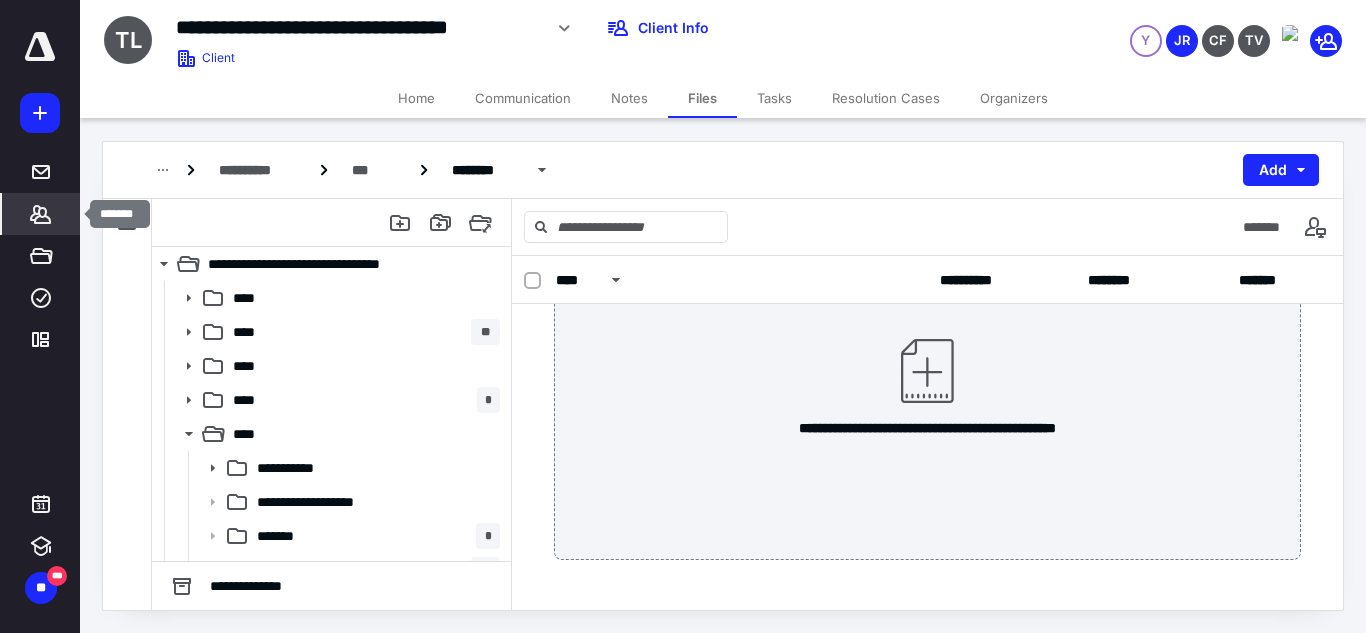 click on "*******" at bounding box center (41, 214) 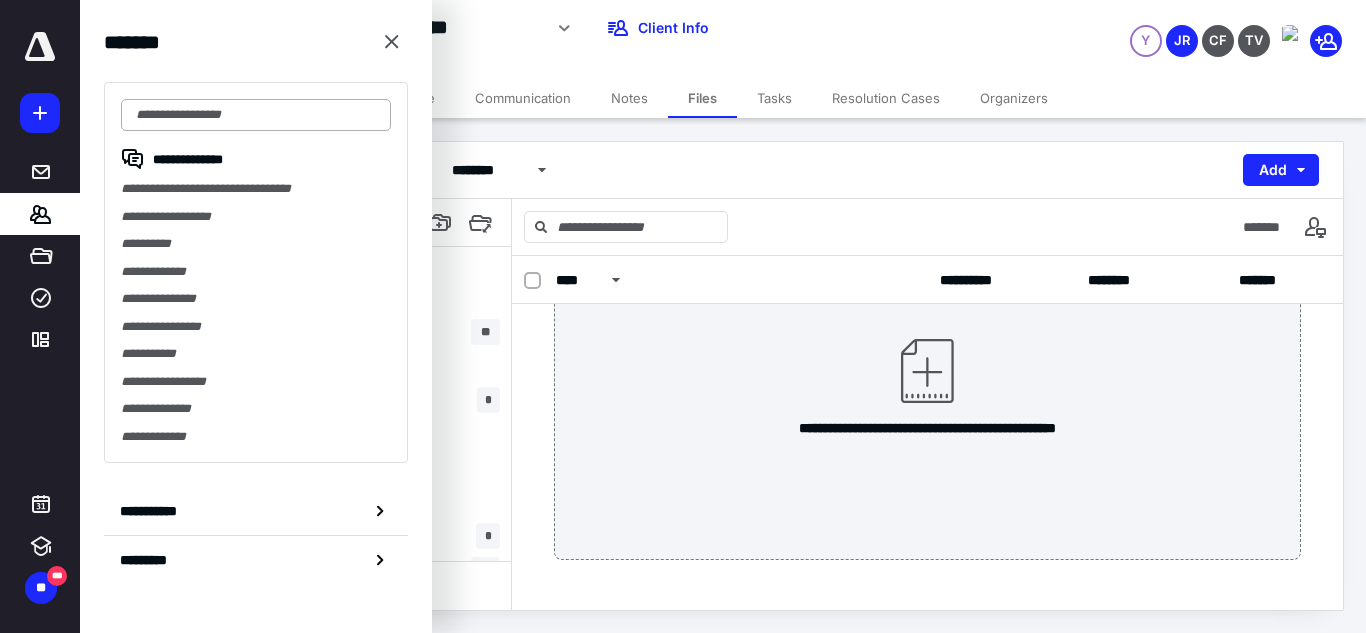 click at bounding box center (256, 115) 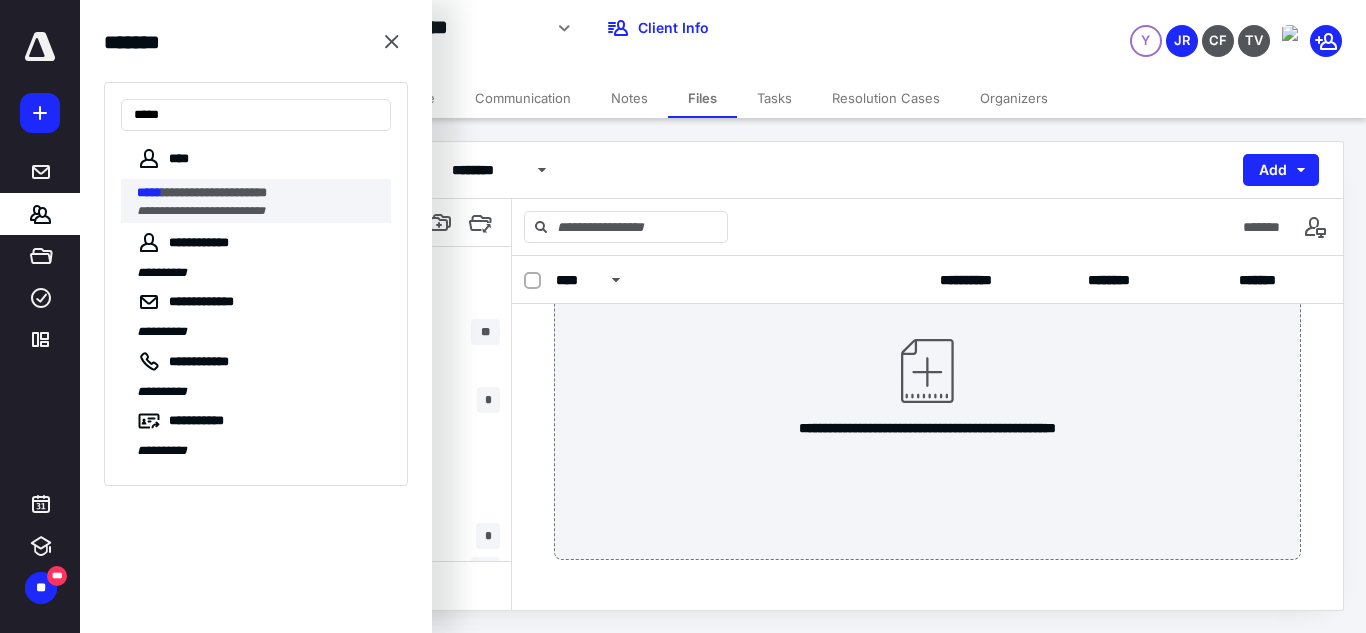 type on "*****" 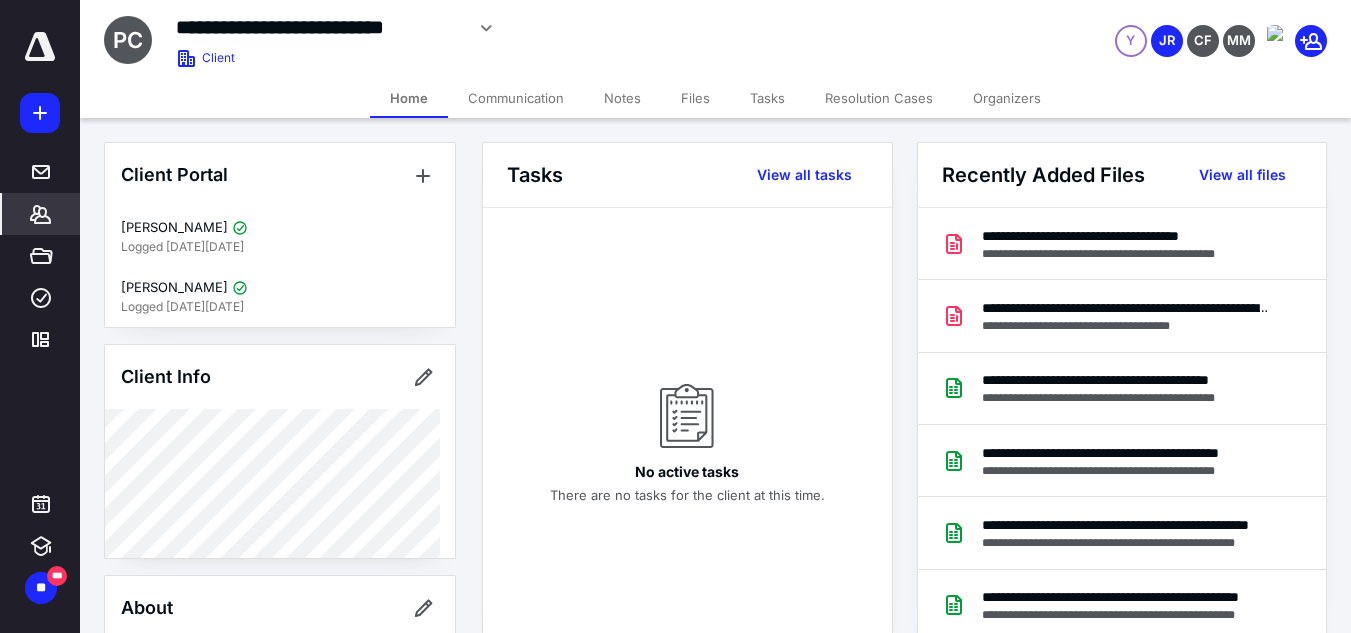 click on "Files" at bounding box center [695, 98] 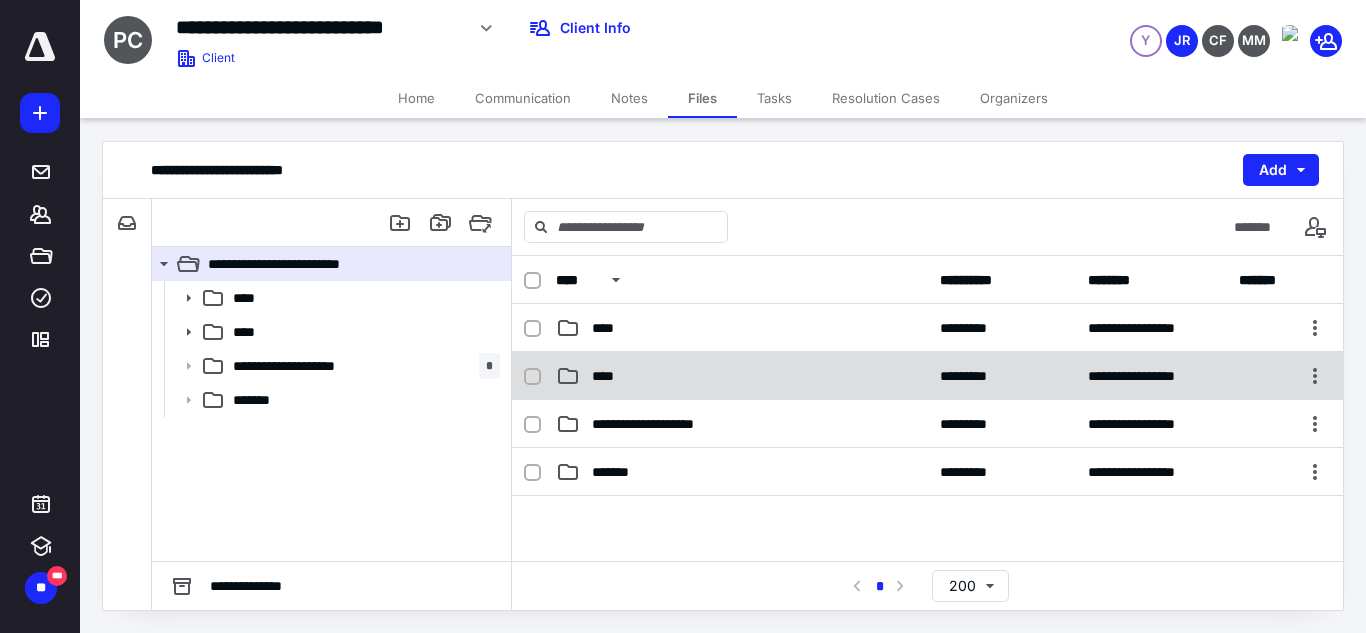 click on "****" at bounding box center [742, 376] 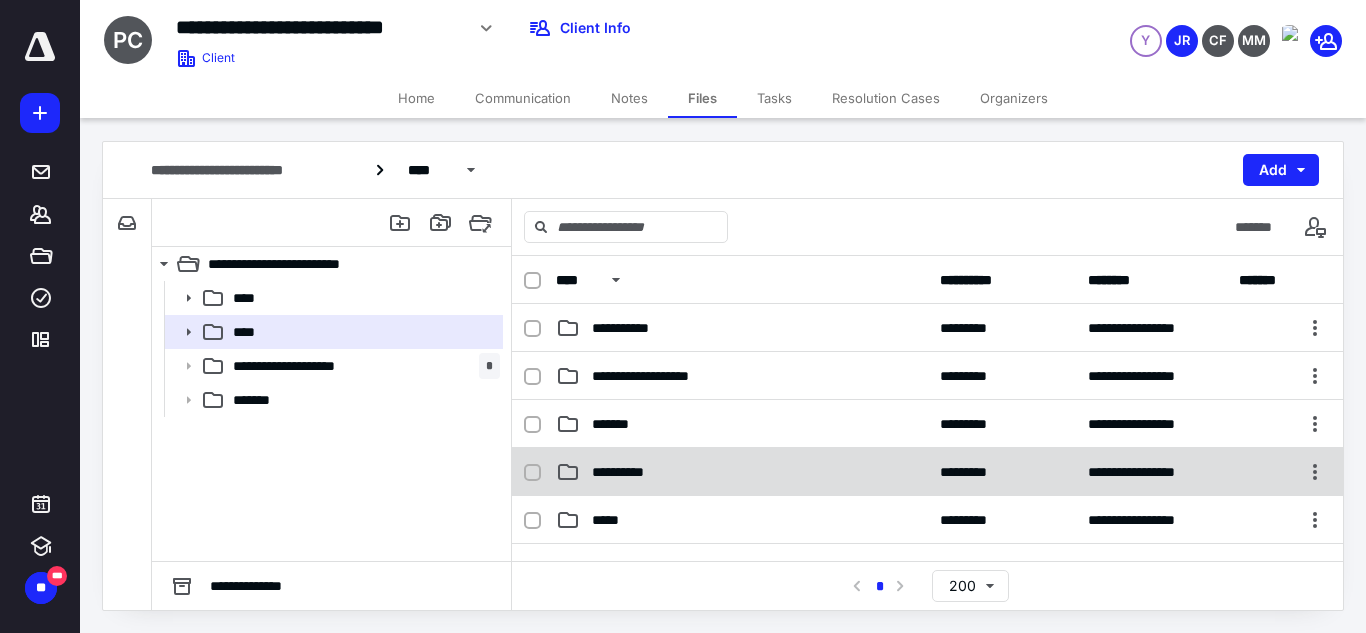 click on "**********" at bounding box center [742, 472] 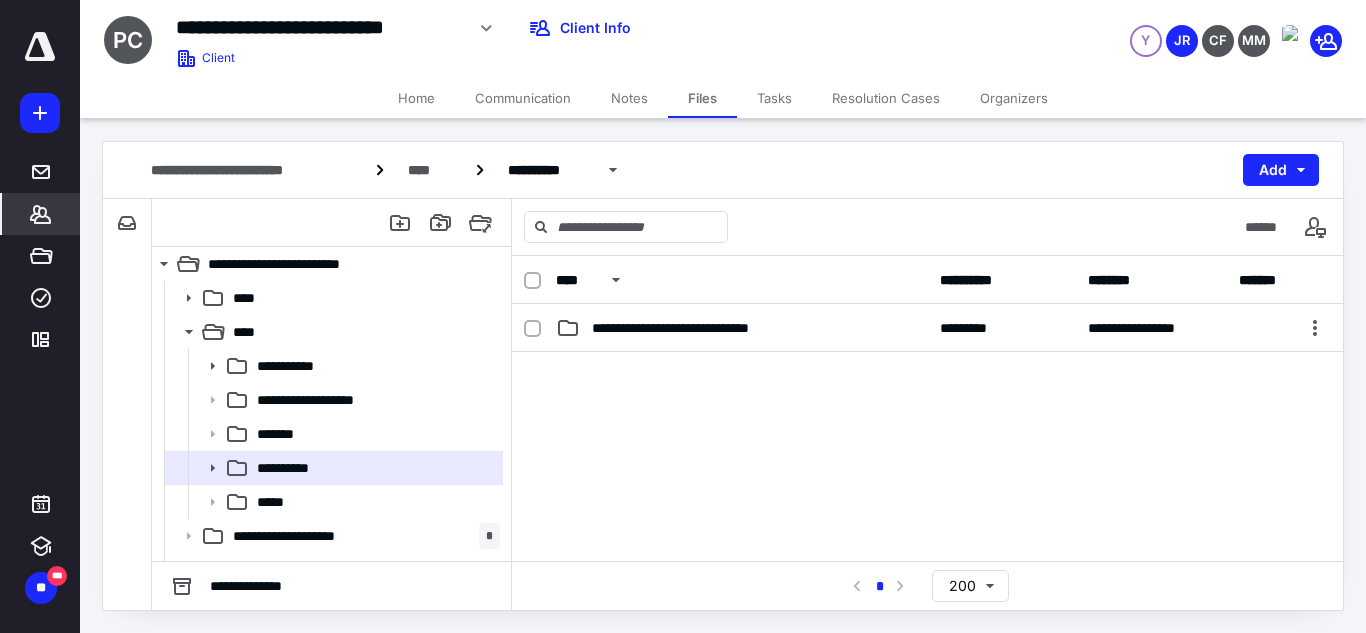 click on "*******" at bounding box center (41, 214) 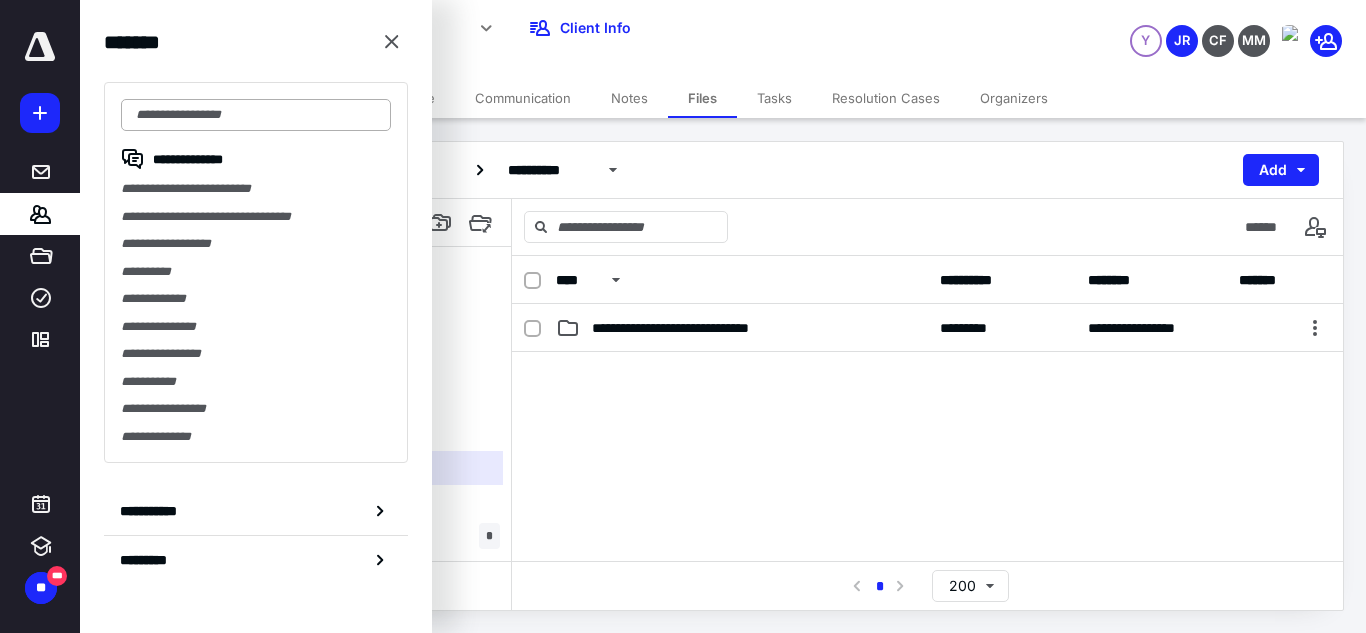 click at bounding box center (256, 115) 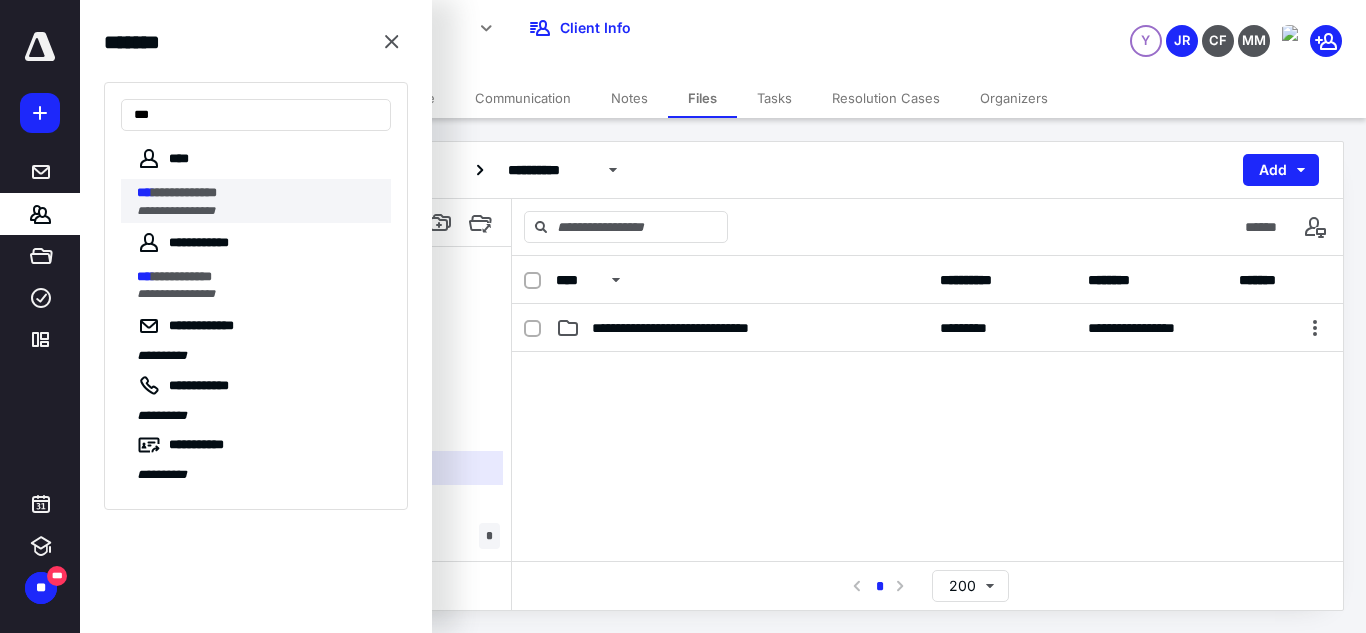 type on "***" 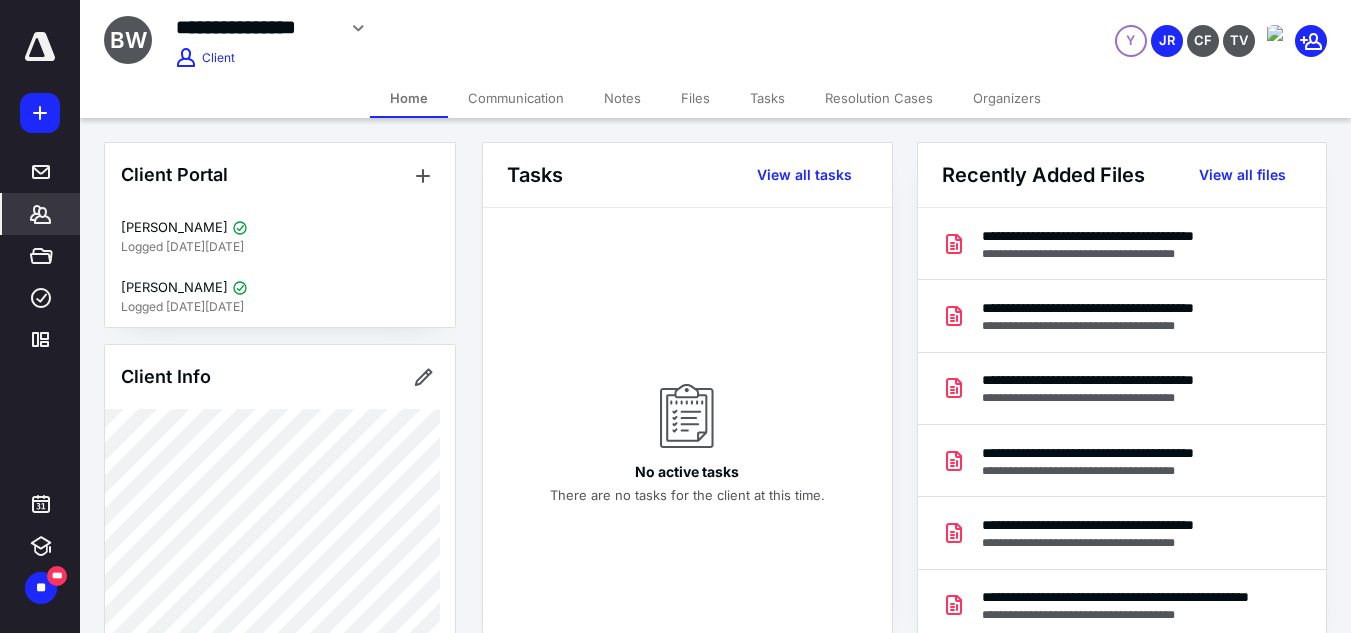 click on "Files" at bounding box center (695, 98) 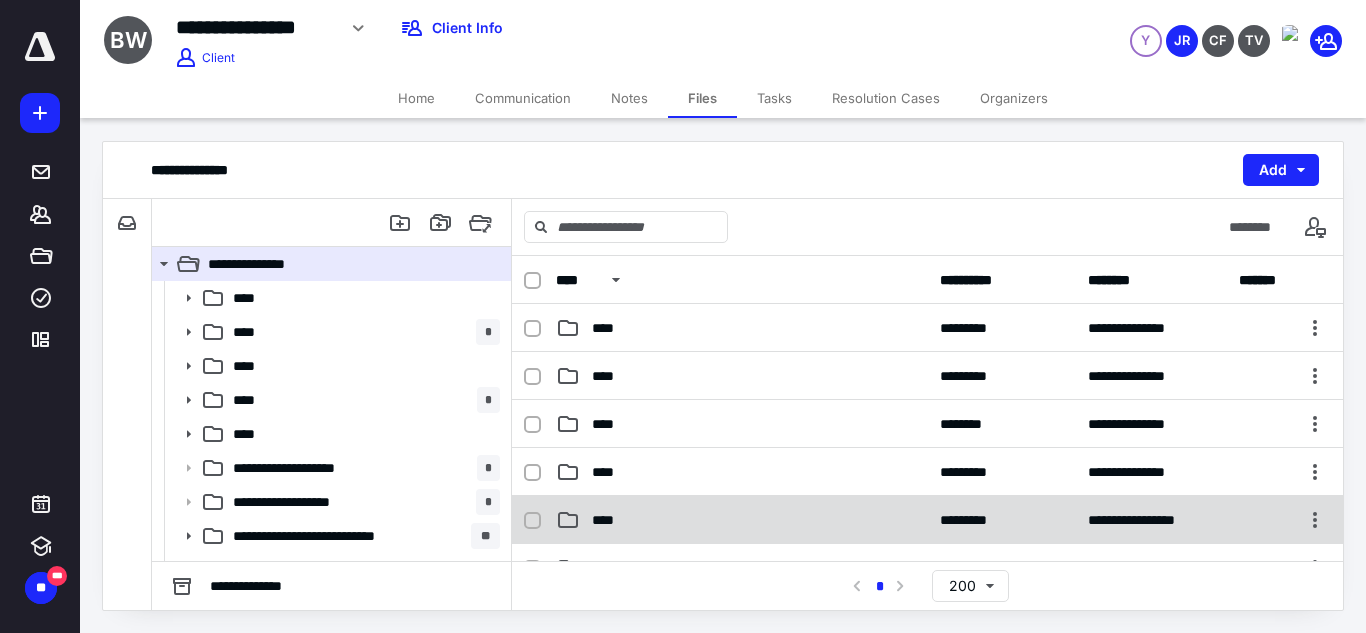 click on "****" at bounding box center (742, 520) 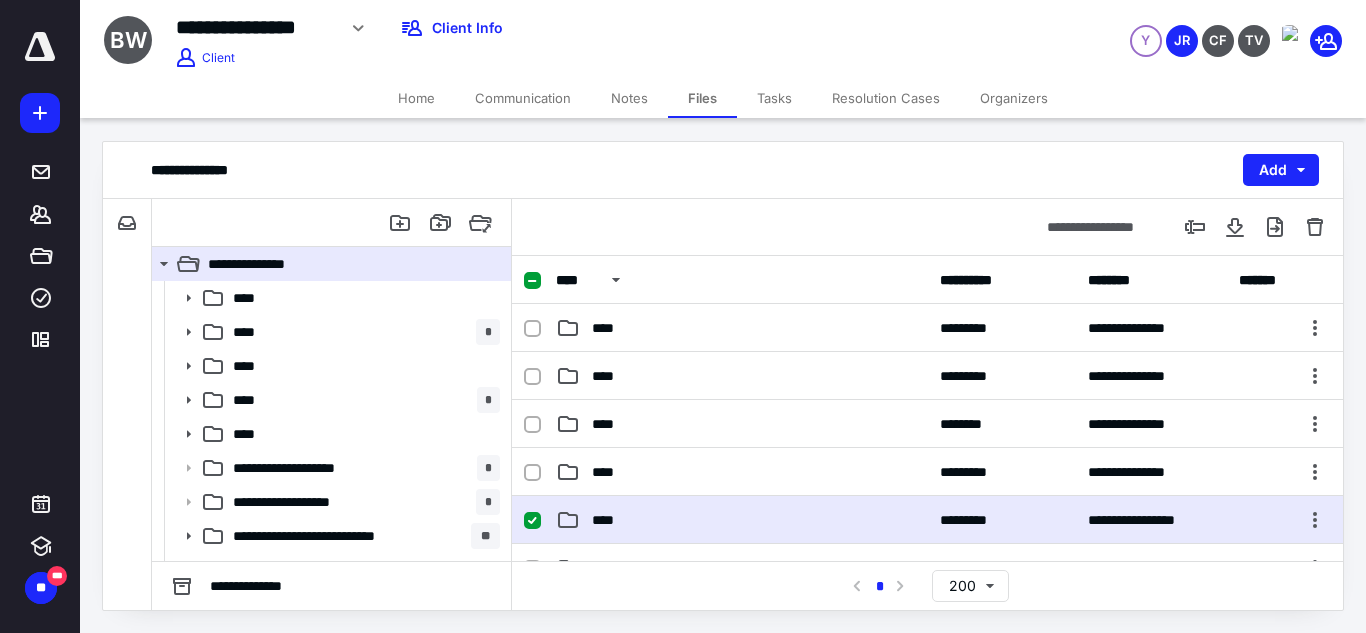 click on "****" at bounding box center [742, 520] 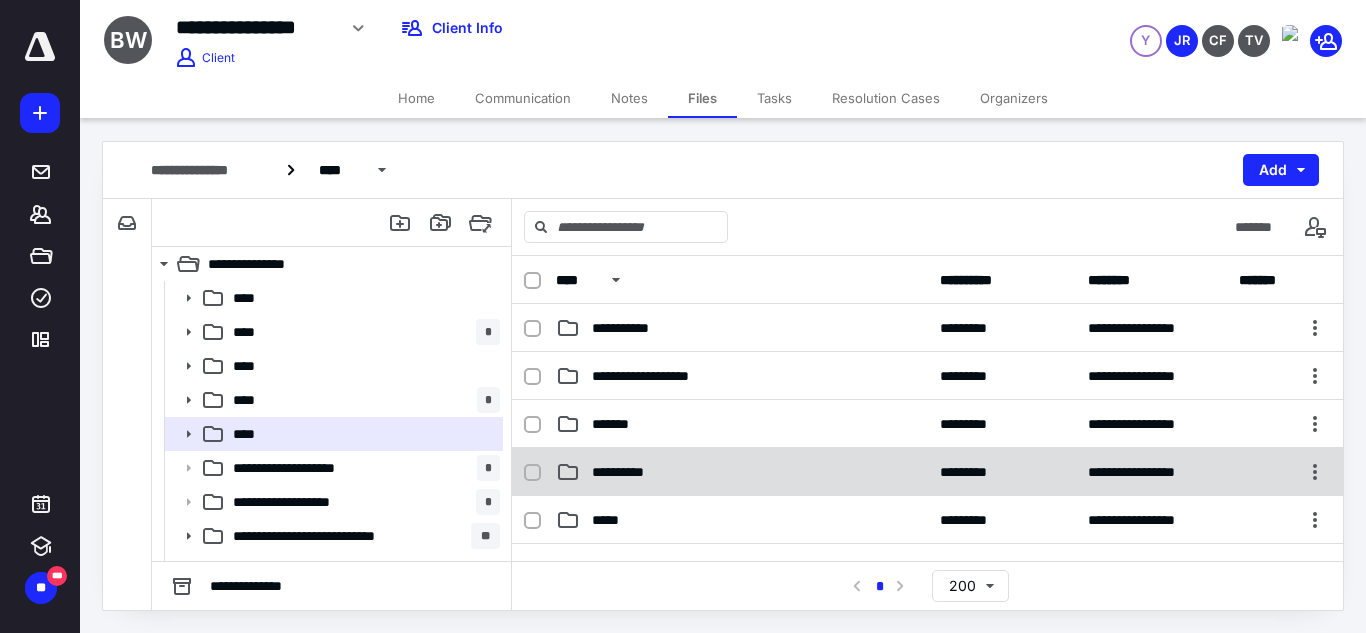 click on "**********" at bounding box center [927, 472] 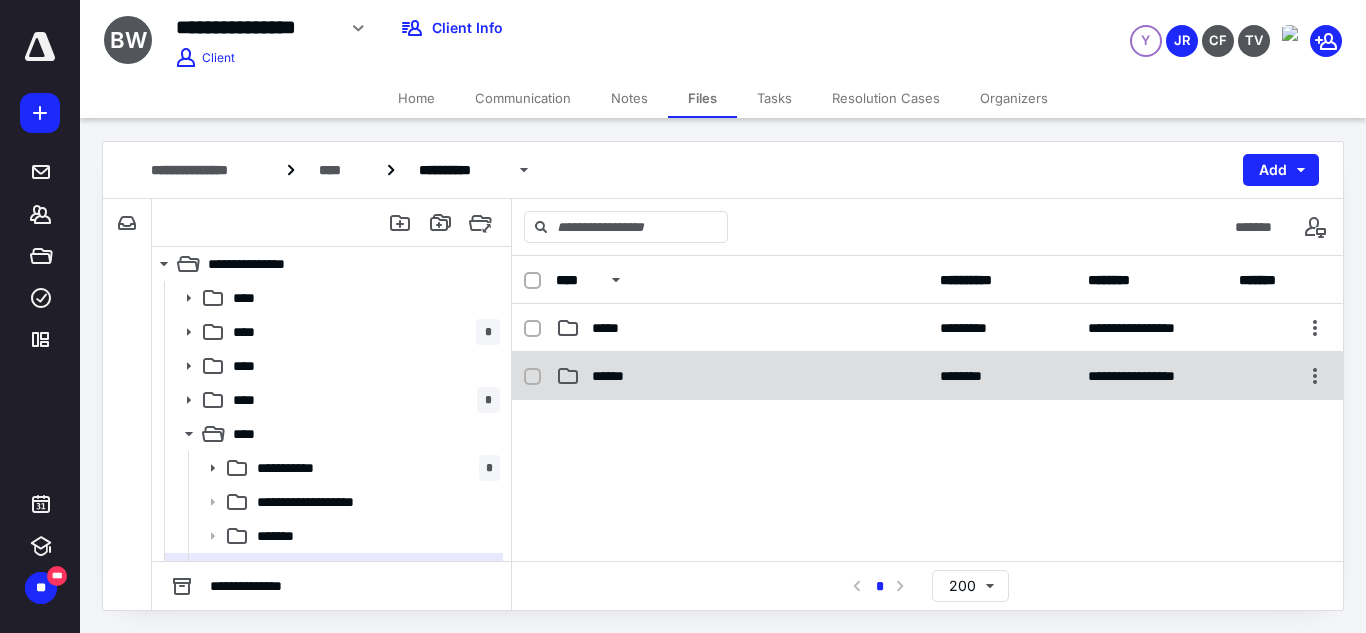 click on "******" at bounding box center (742, 376) 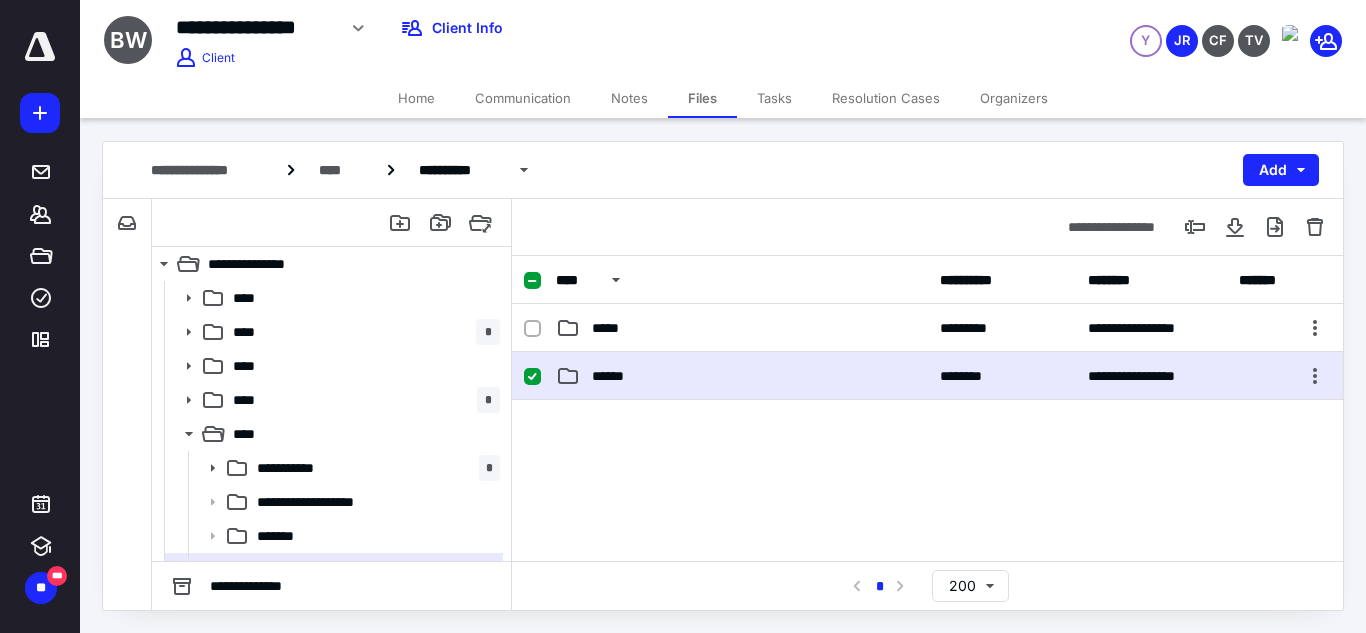 click on "******" at bounding box center [742, 376] 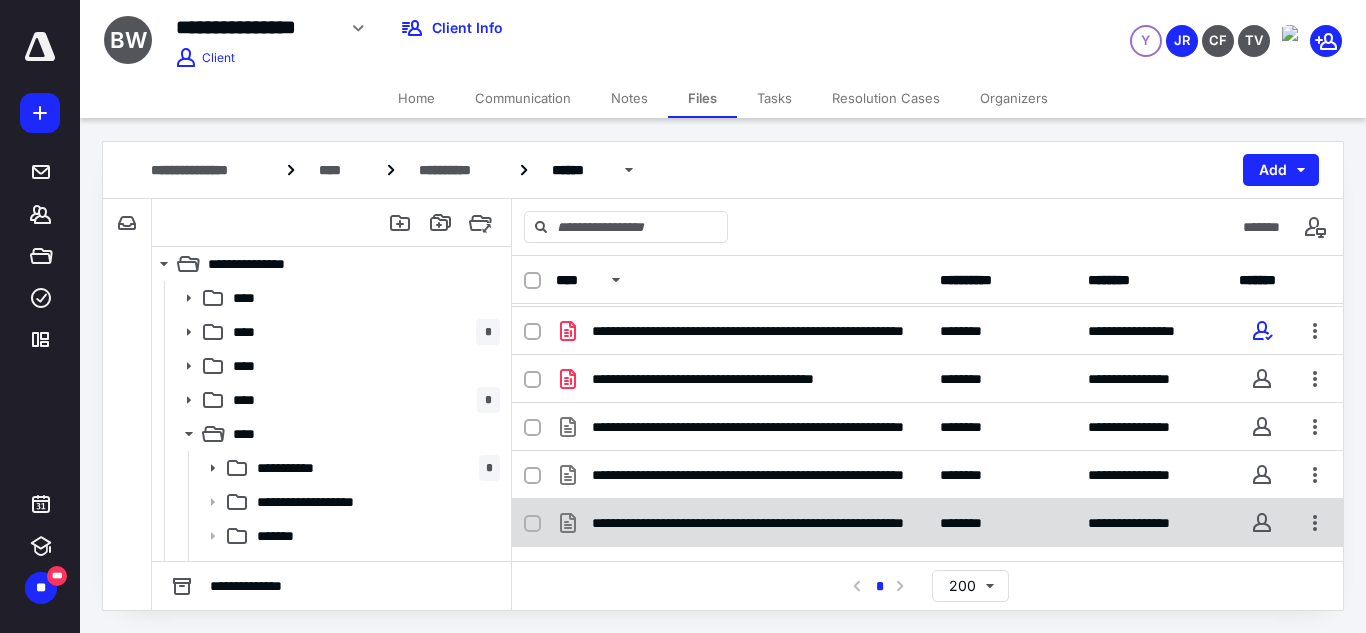 scroll, scrollTop: 0, scrollLeft: 0, axis: both 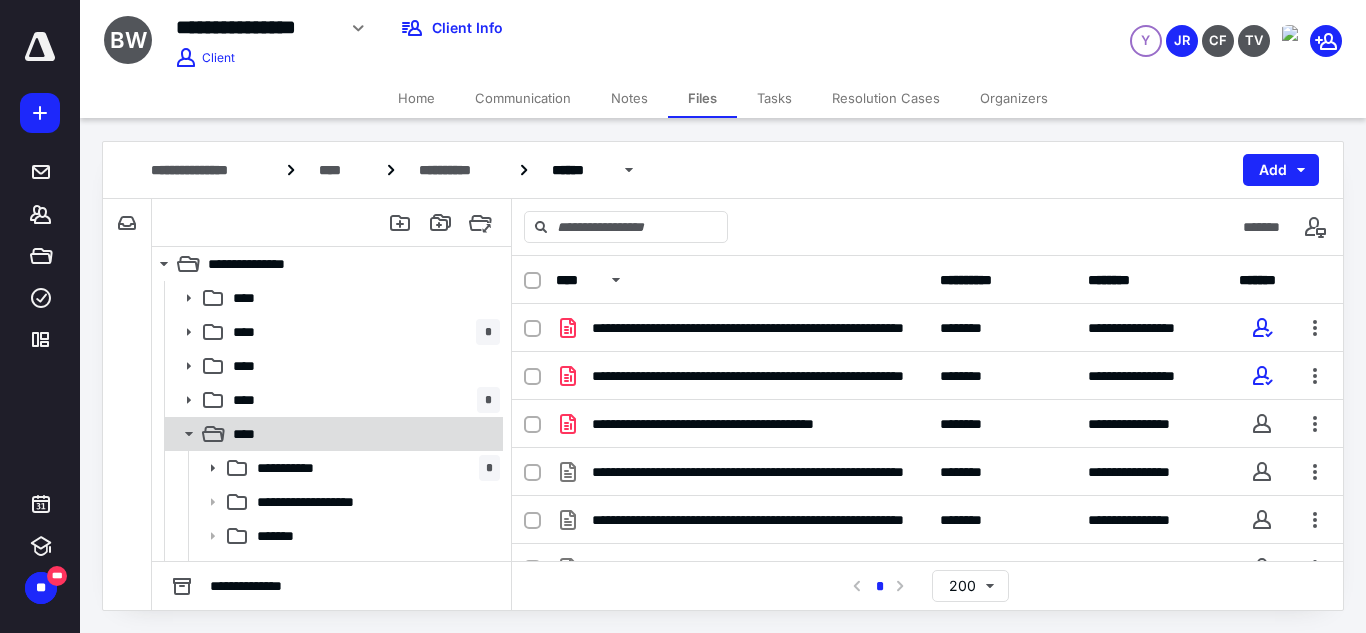 click on "****" at bounding box center (362, 434) 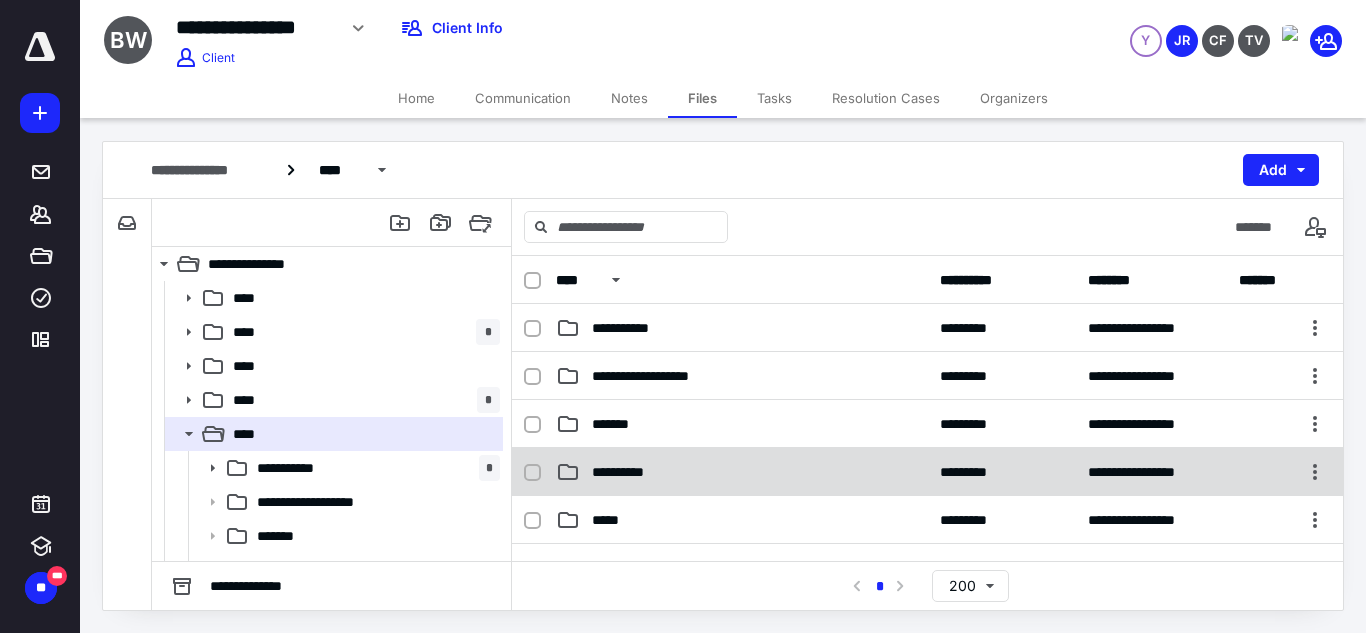 click on "**********" at bounding box center (742, 472) 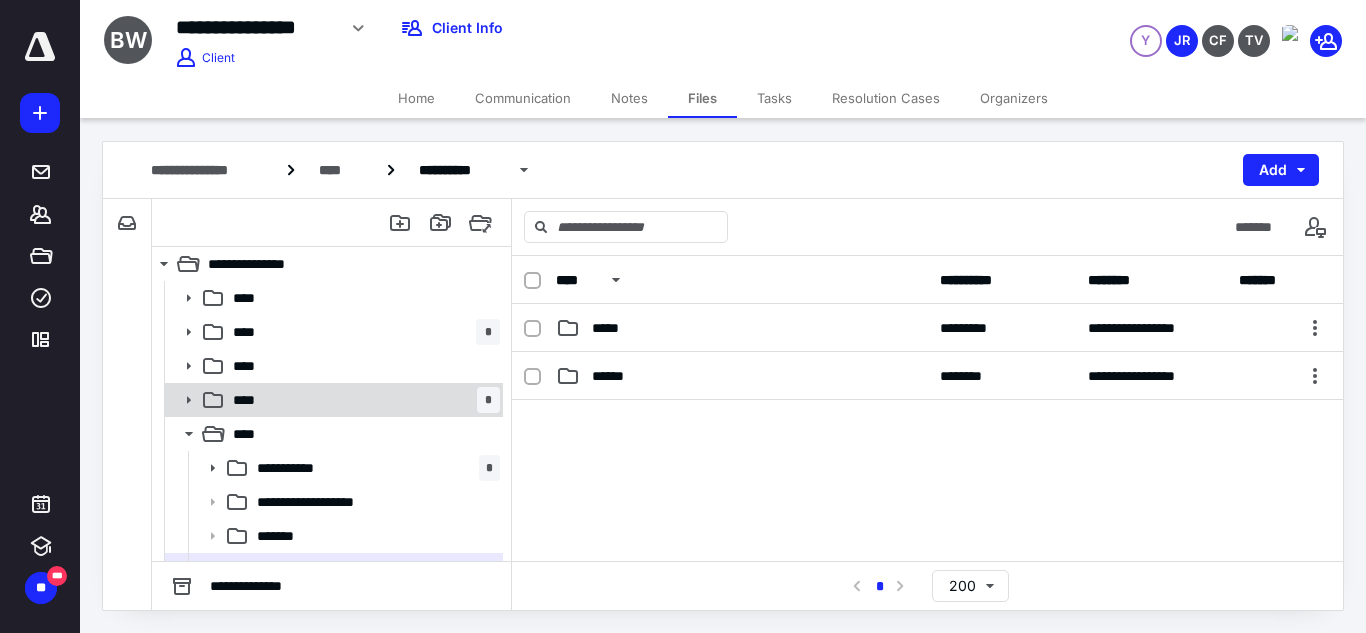 click on "**** *" at bounding box center [362, 400] 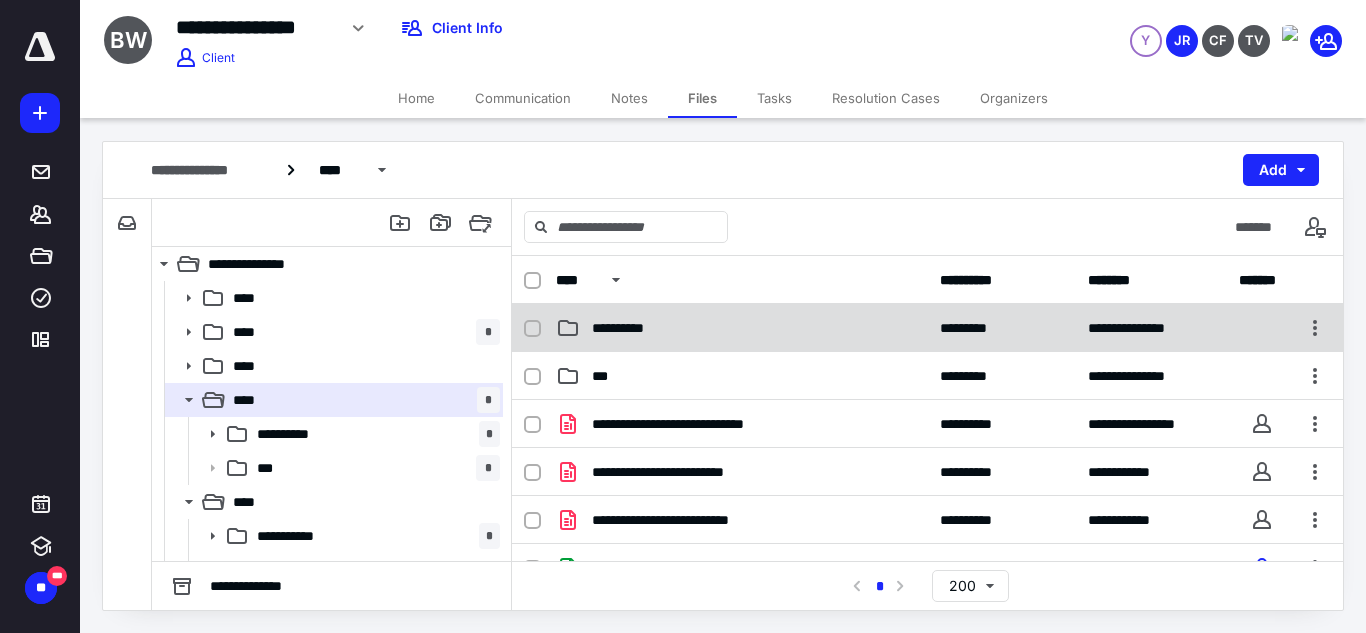 click on "**********" at bounding box center (742, 328) 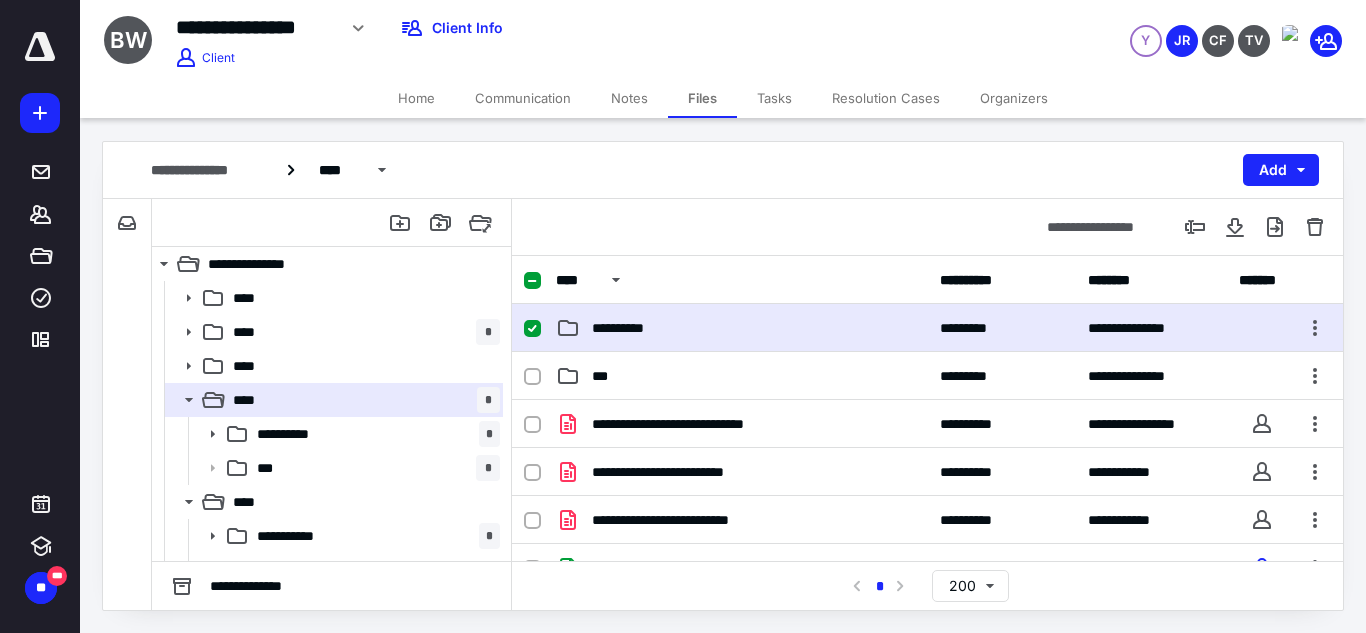 click on "**********" at bounding box center [742, 328] 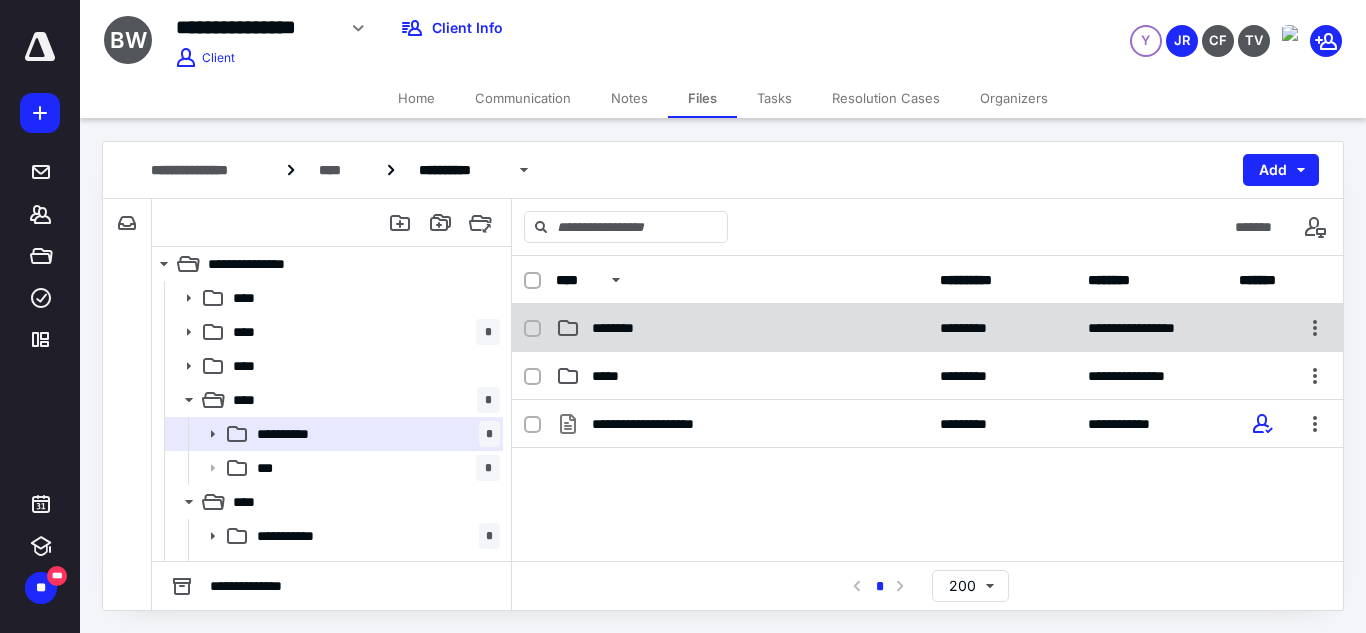 click on "********" at bounding box center (742, 328) 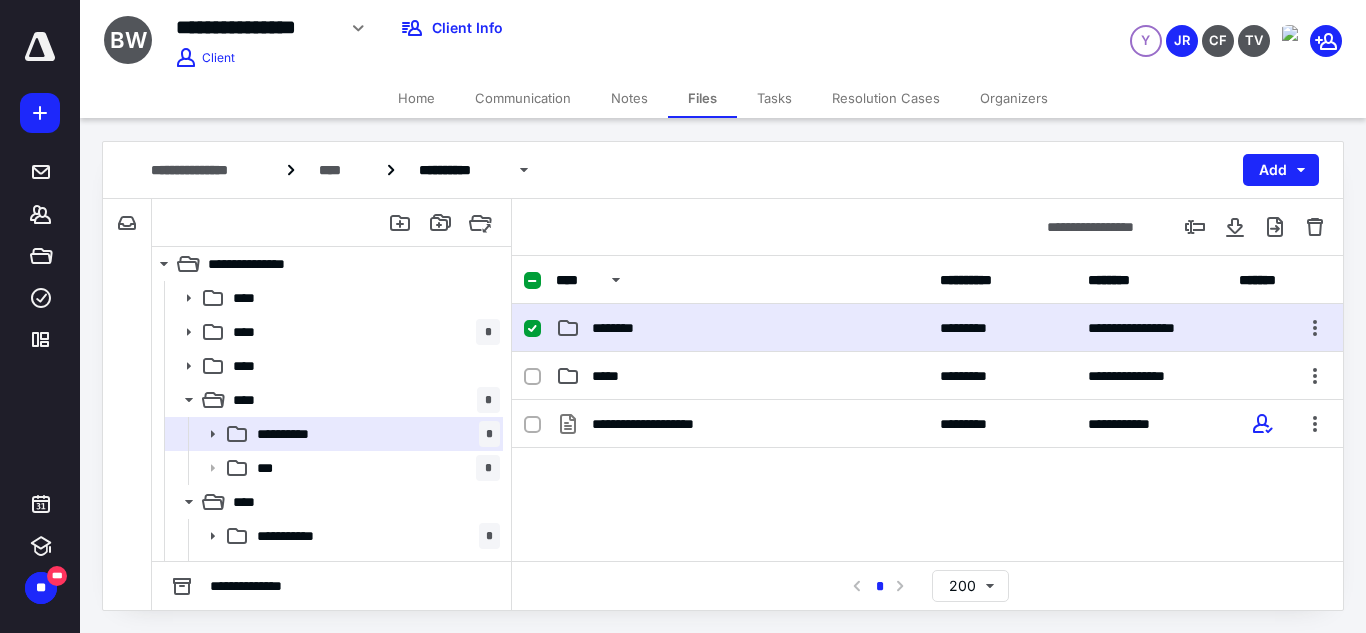 click on "********" at bounding box center (742, 328) 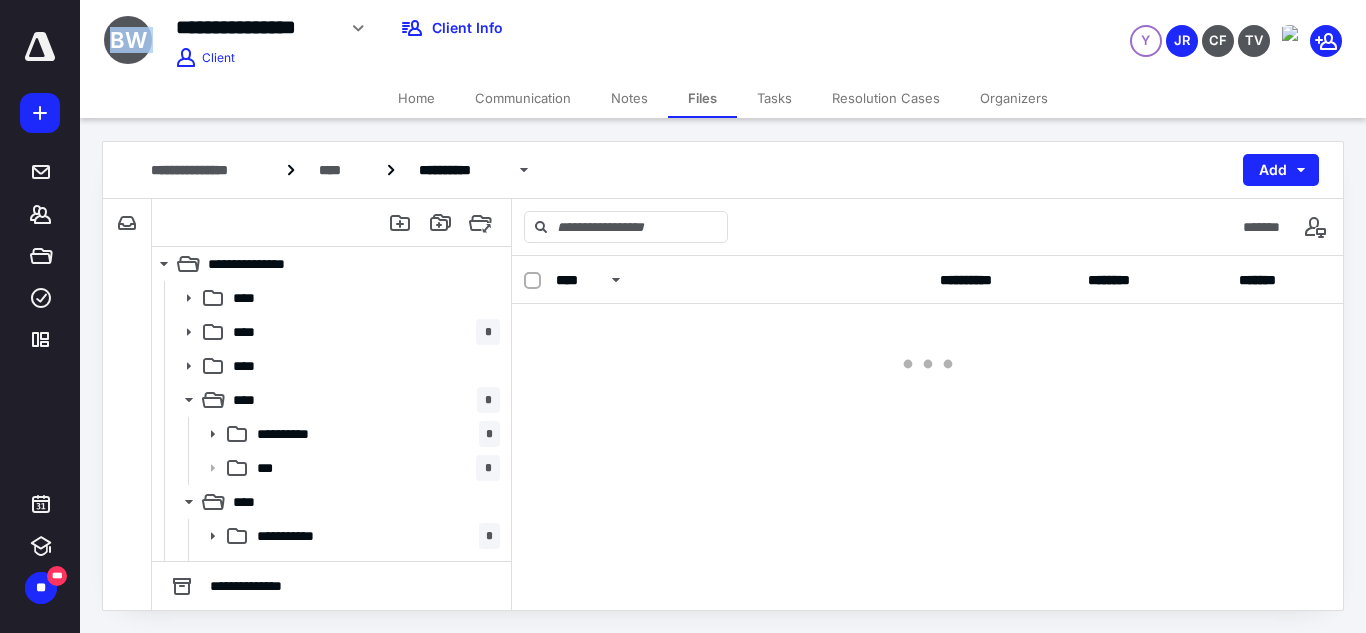 click at bounding box center [927, 432] 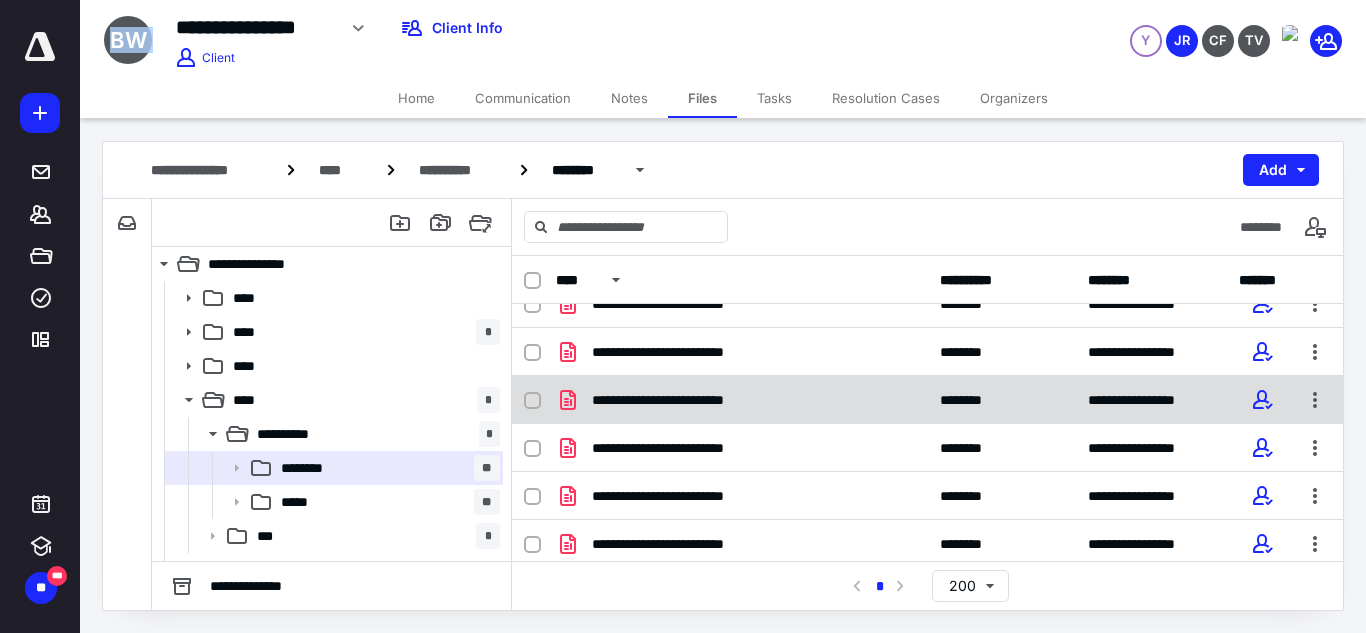 scroll, scrollTop: 271, scrollLeft: 0, axis: vertical 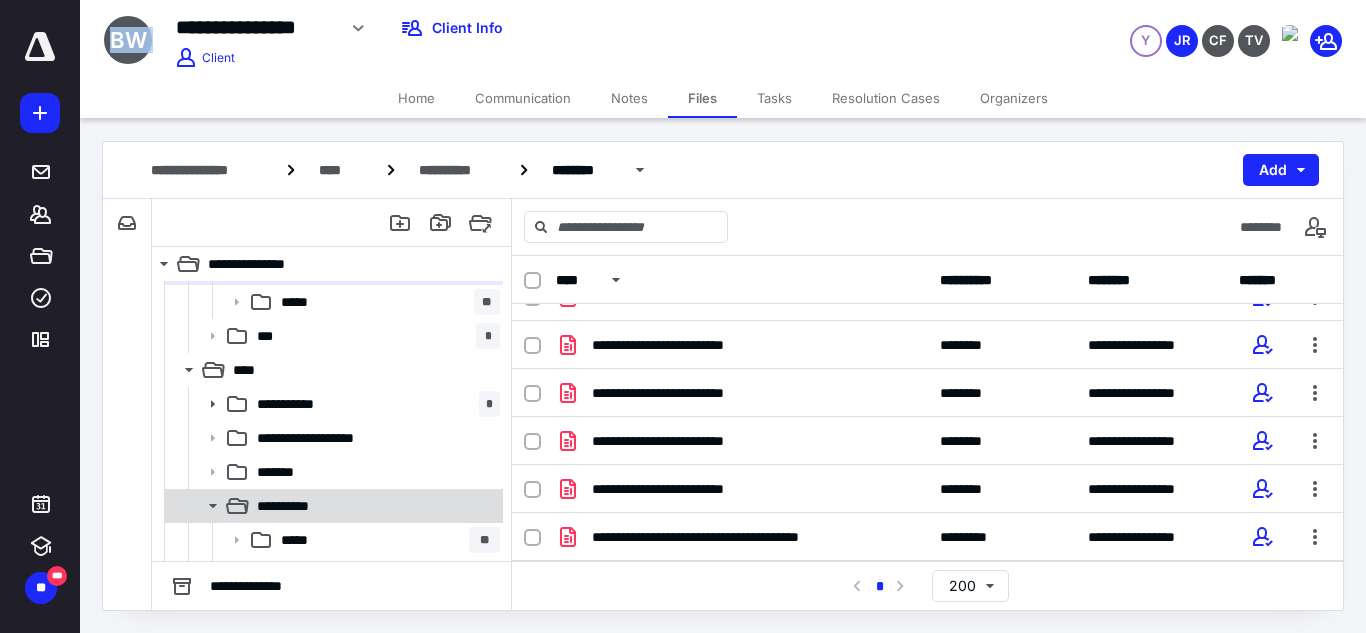 click on "**********" at bounding box center [374, 506] 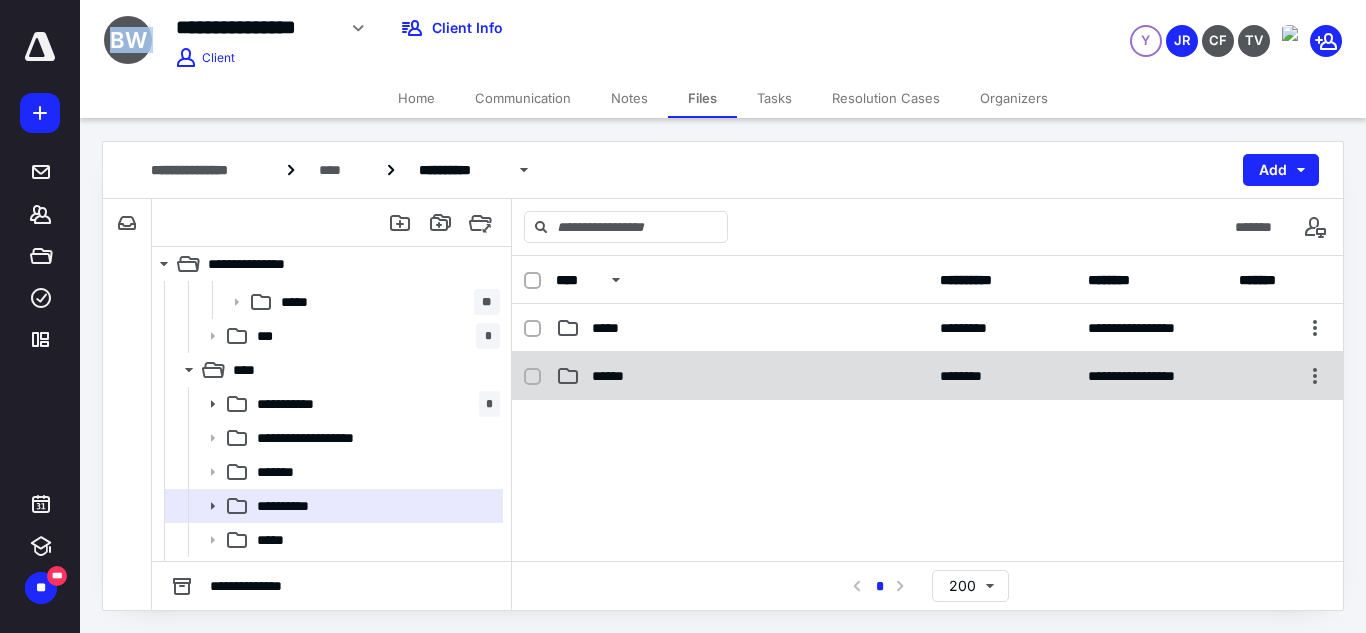 click on "**********" at bounding box center (927, 376) 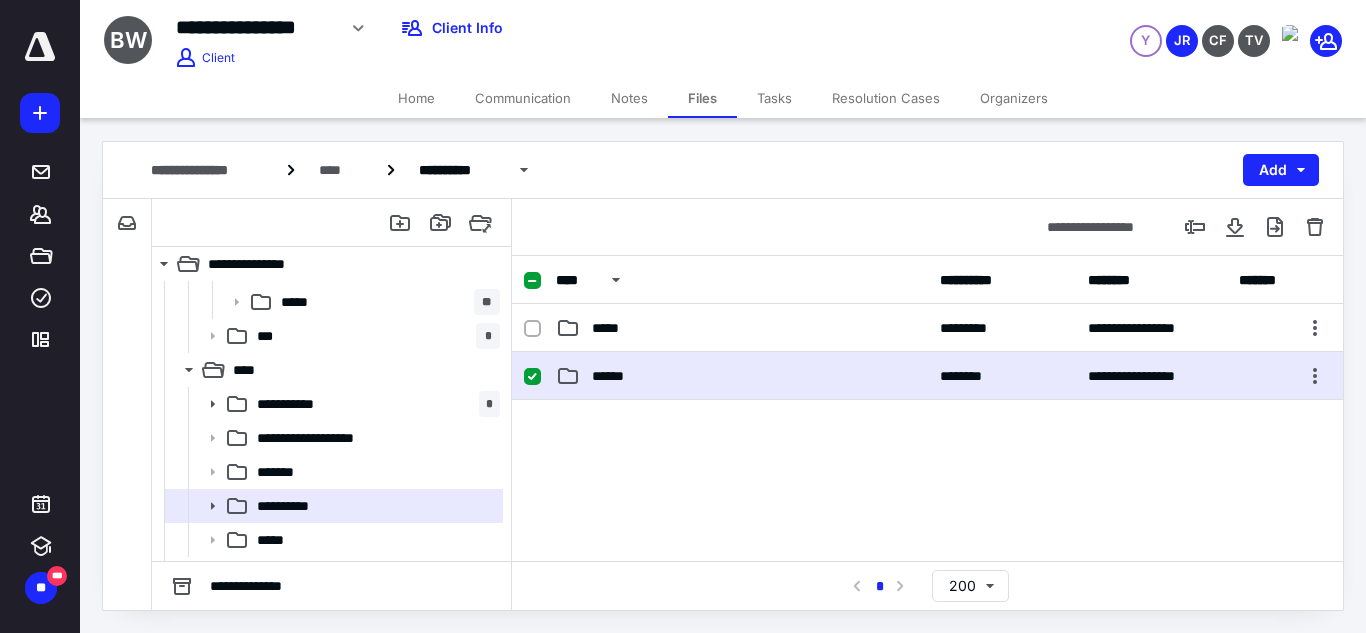 click on "**********" at bounding box center (927, 376) 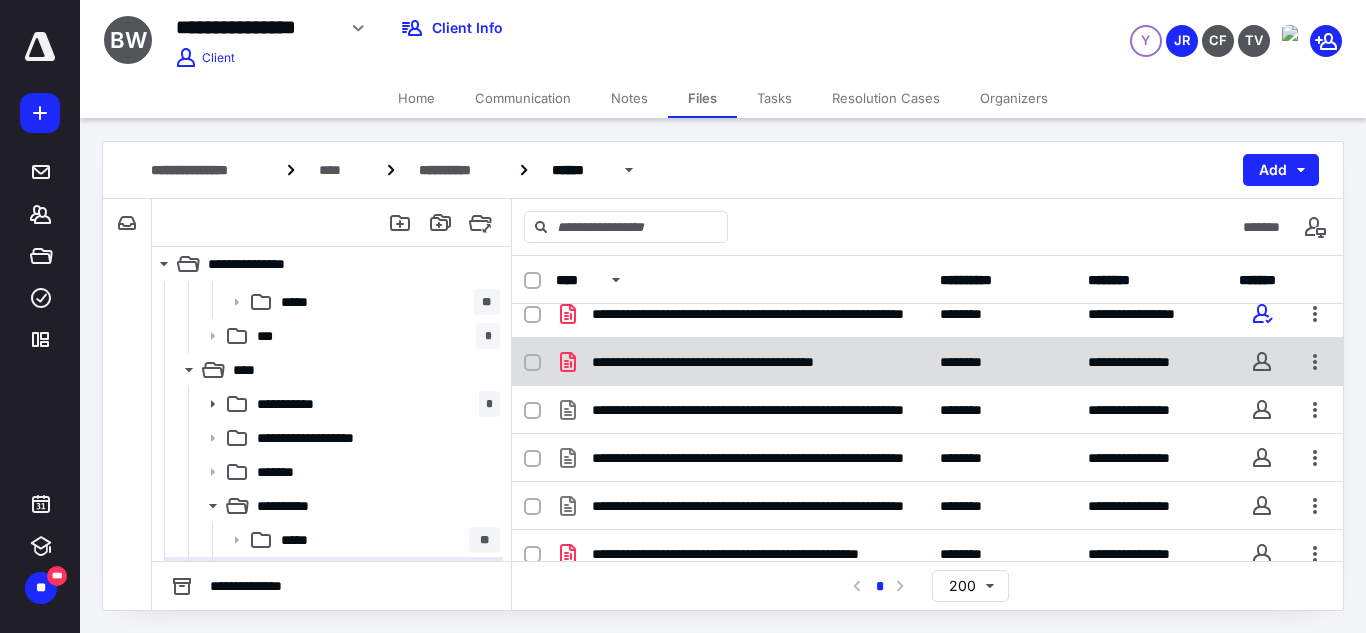 scroll, scrollTop: 0, scrollLeft: 0, axis: both 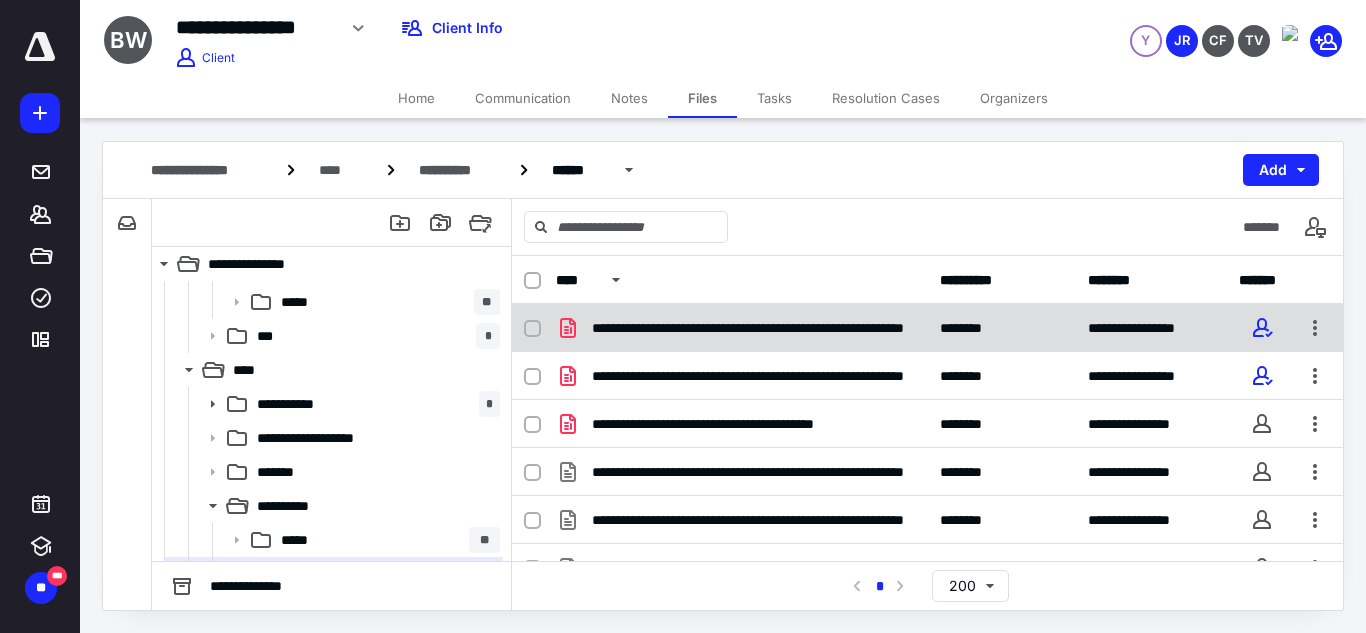 click on "**********" at bounding box center (742, 328) 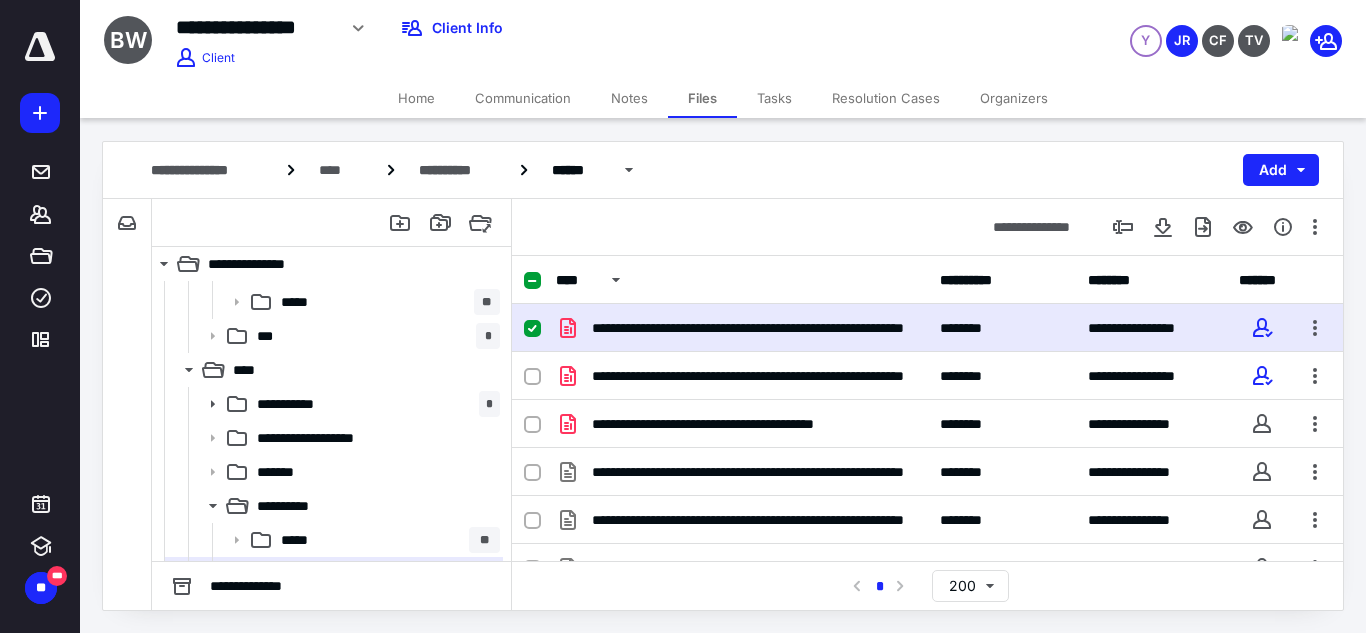 click on "**********" at bounding box center [742, 328] 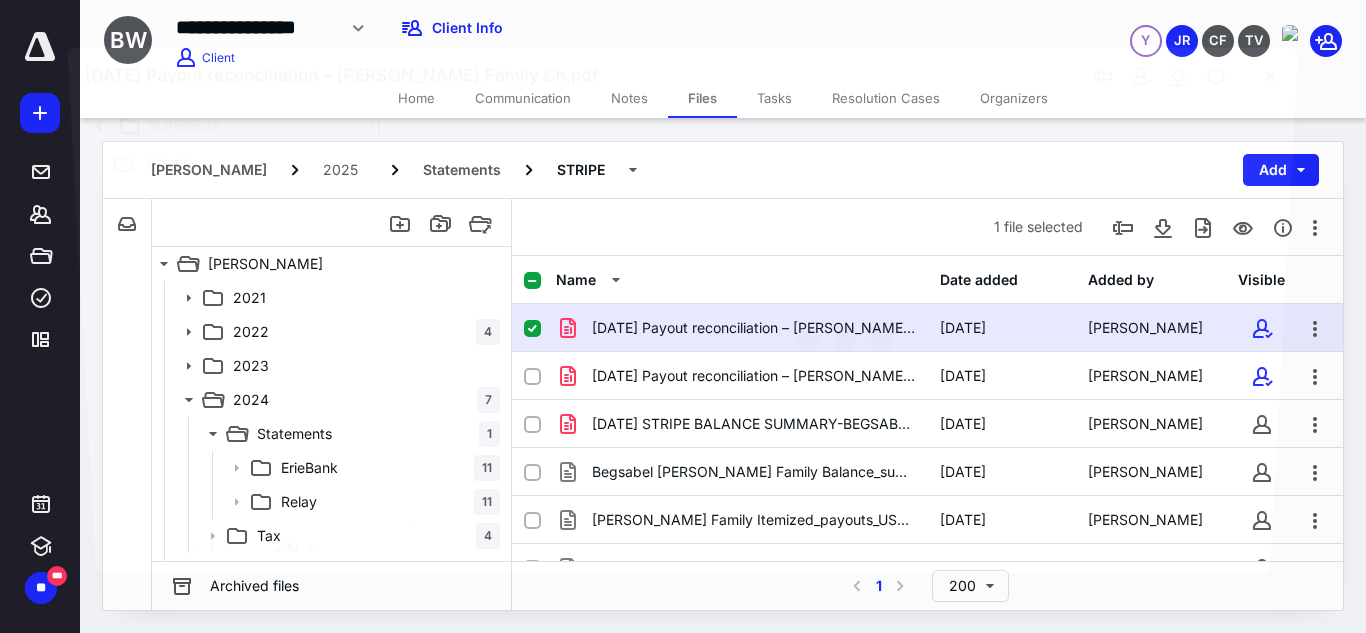 scroll, scrollTop: 200, scrollLeft: 0, axis: vertical 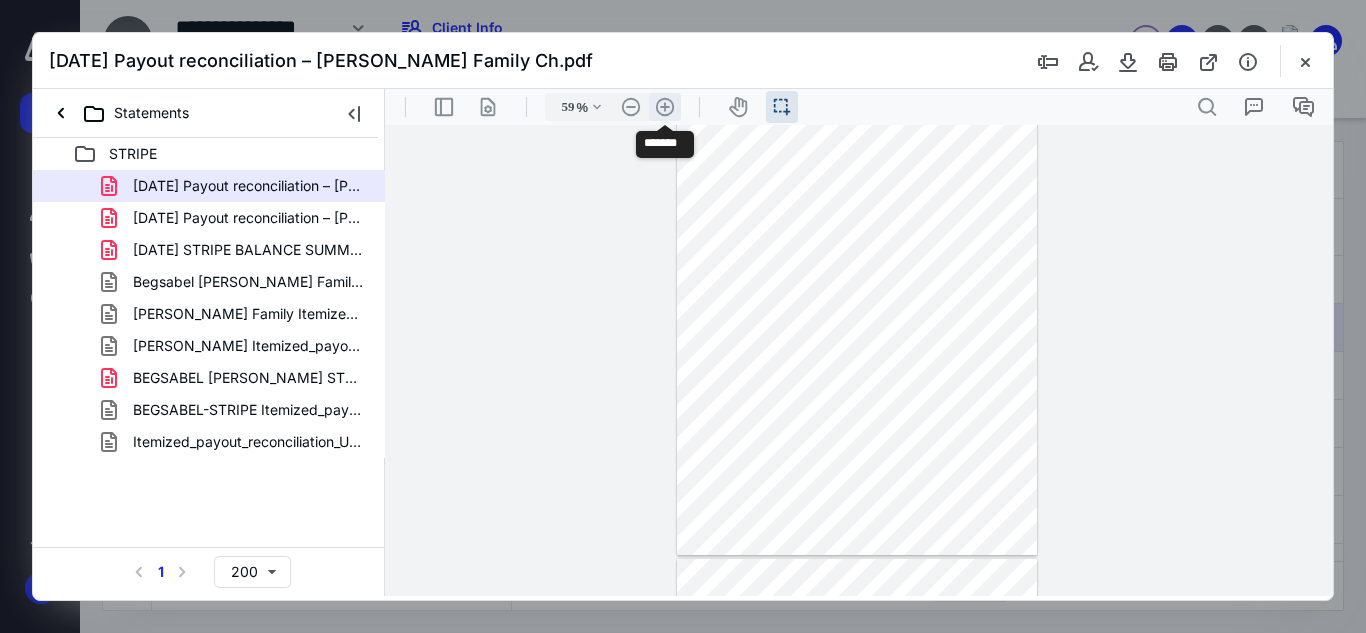 click on ".cls-1{fill:#abb0c4;} icon - header - zoom - in - line" at bounding box center [665, 107] 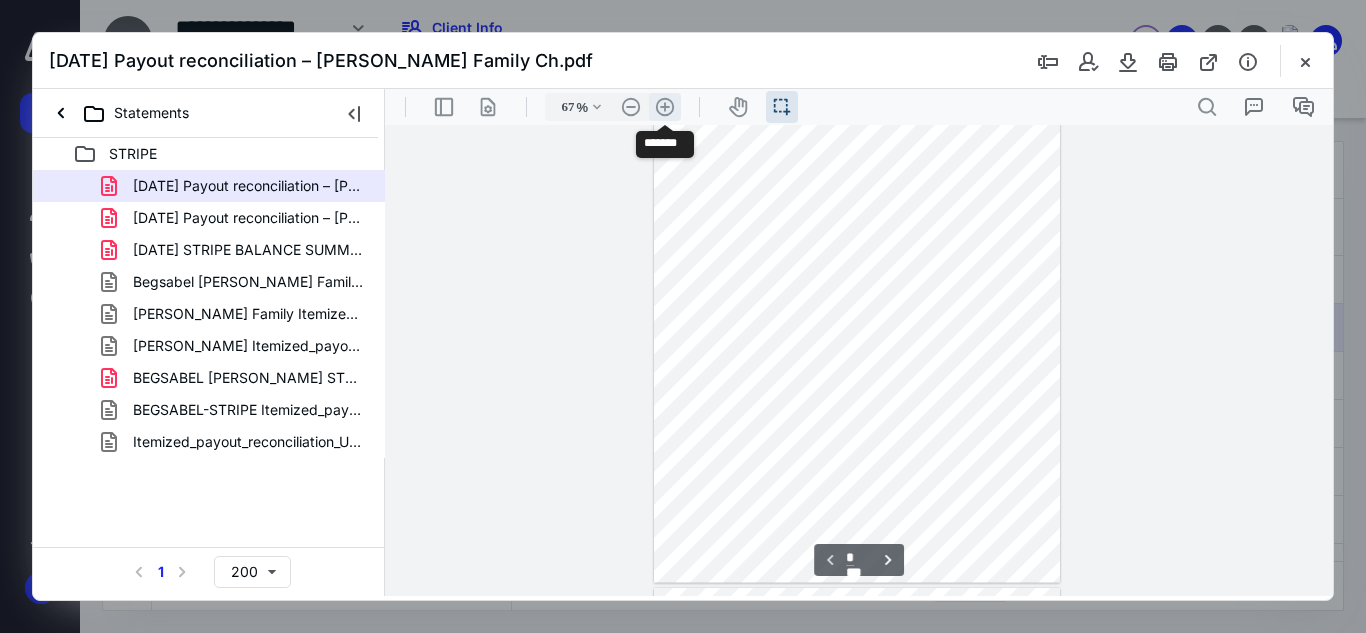 click on ".cls-1{fill:#abb0c4;} icon - header - zoom - in - line" at bounding box center [665, 107] 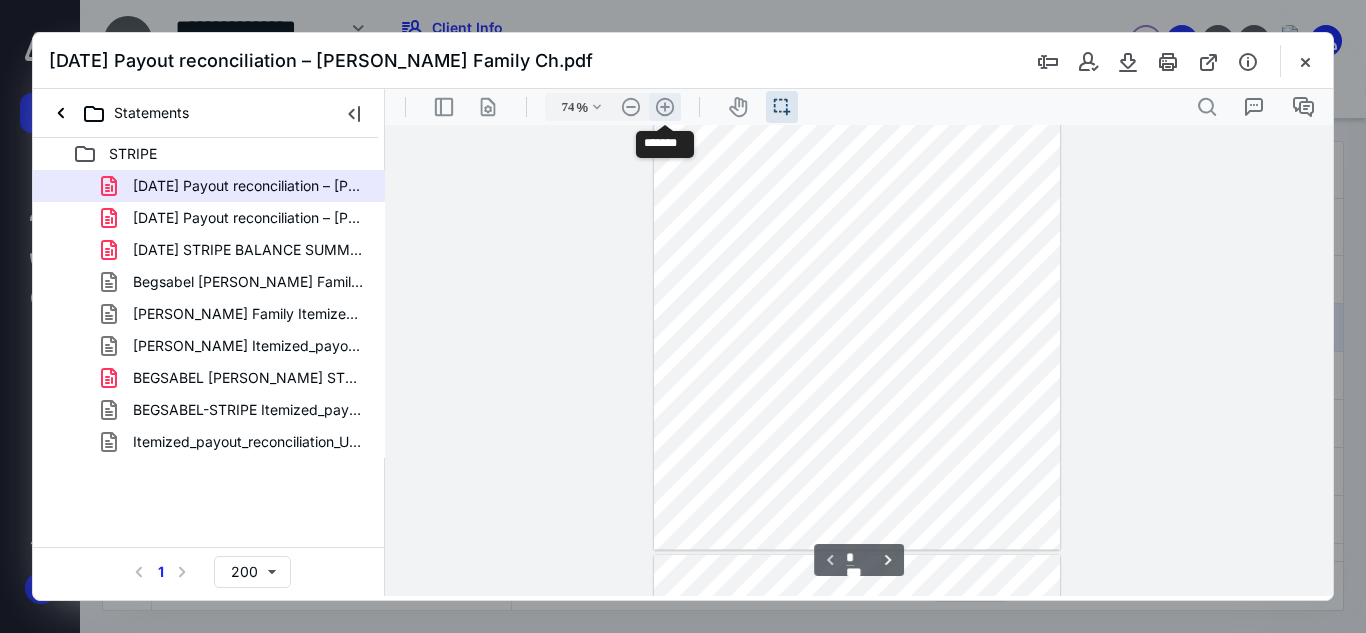 click on ".cls-1{fill:#abb0c4;} icon - header - zoom - in - line" at bounding box center [665, 107] 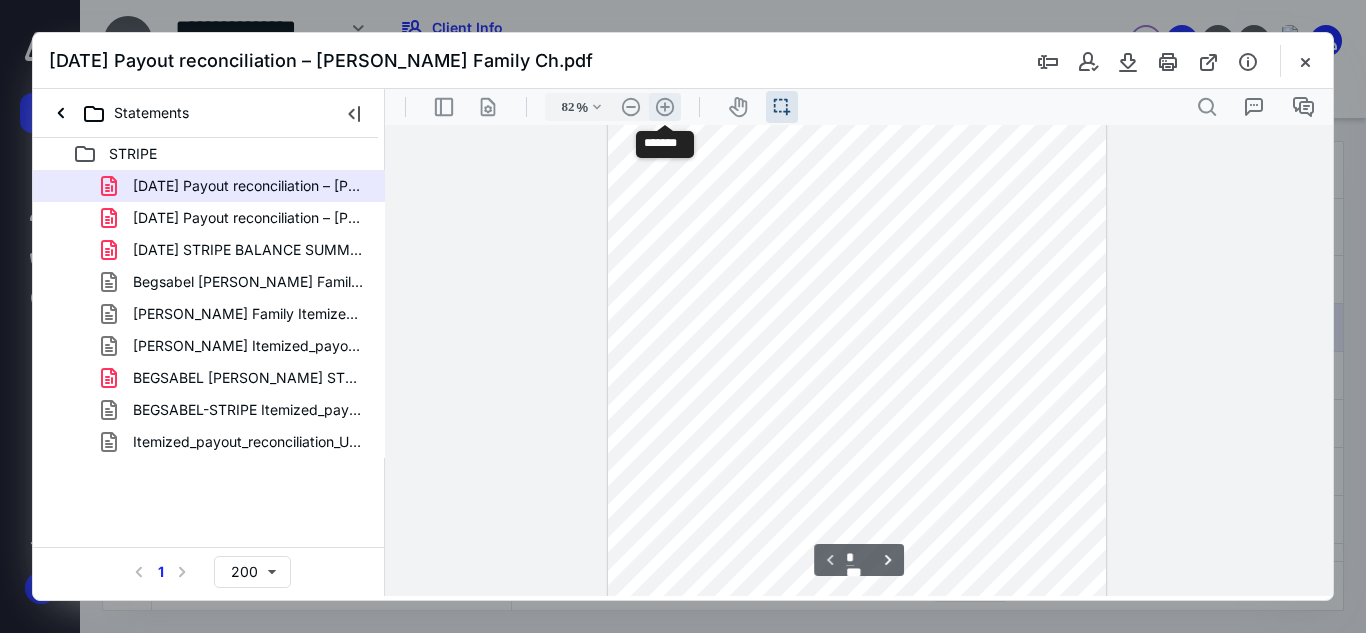 click on ".cls-1{fill:#abb0c4;} icon - header - zoom - in - line" at bounding box center (665, 107) 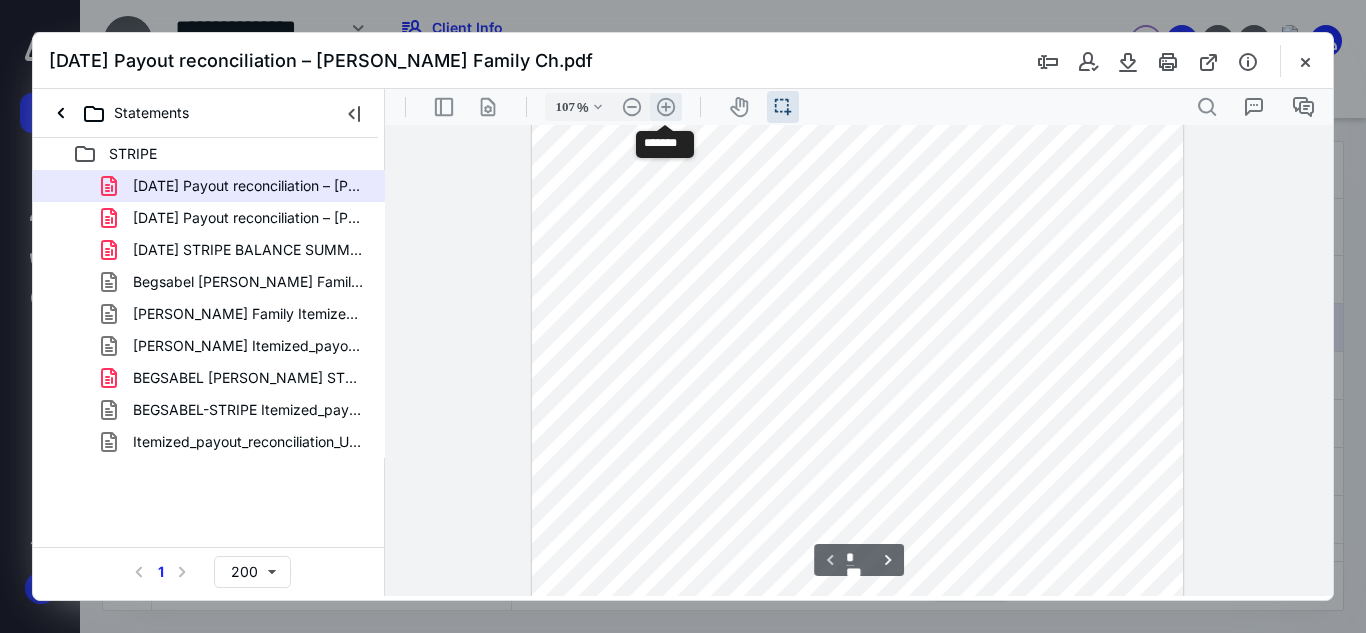 click on ".cls-1{fill:#abb0c4;} icon - header - zoom - in - line" at bounding box center (666, 107) 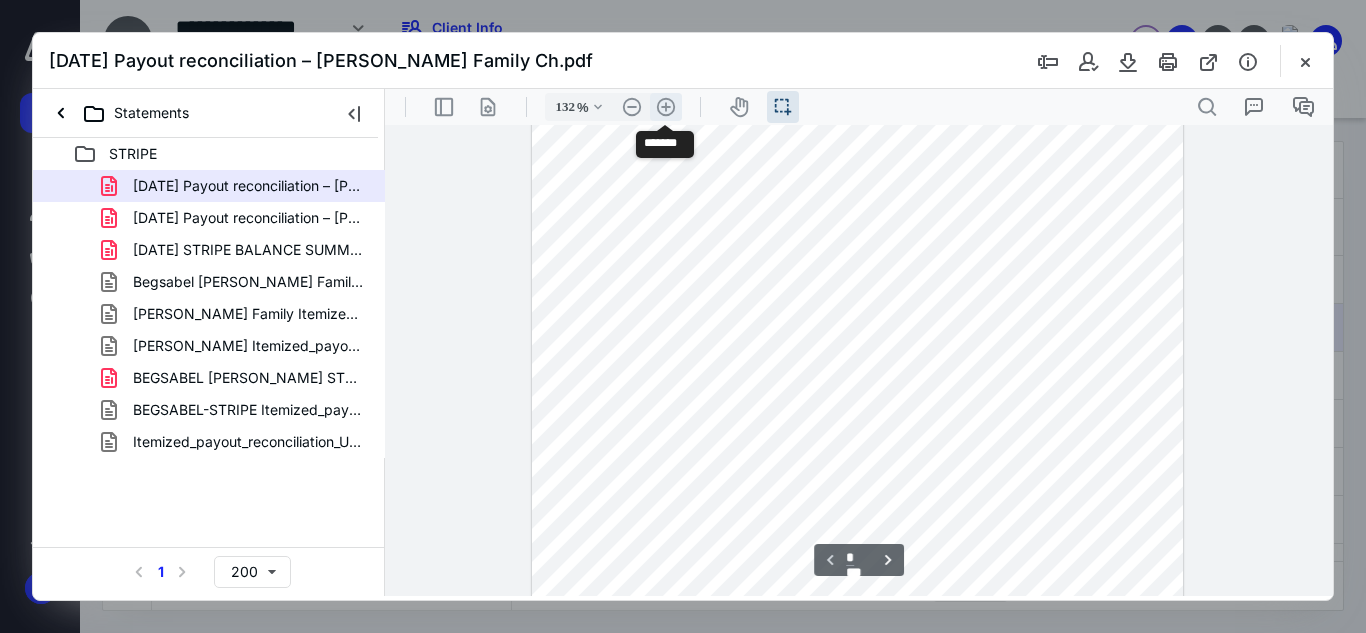 scroll, scrollTop: 355, scrollLeft: 0, axis: vertical 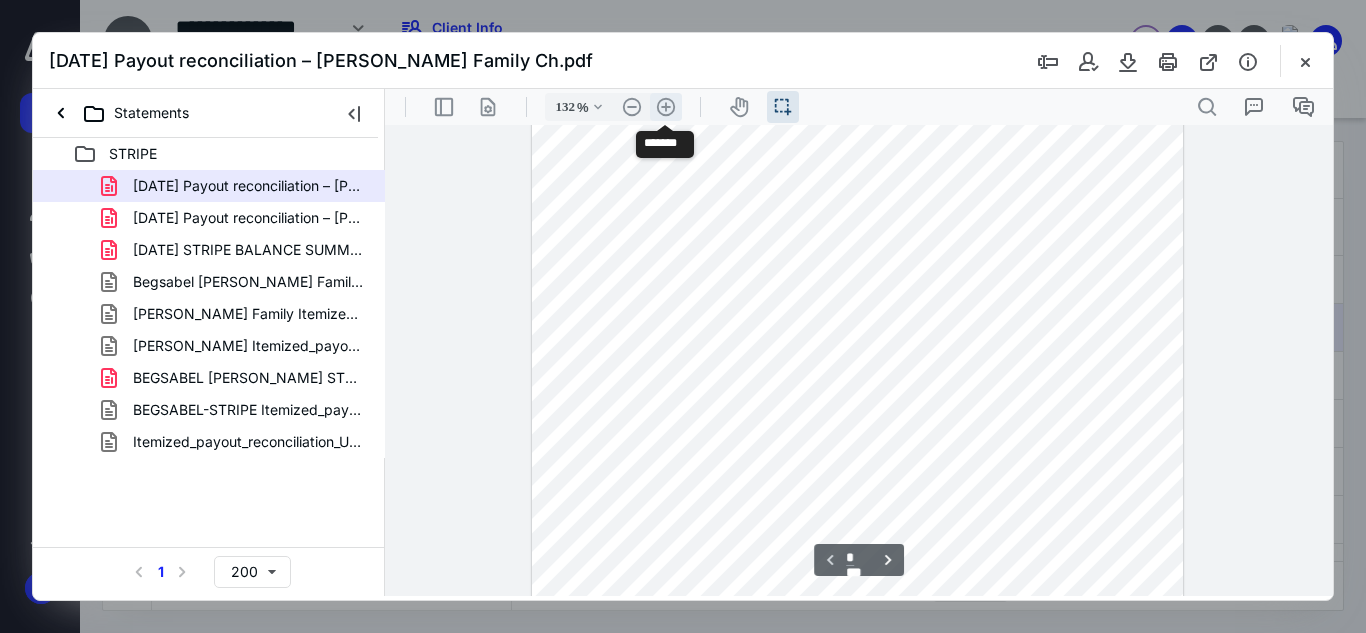 click on ".cls-1{fill:#abb0c4;} icon - header - zoom - in - line" at bounding box center [666, 107] 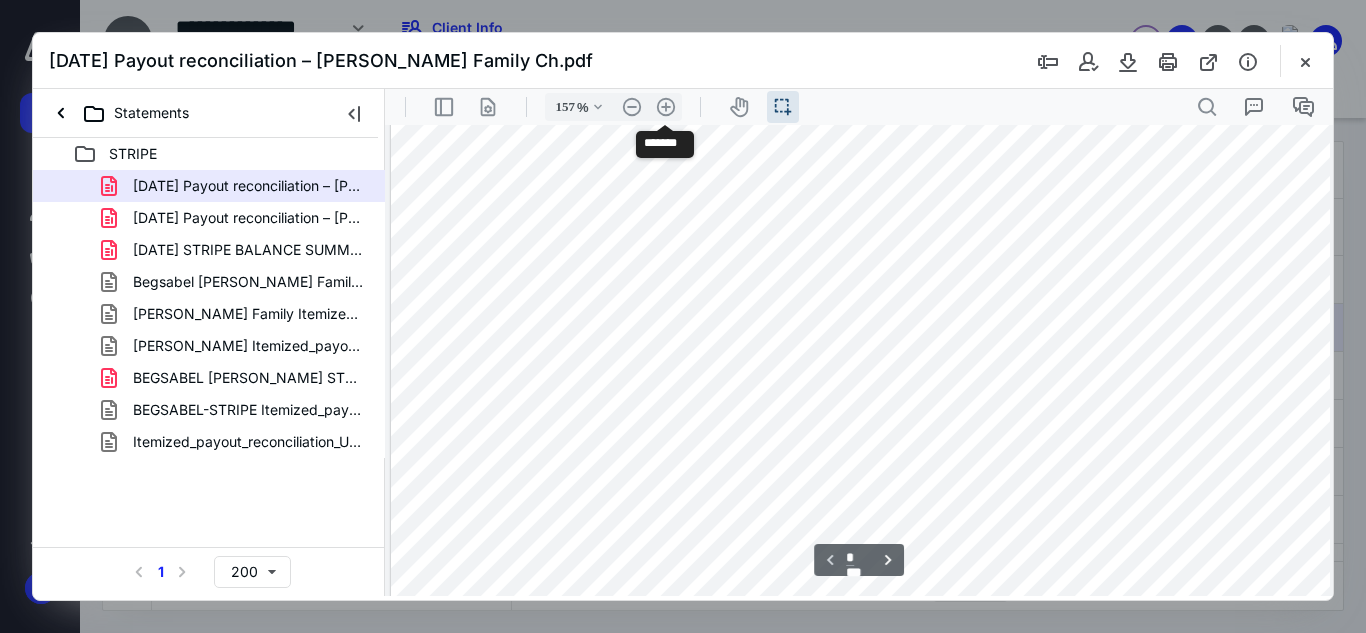 scroll, scrollTop: 464, scrollLeft: 16, axis: both 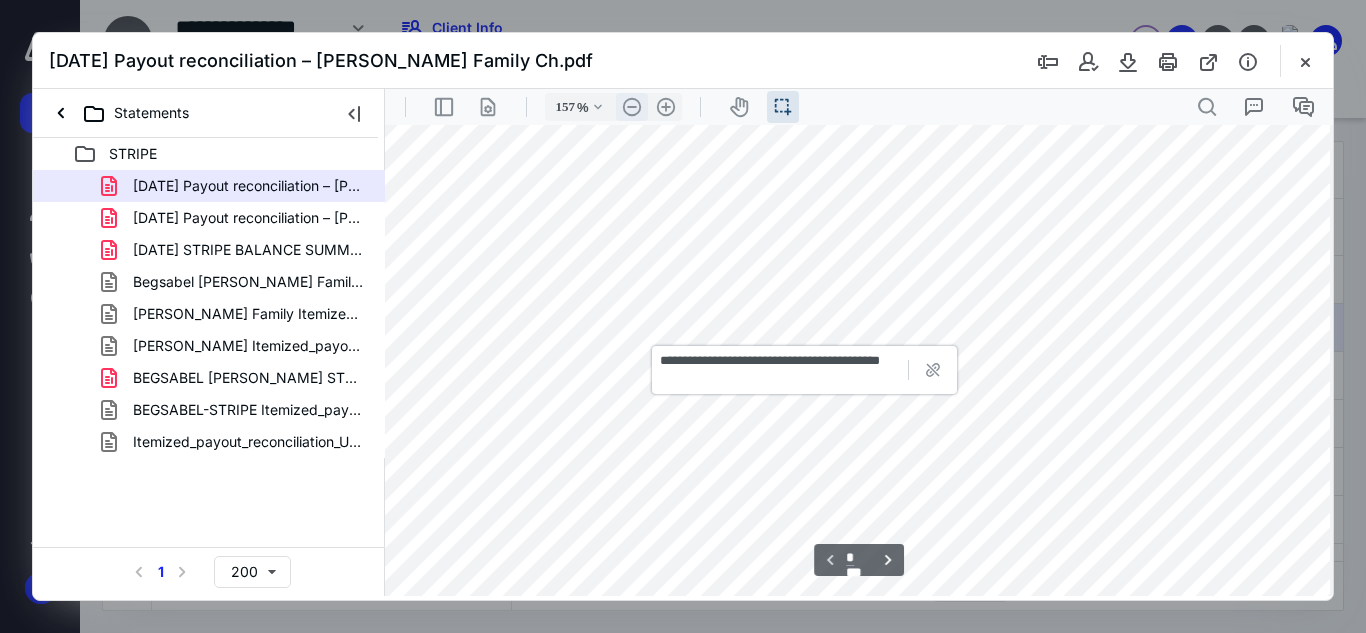 click on ".cls-1{fill:#abb0c4;} icon - header - zoom - out - line" at bounding box center [632, 107] 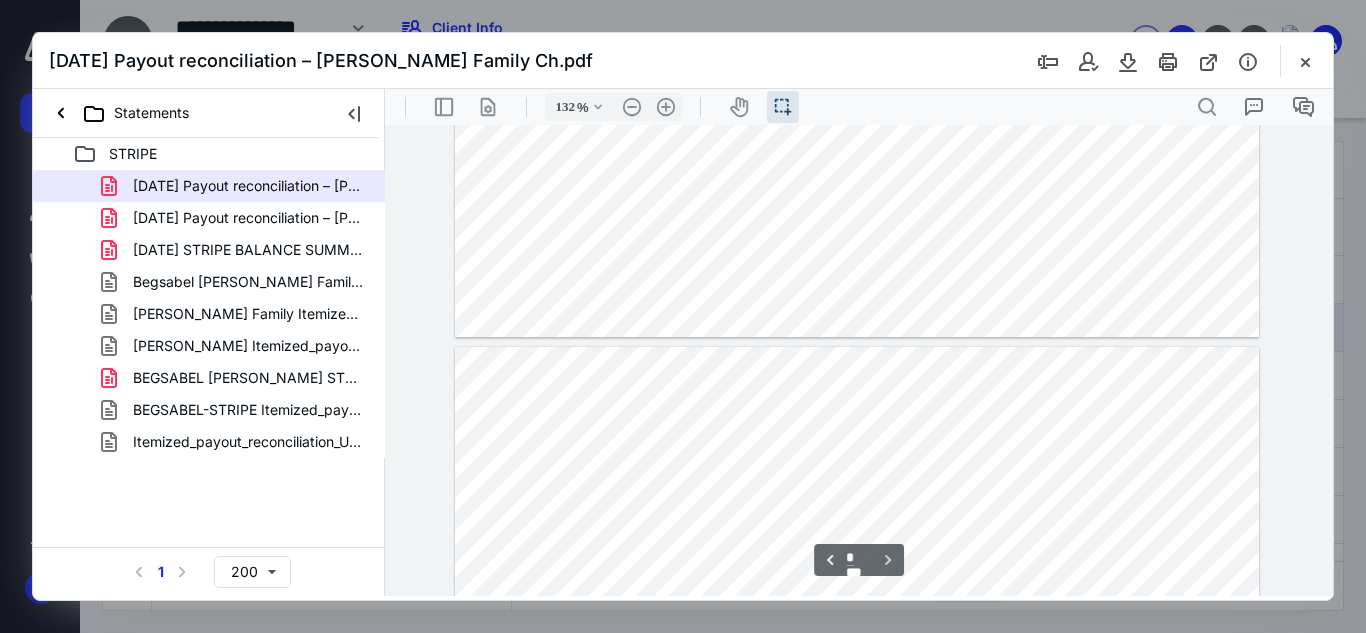 type on "*" 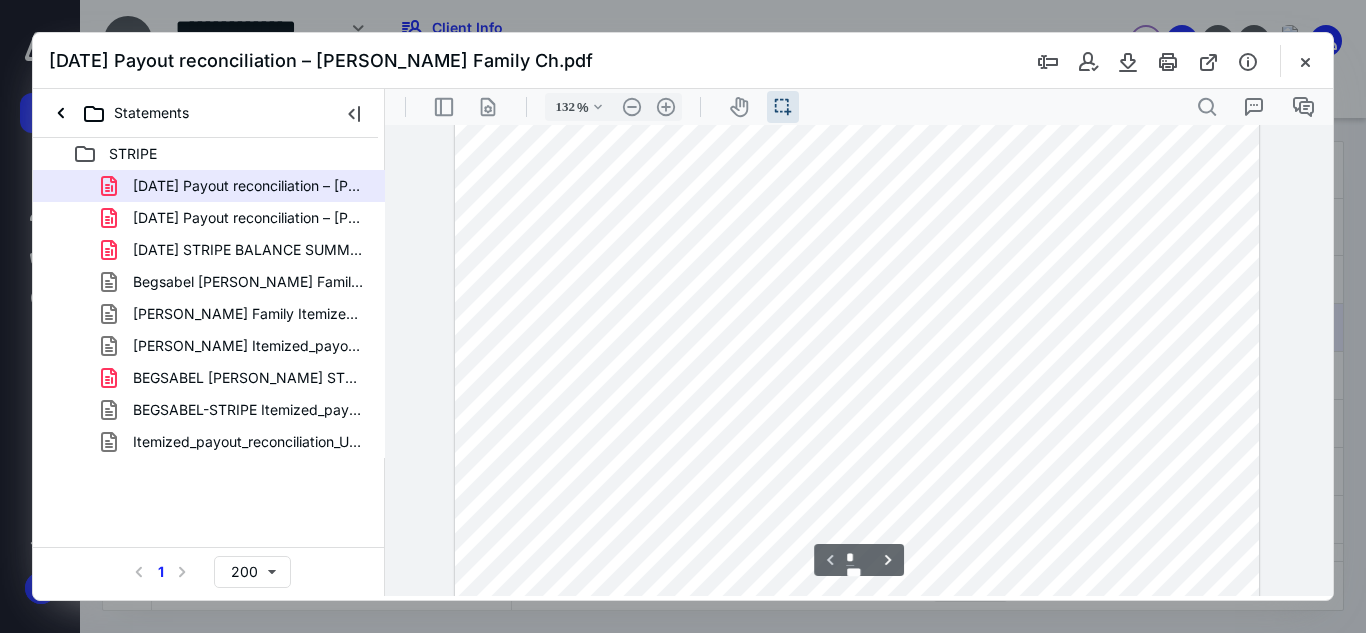 scroll, scrollTop: 255, scrollLeft: 0, axis: vertical 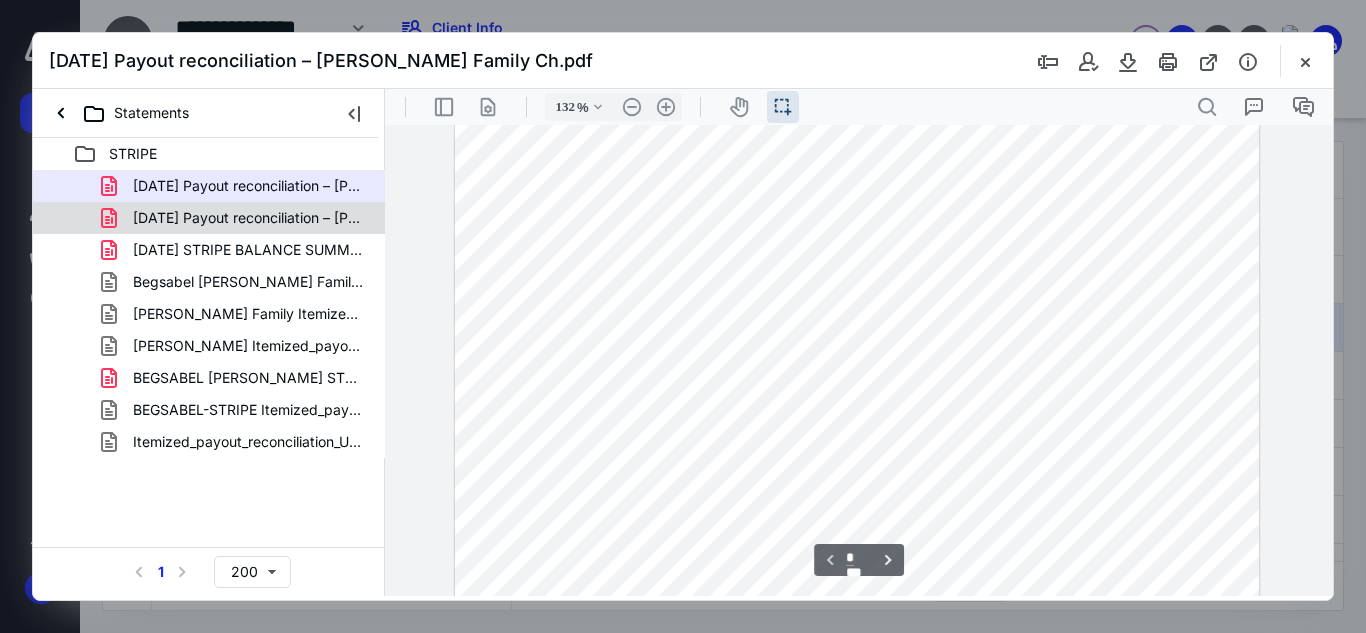 click on "[DATE] Payout reconciliation – [PERSON_NAME] Family Ch.pdf" at bounding box center [249, 218] 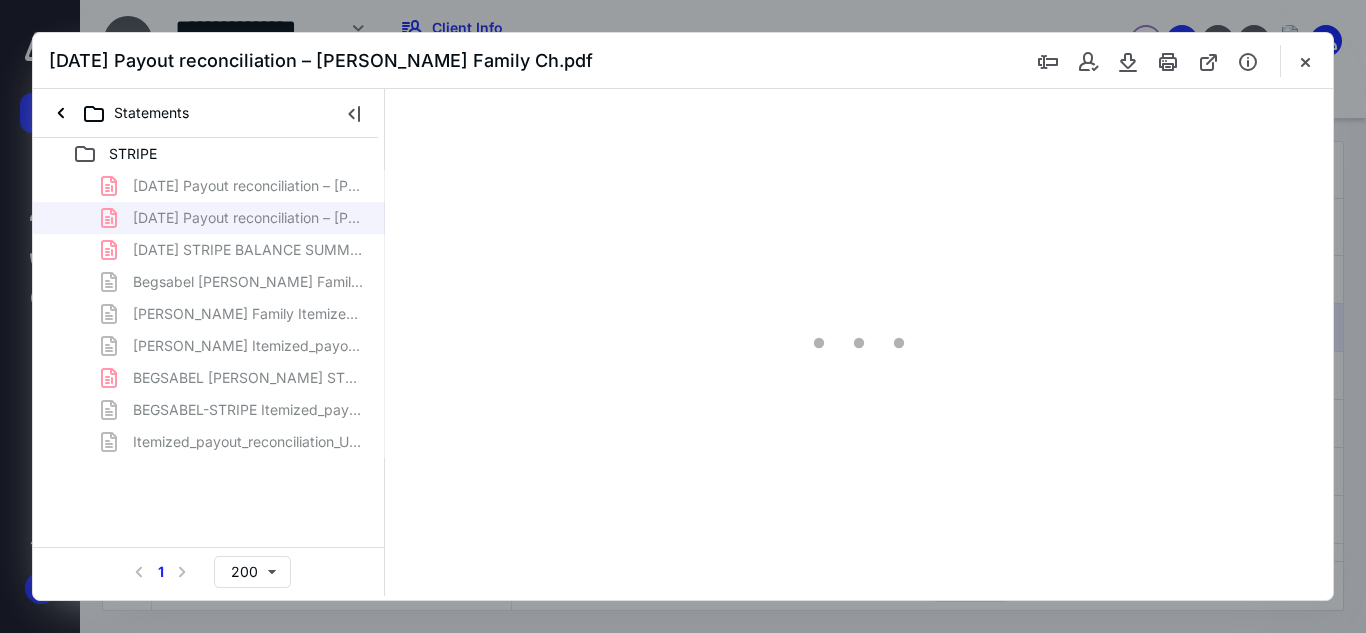 scroll, scrollTop: 38, scrollLeft: 0, axis: vertical 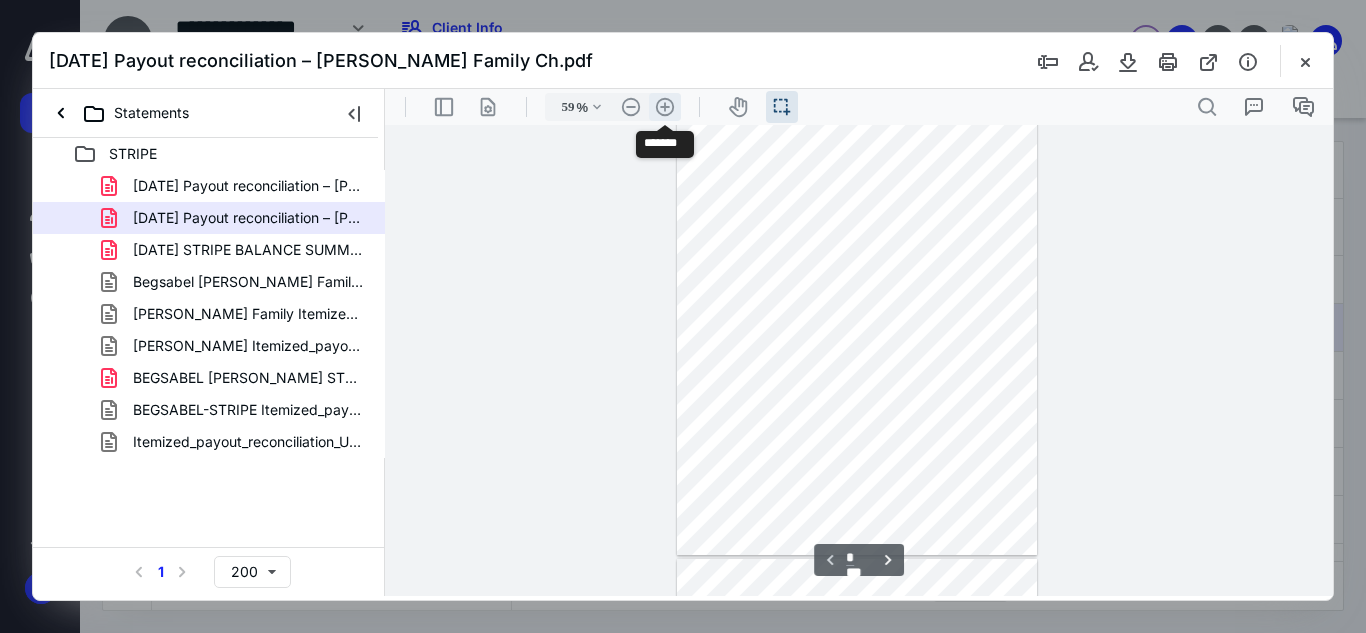 click on ".cls-1{fill:#abb0c4;} icon - header - zoom - in - line" at bounding box center [665, 107] 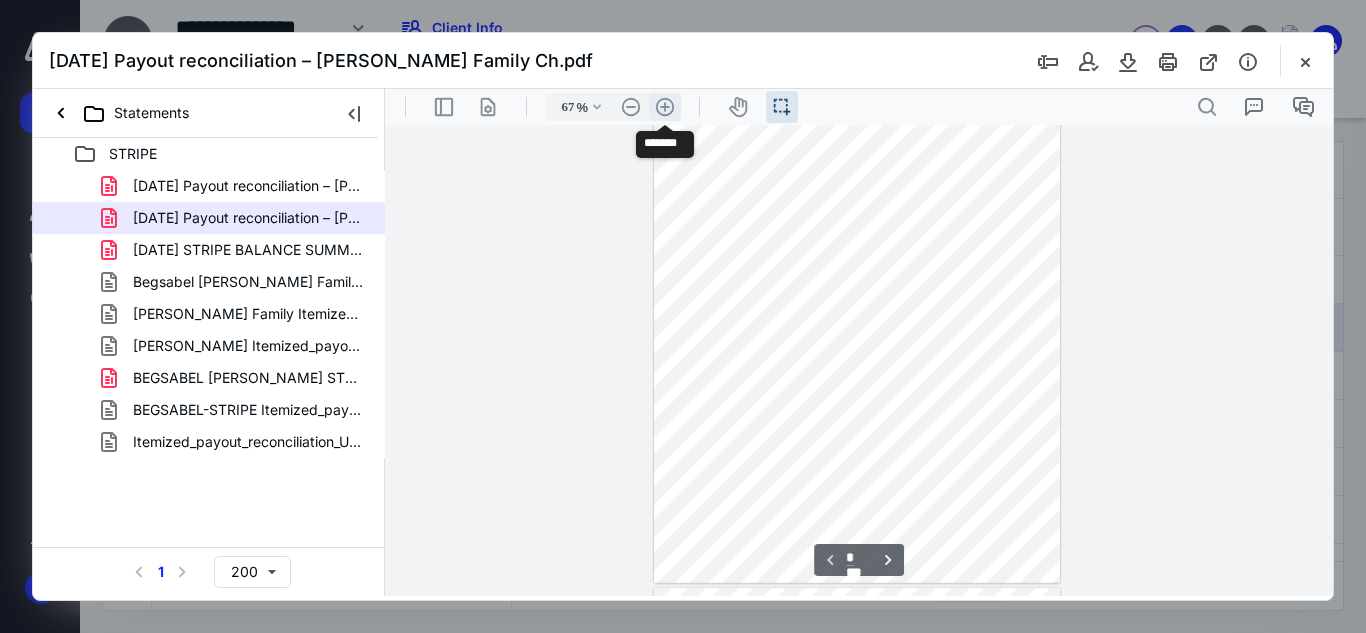 click on ".cls-1{fill:#abb0c4;} icon - header - zoom - in - line" at bounding box center [665, 107] 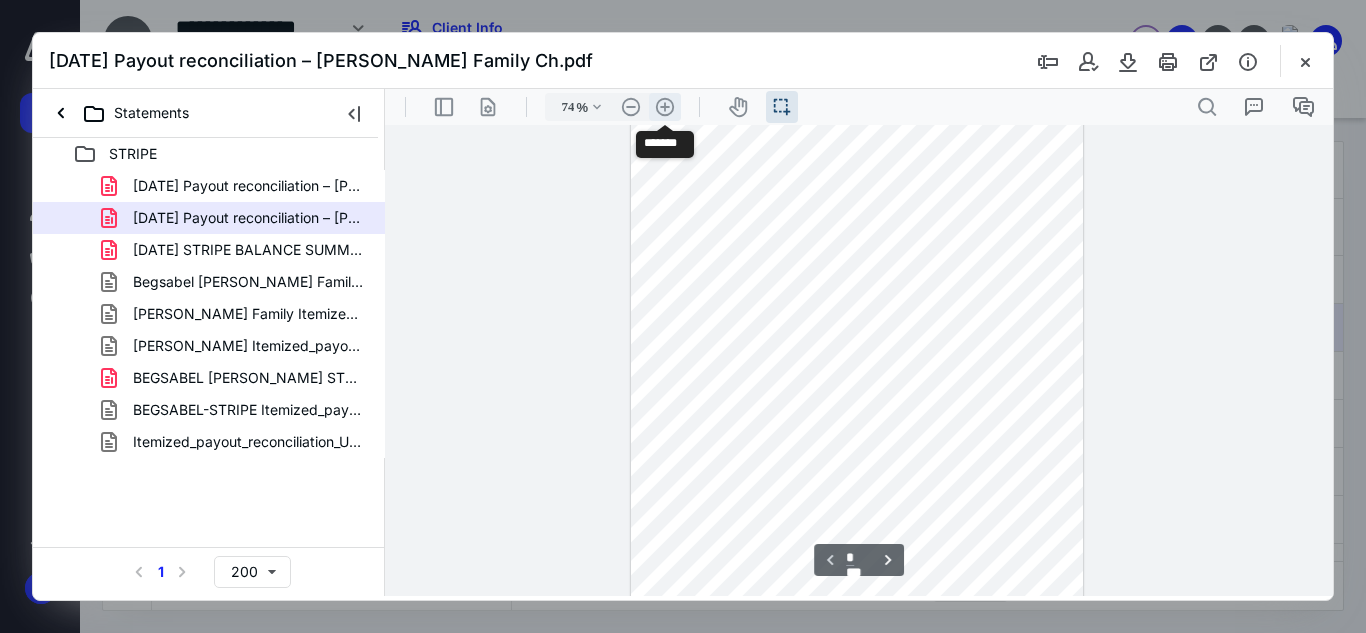click on ".cls-1{fill:#abb0c4;} icon - header - zoom - in - line" at bounding box center [665, 107] 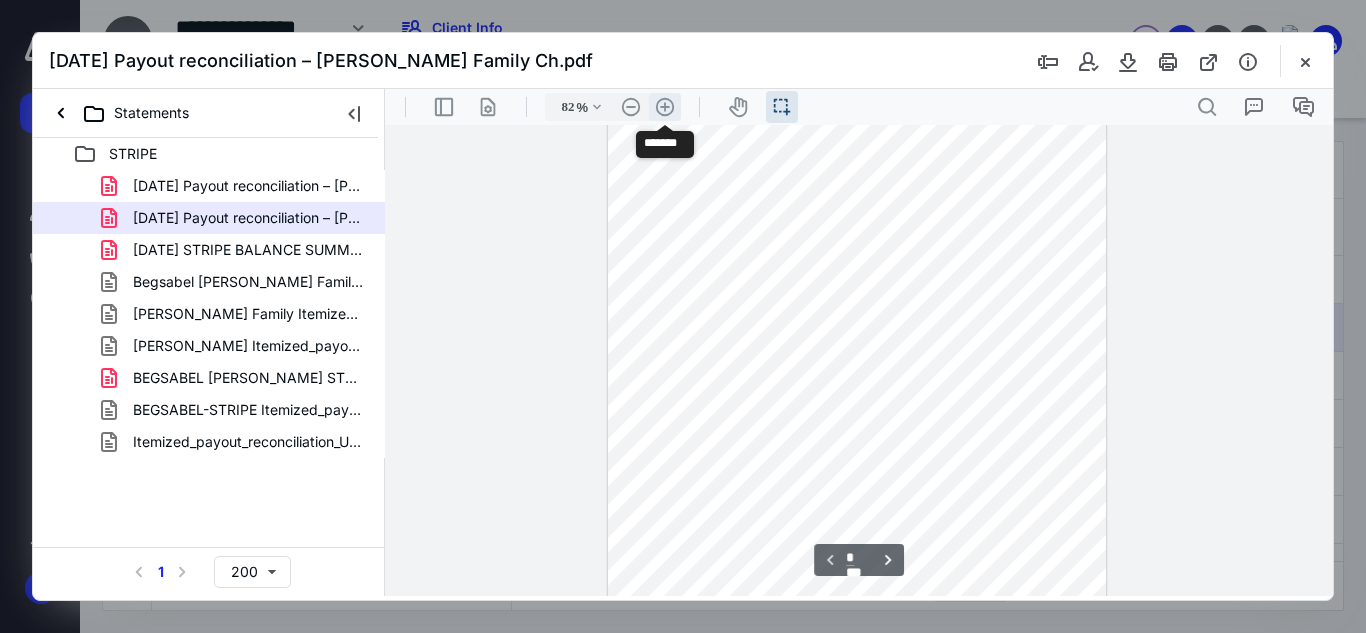 click on ".cls-1{fill:#abb0c4;} icon - header - zoom - in - line" at bounding box center (665, 107) 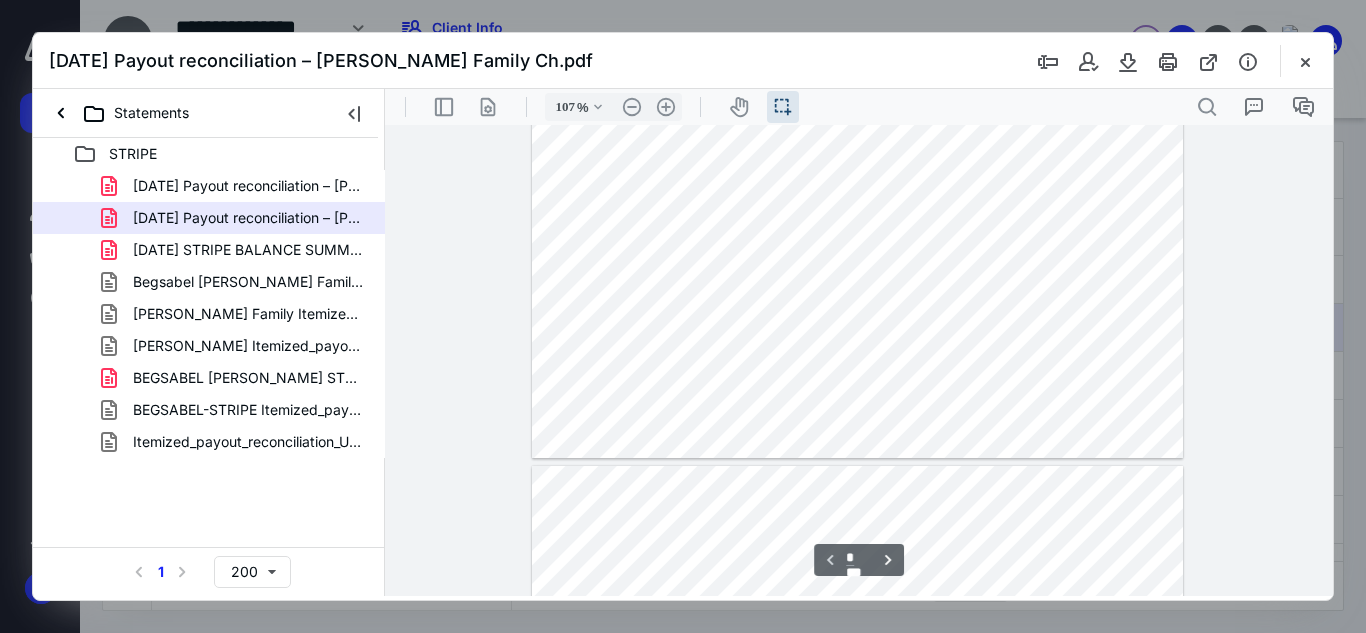 scroll, scrollTop: 546, scrollLeft: 0, axis: vertical 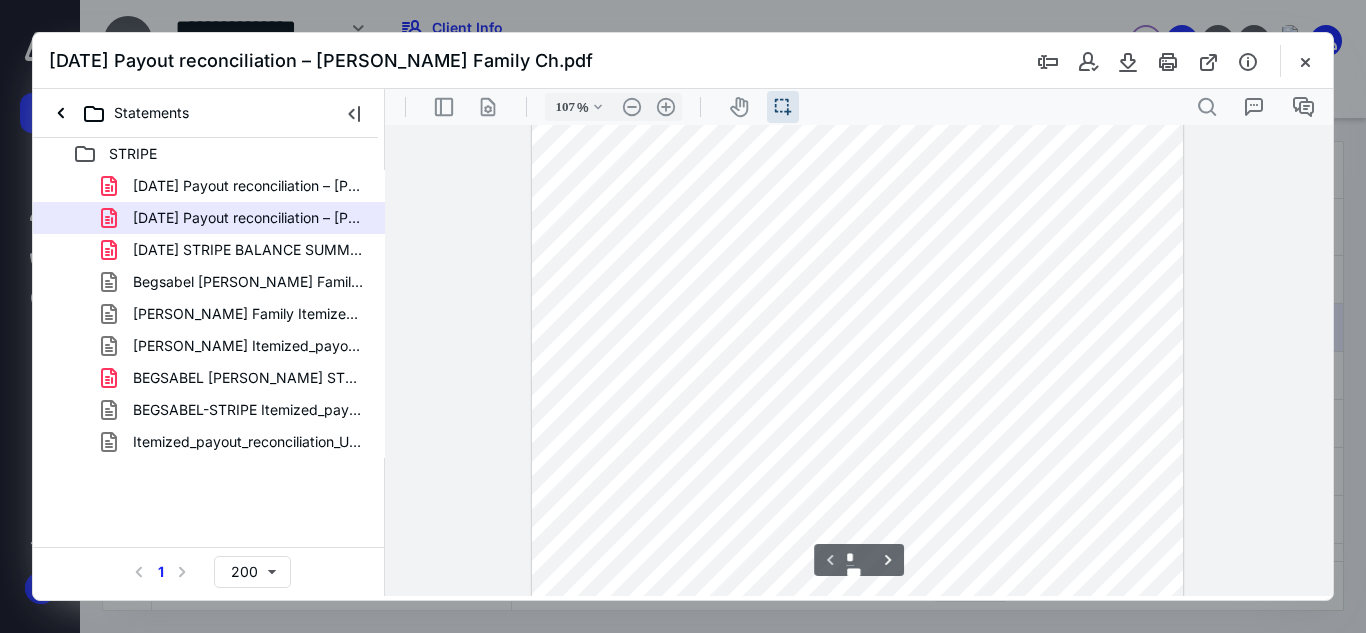 type on "*" 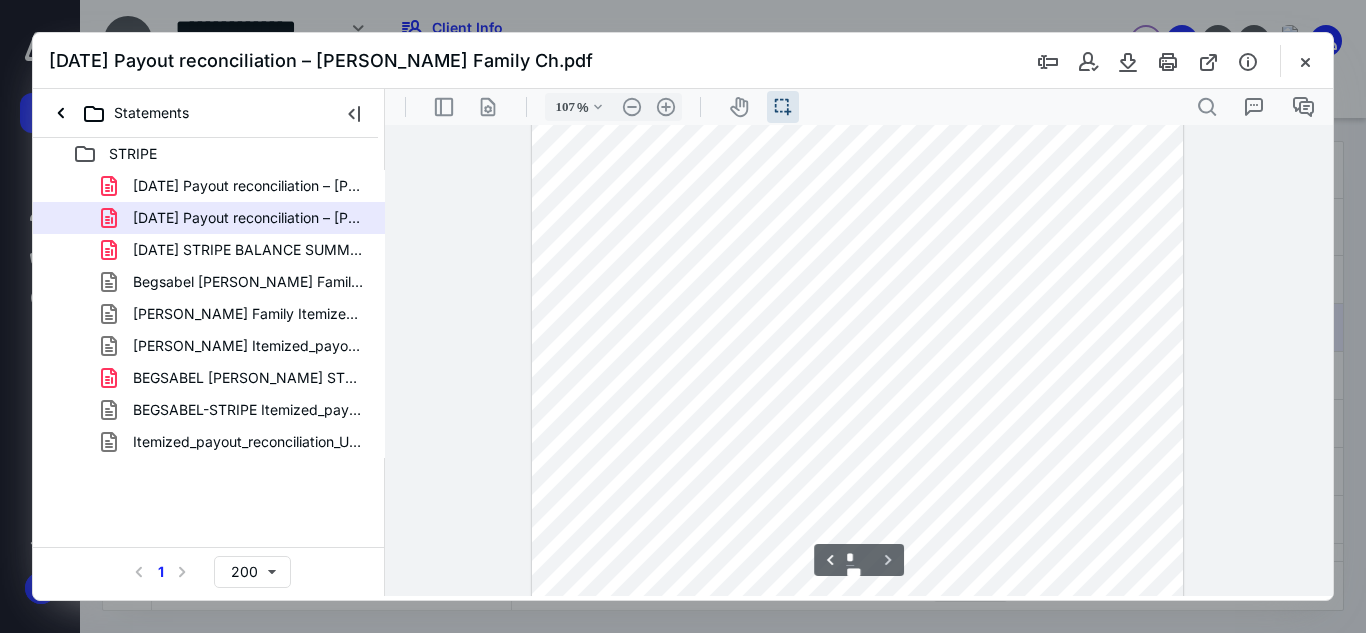 scroll, scrollTop: 1046, scrollLeft: 0, axis: vertical 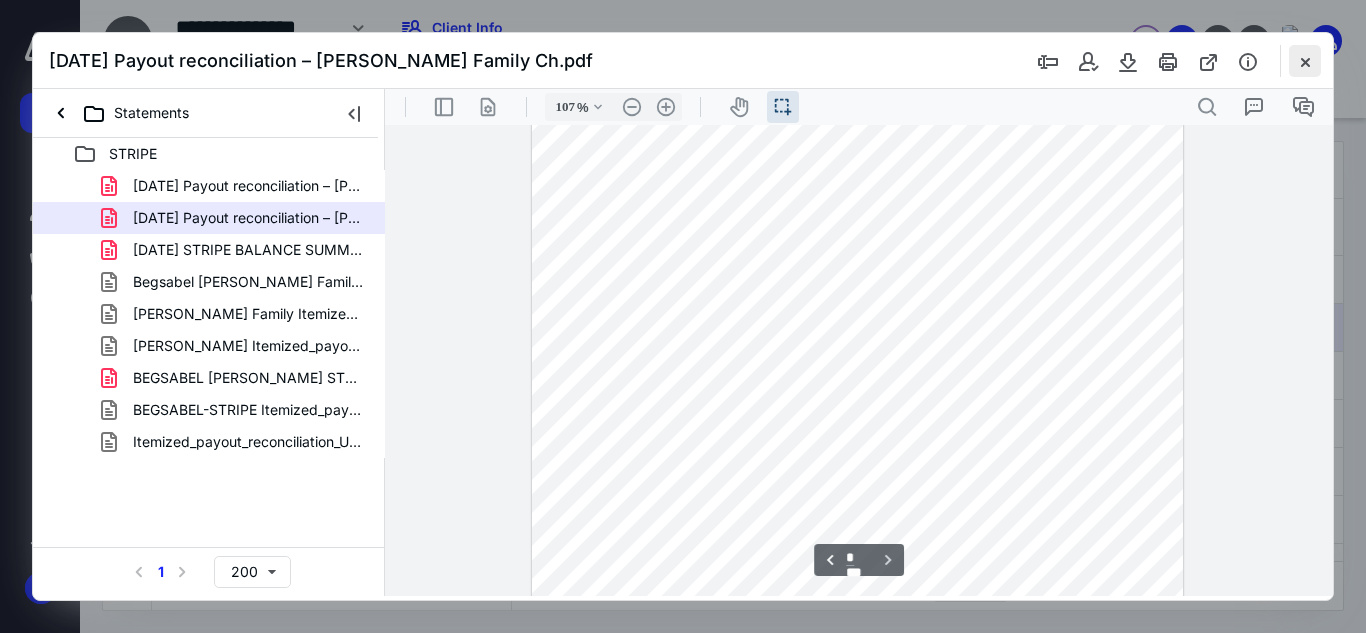 click at bounding box center [1305, 61] 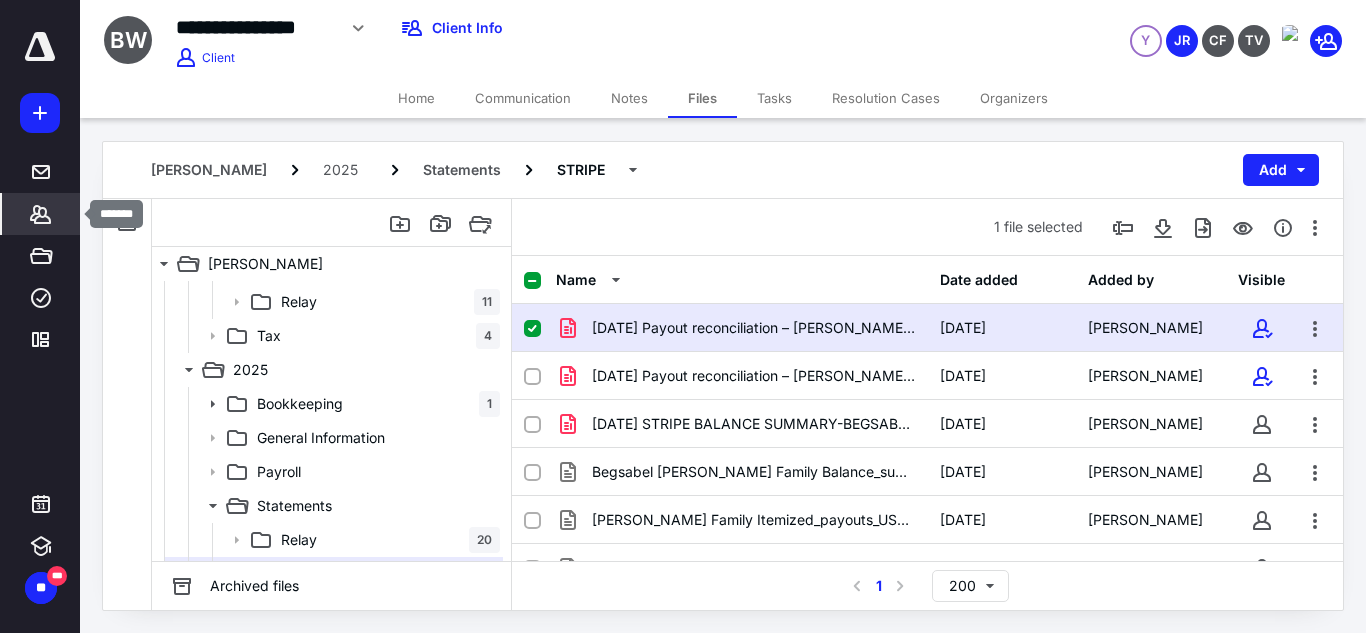 click 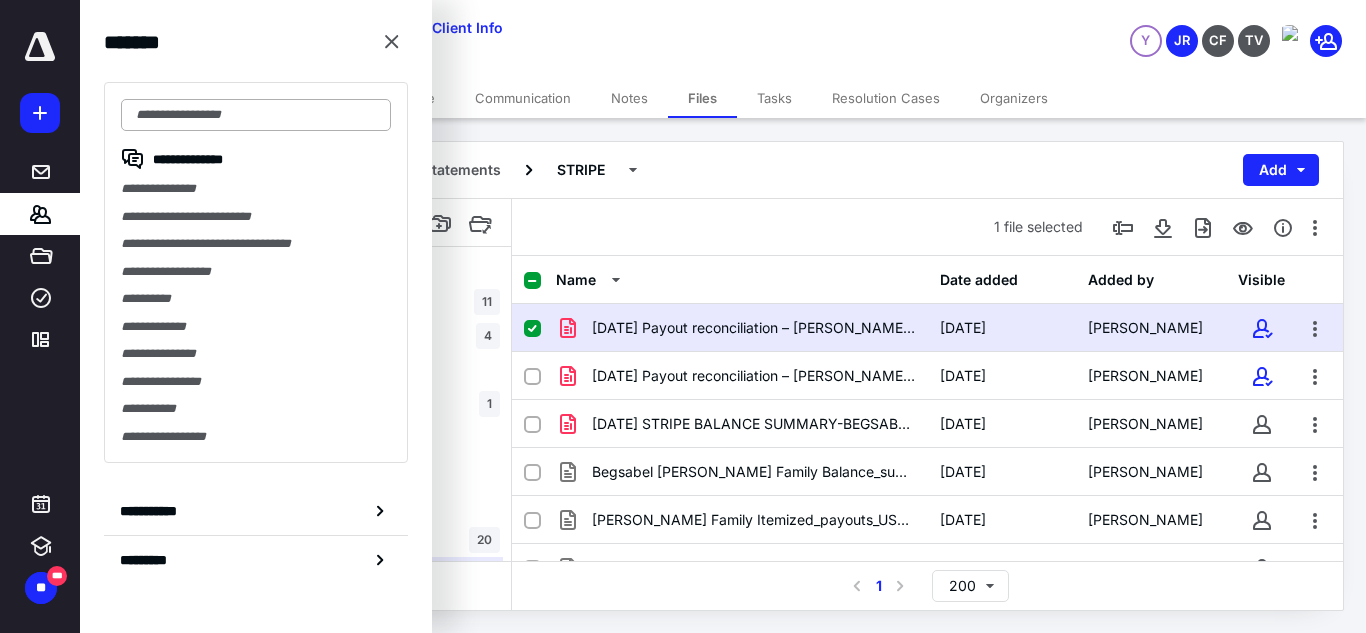 click at bounding box center [256, 115] 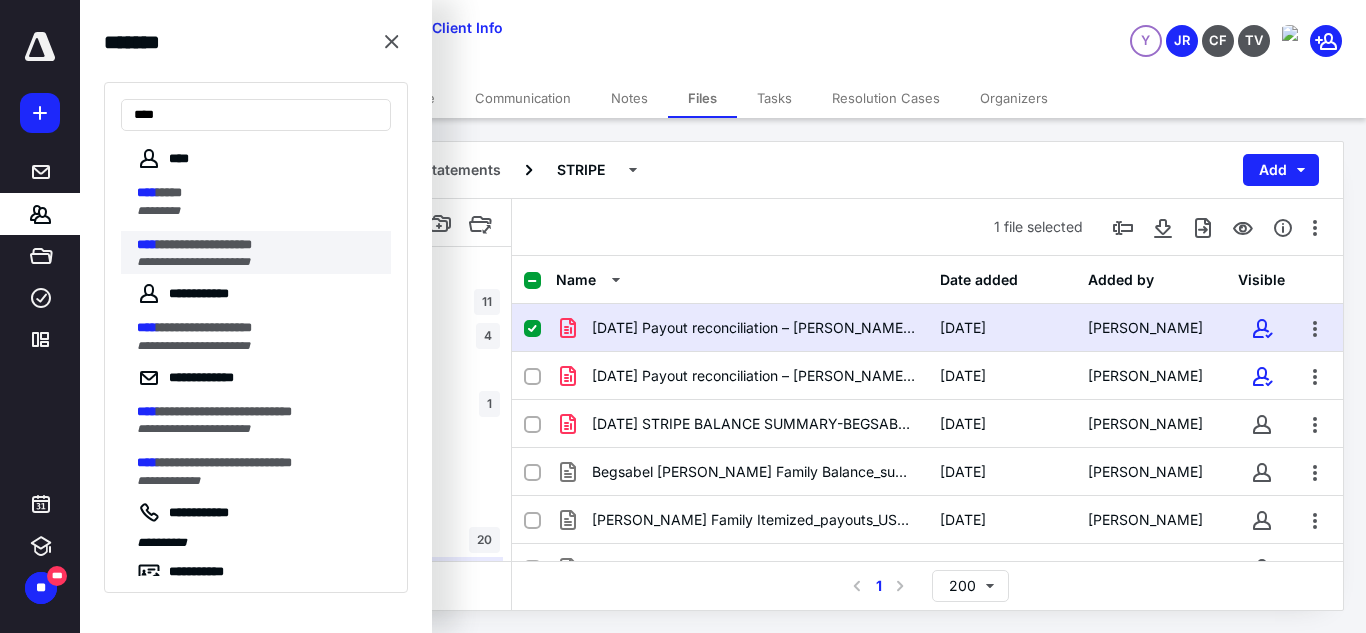 type on "****" 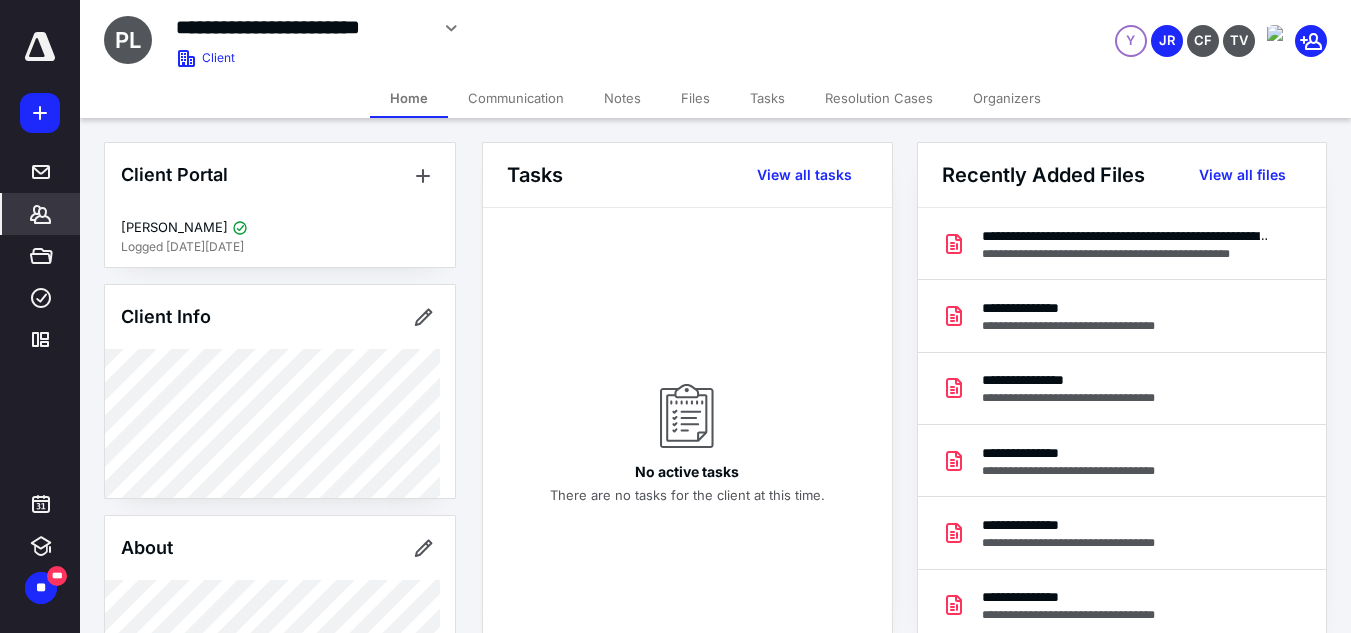 click on "Files" at bounding box center (695, 98) 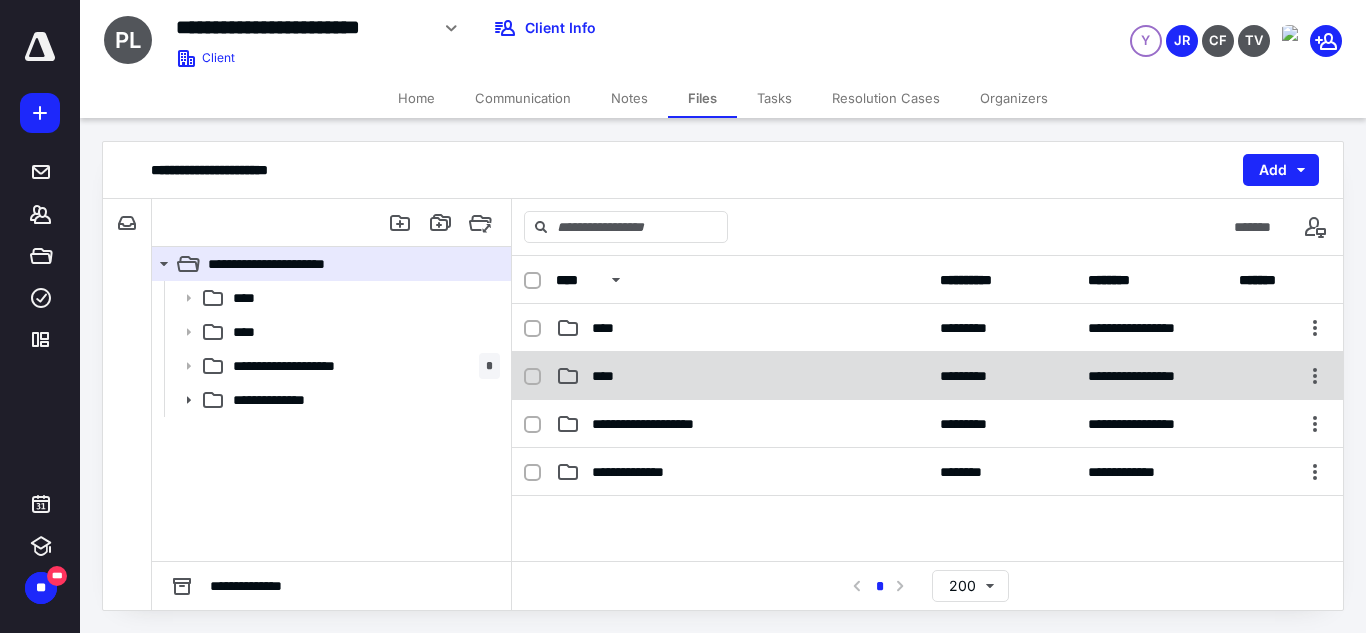 click on "****" at bounding box center [742, 376] 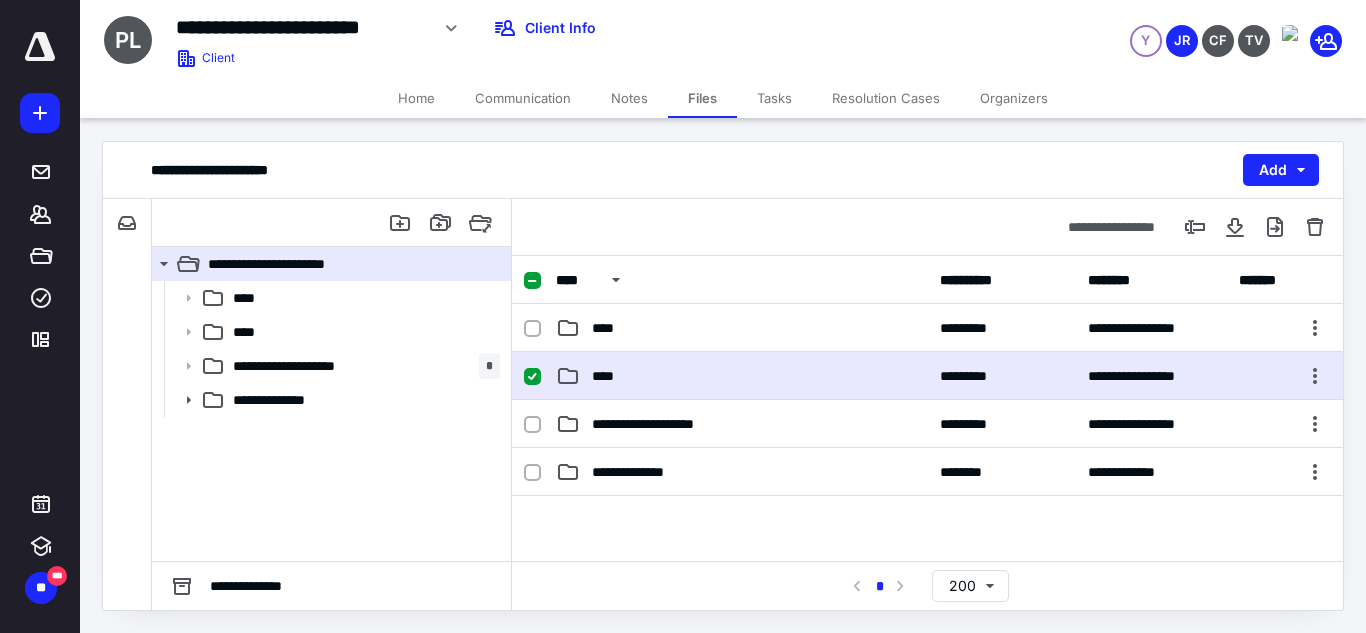 click on "****" at bounding box center (742, 376) 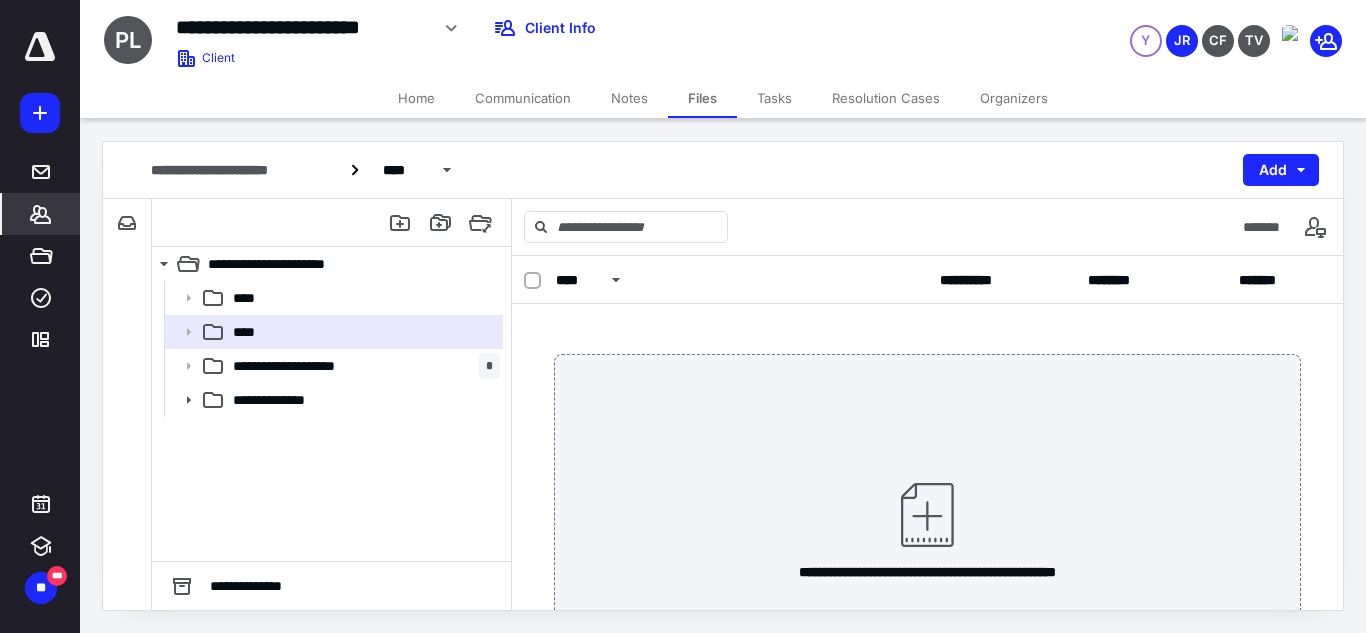 click 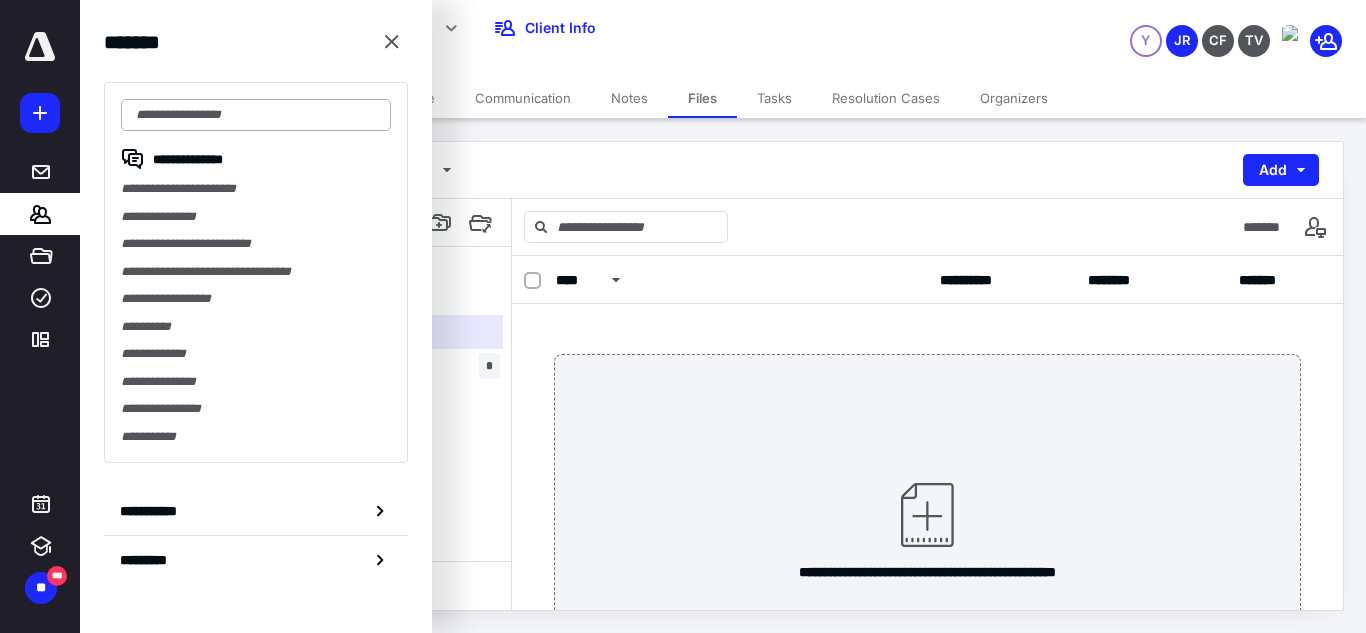 click at bounding box center (256, 115) 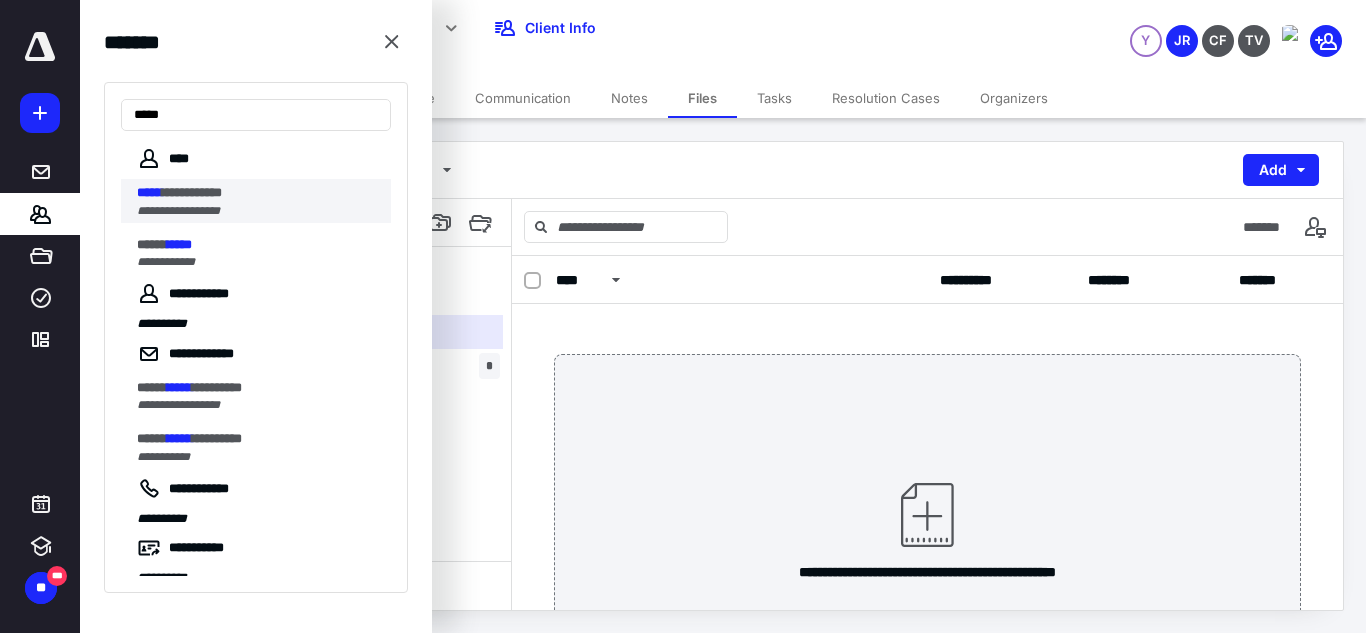 type on "*****" 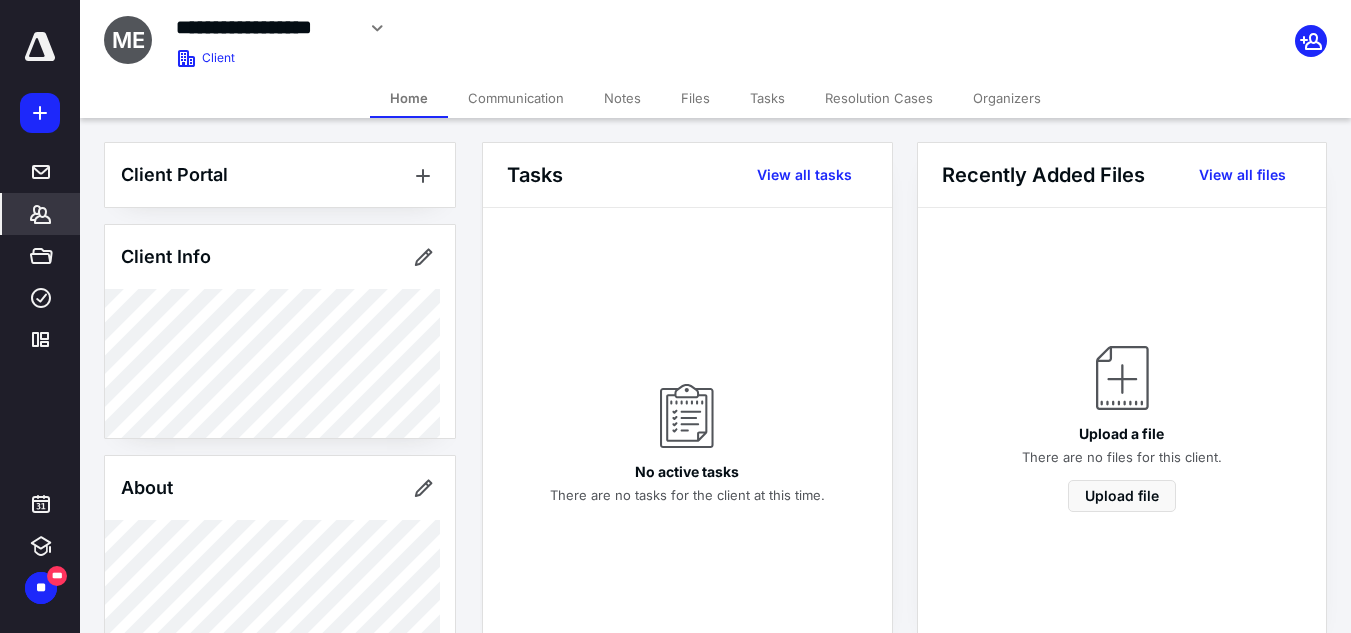 click on "Files" at bounding box center (695, 98) 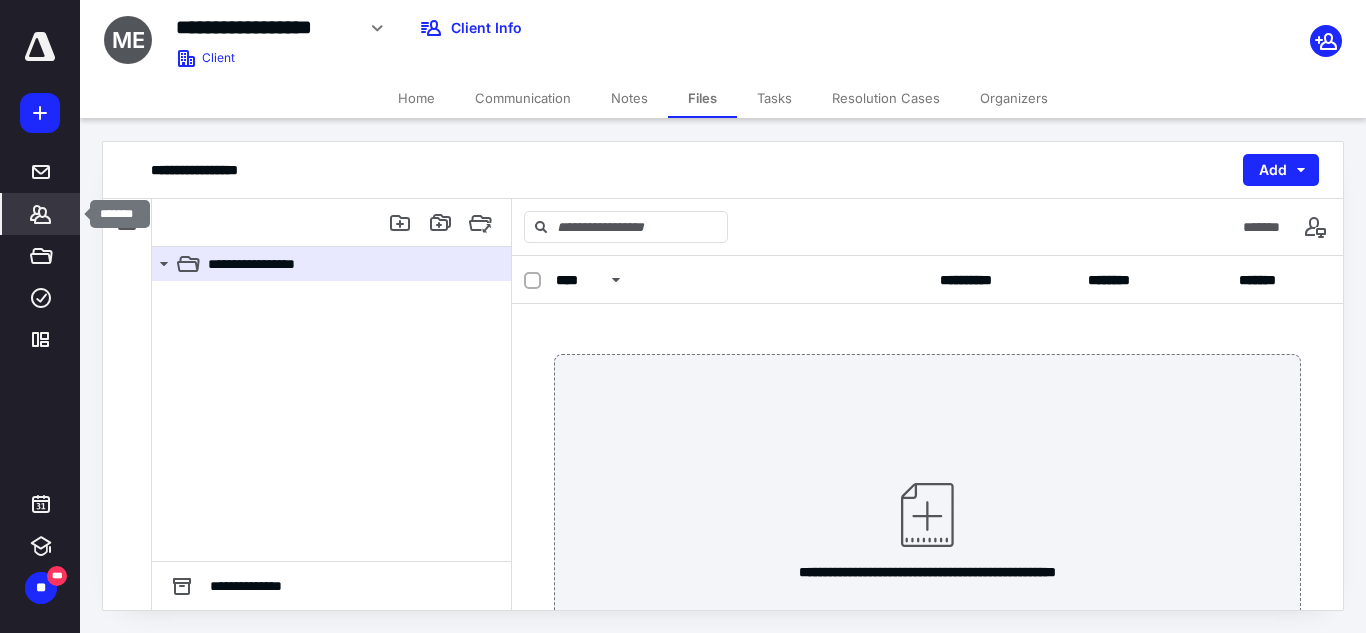 click 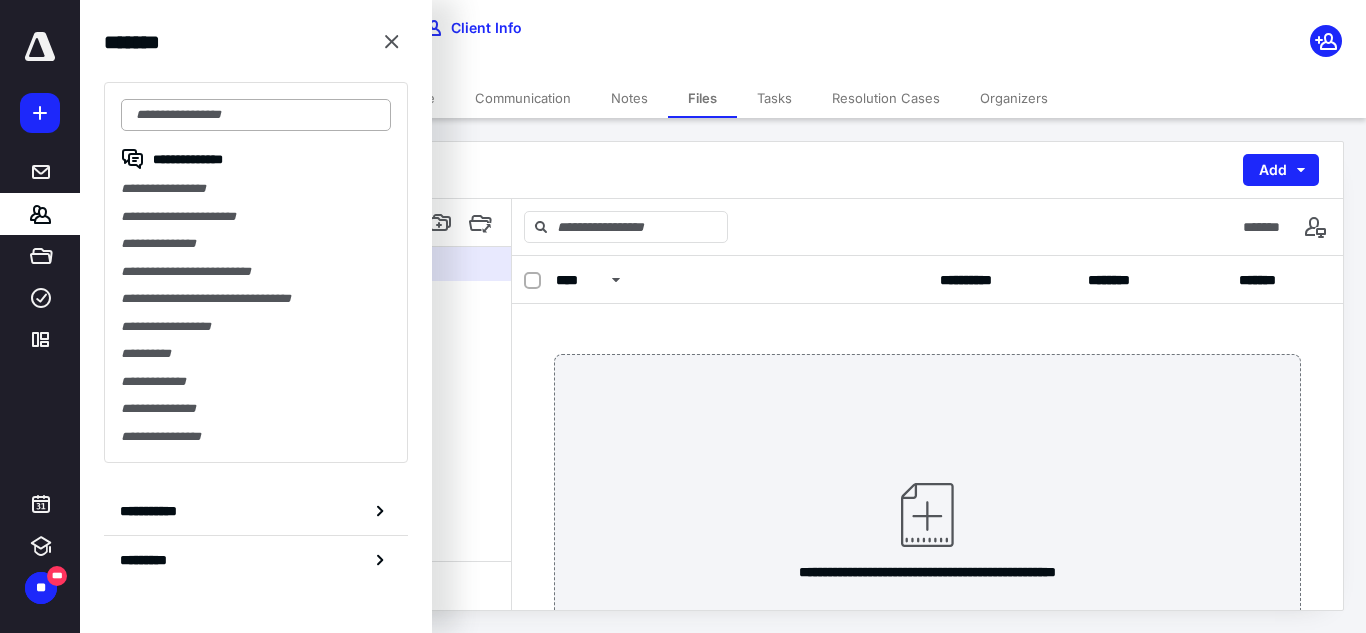 click at bounding box center [256, 115] 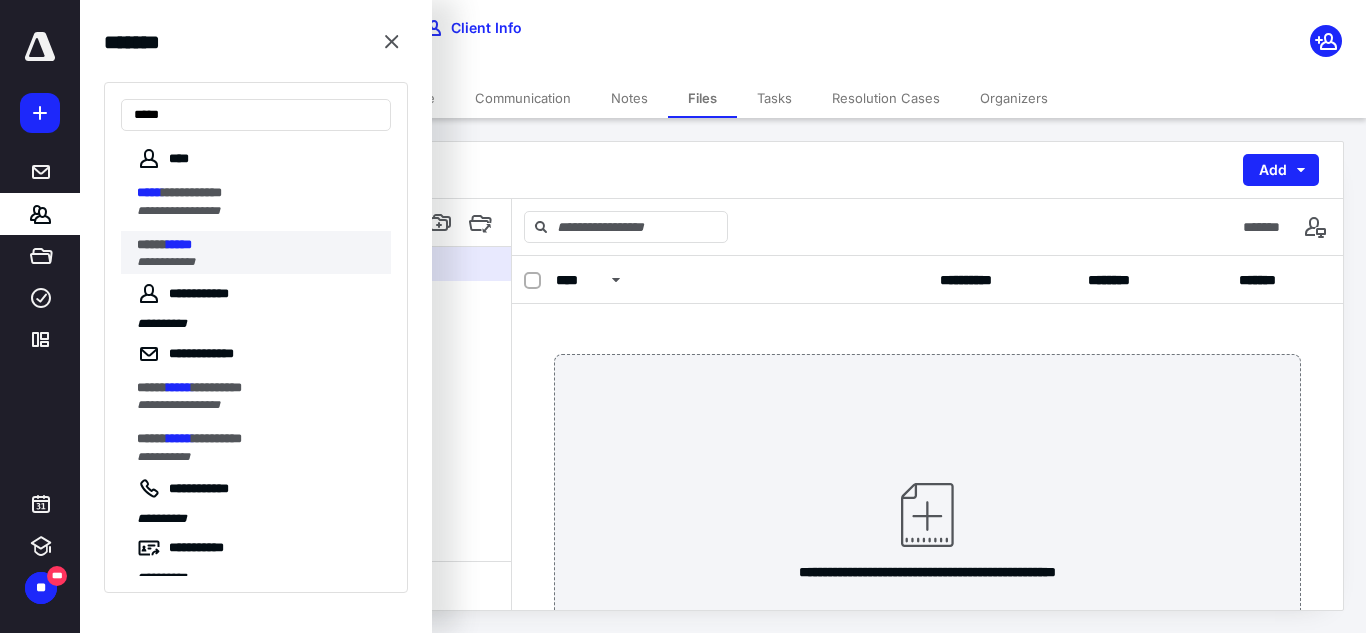 type on "*****" 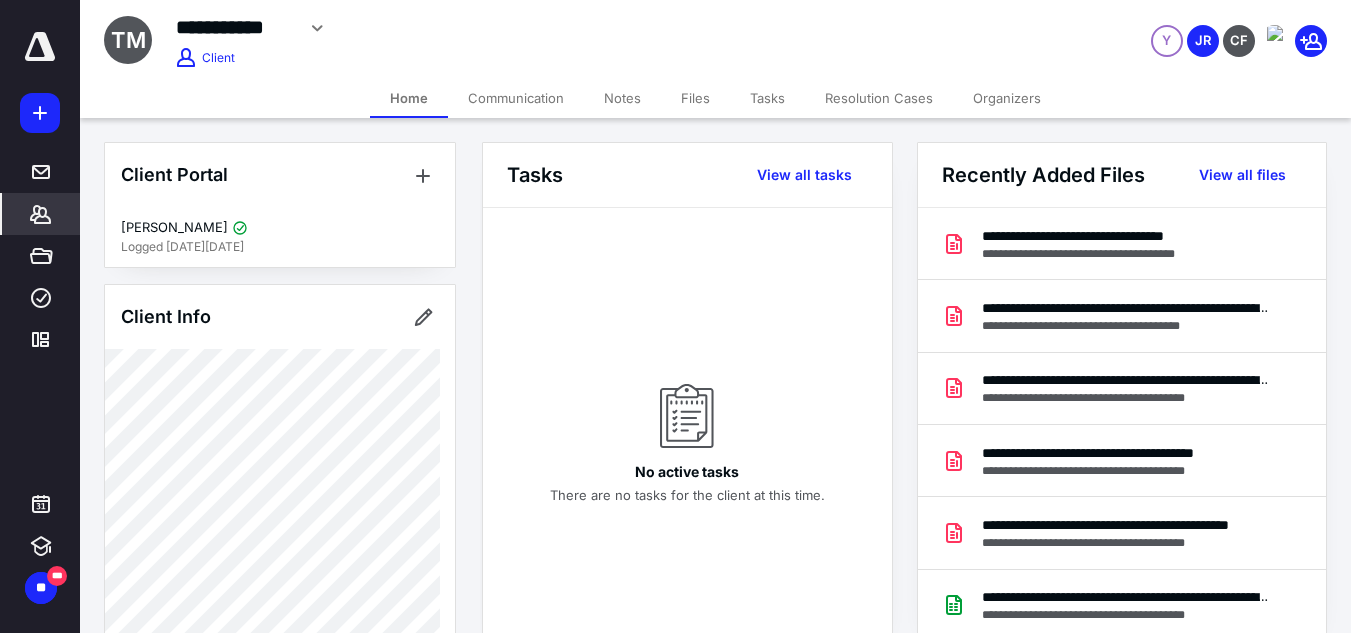click on "Files" at bounding box center [695, 98] 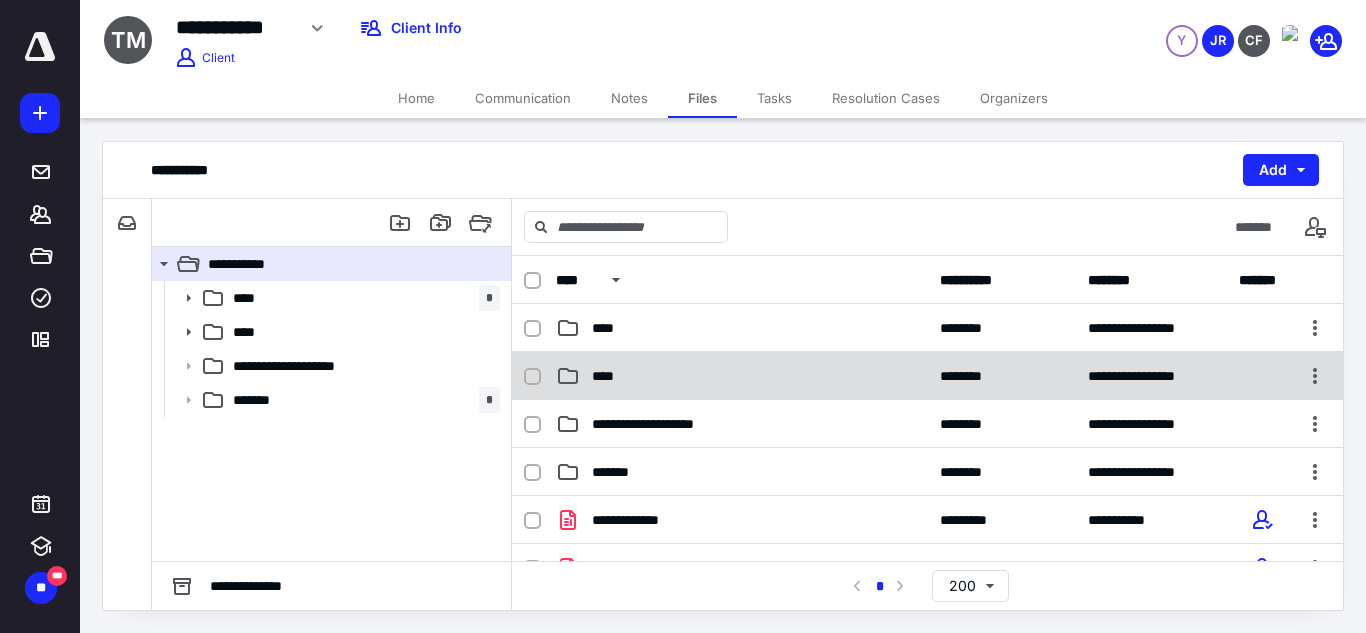 click on "****" at bounding box center [742, 376] 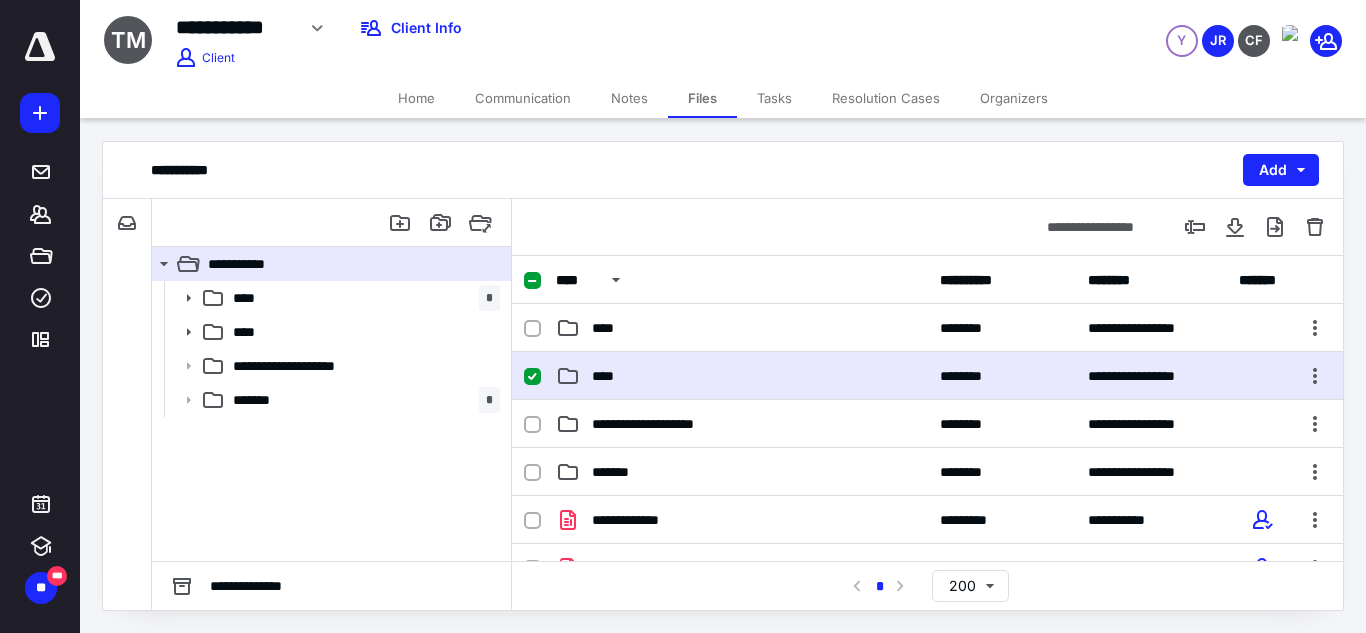 click on "****" at bounding box center [742, 376] 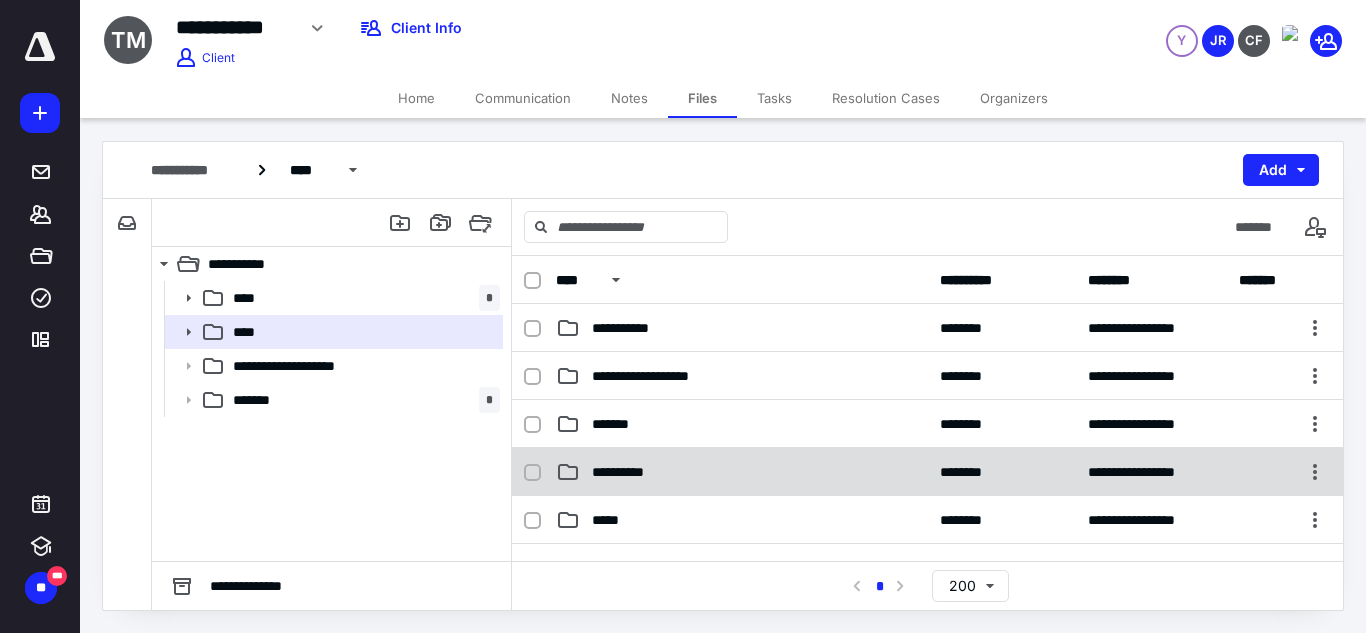 click on "**********" at bounding box center (742, 472) 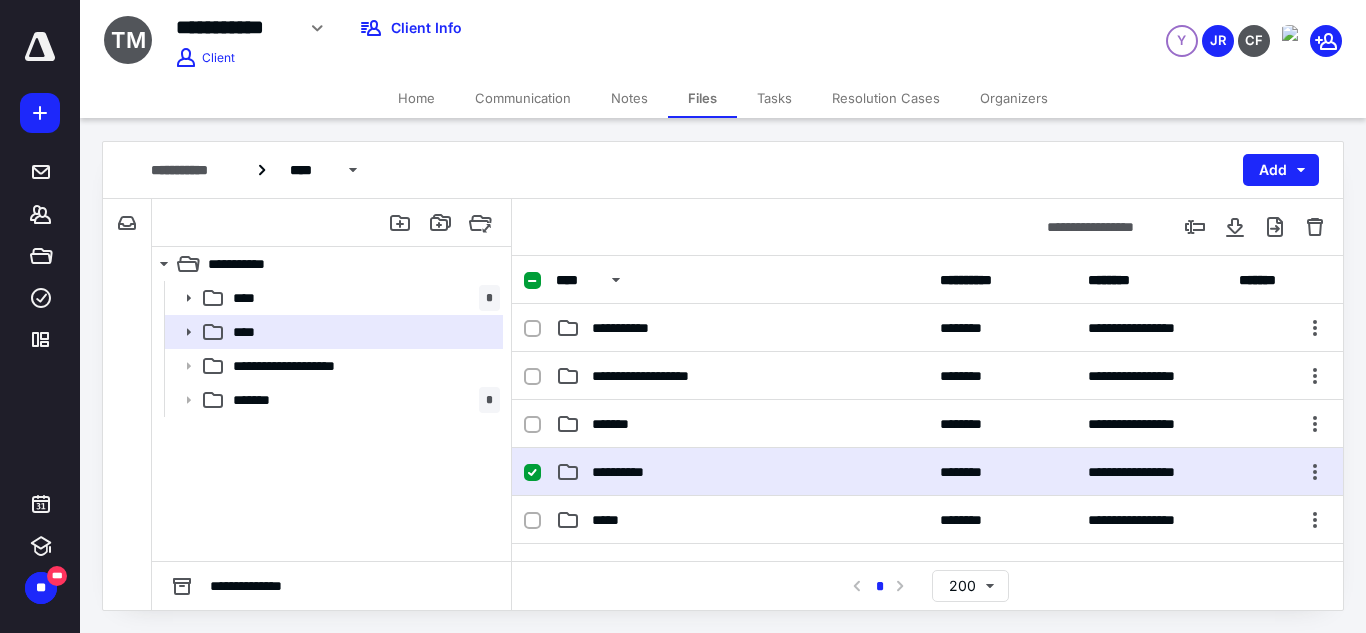 click on "**********" at bounding box center (742, 472) 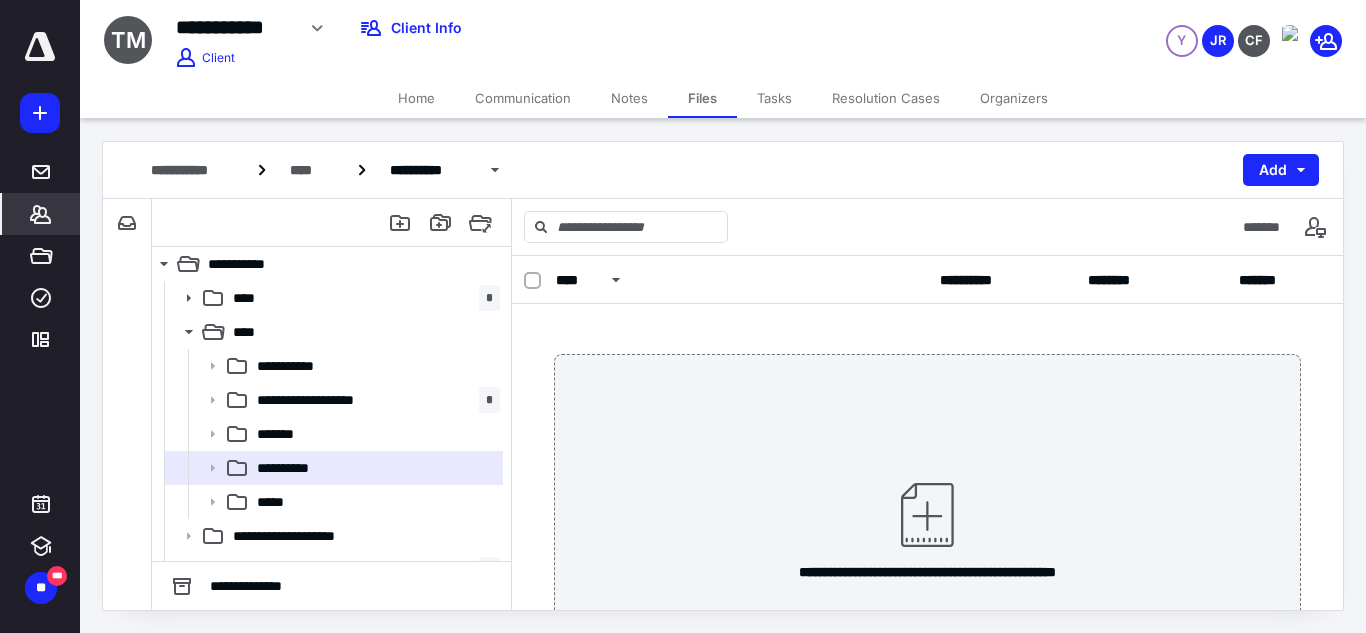 click on "*******" at bounding box center (41, 214) 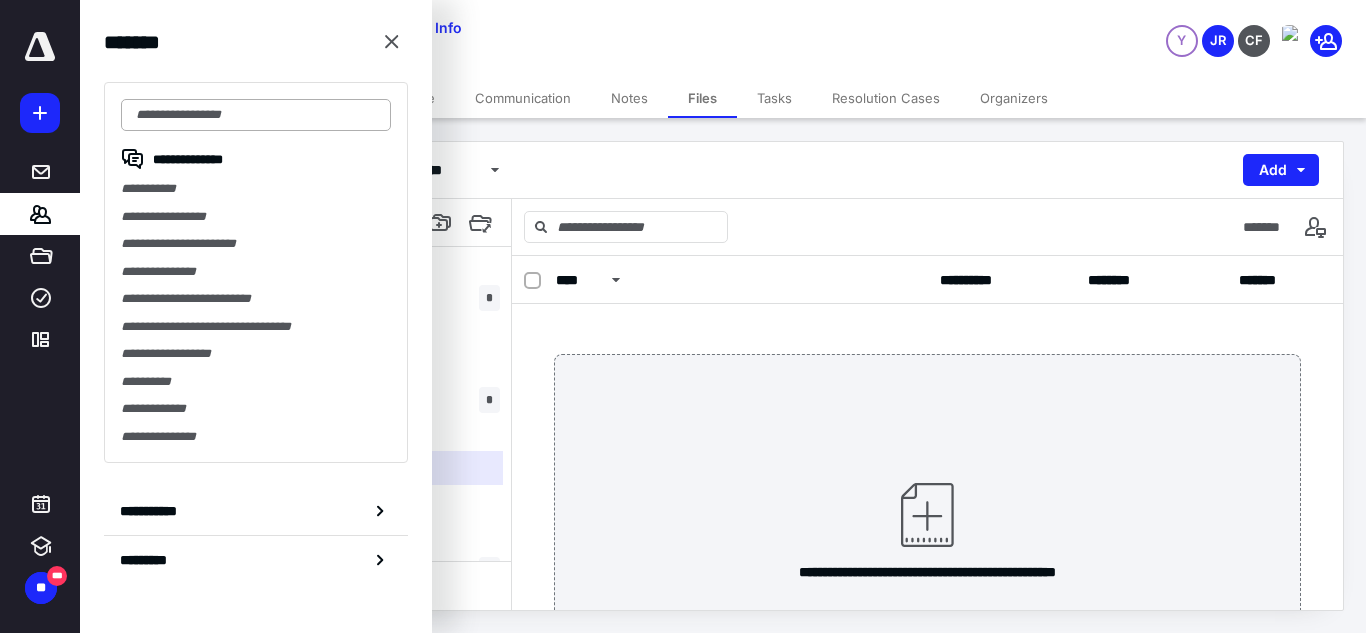 click at bounding box center [256, 115] 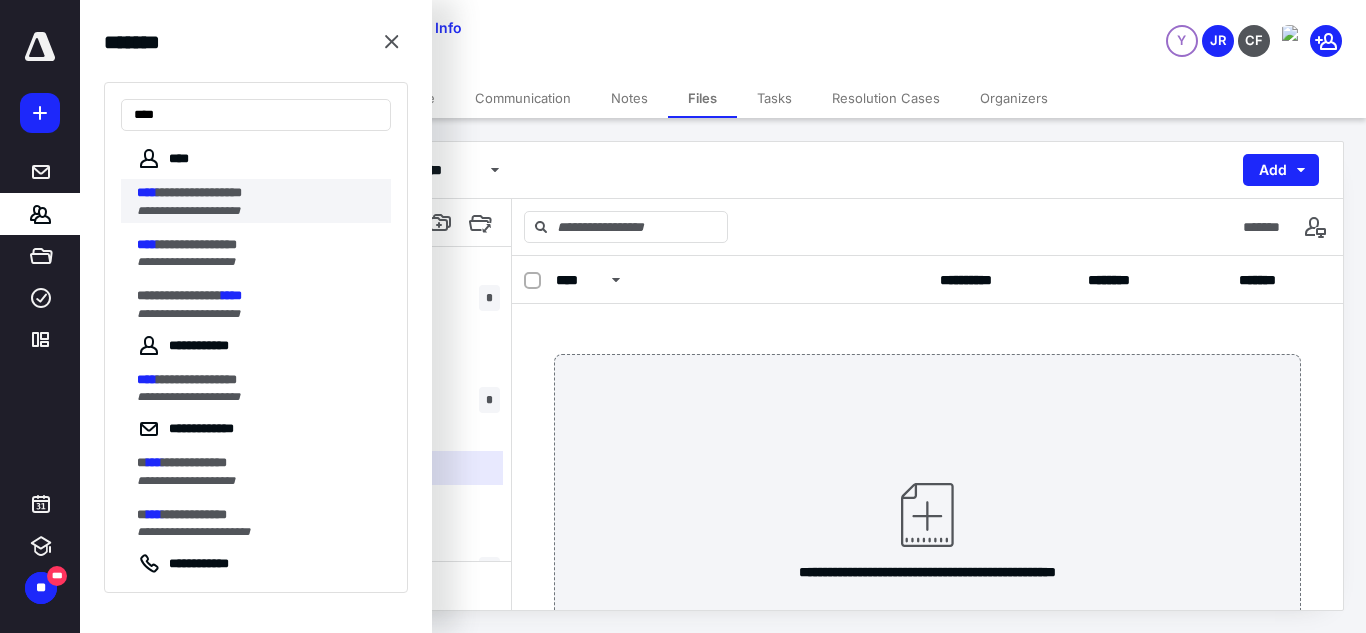 type on "****" 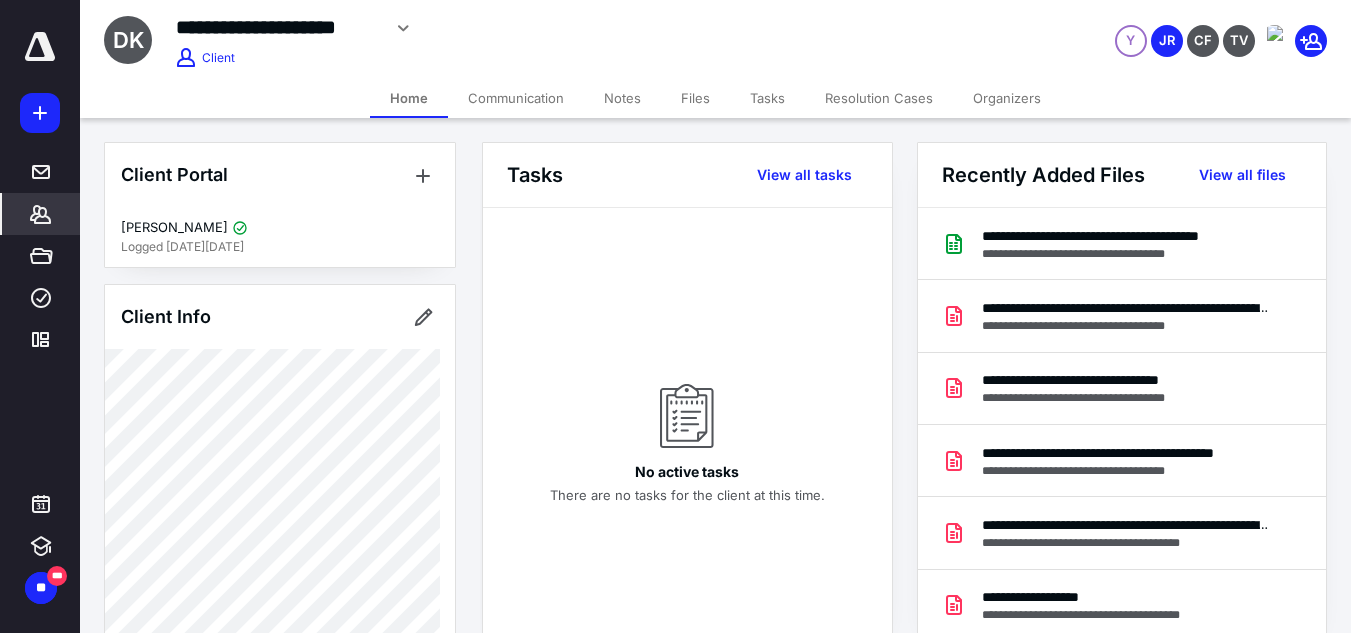 click on "Files" at bounding box center (695, 98) 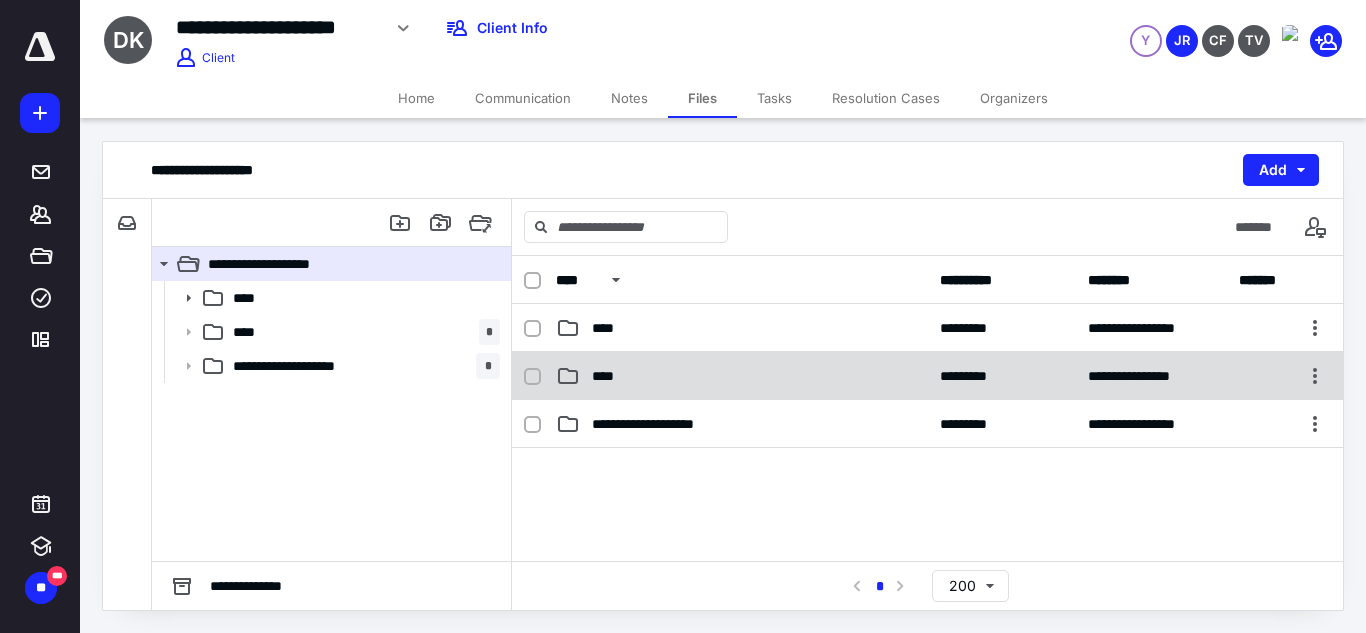 click on "**********" at bounding box center [927, 376] 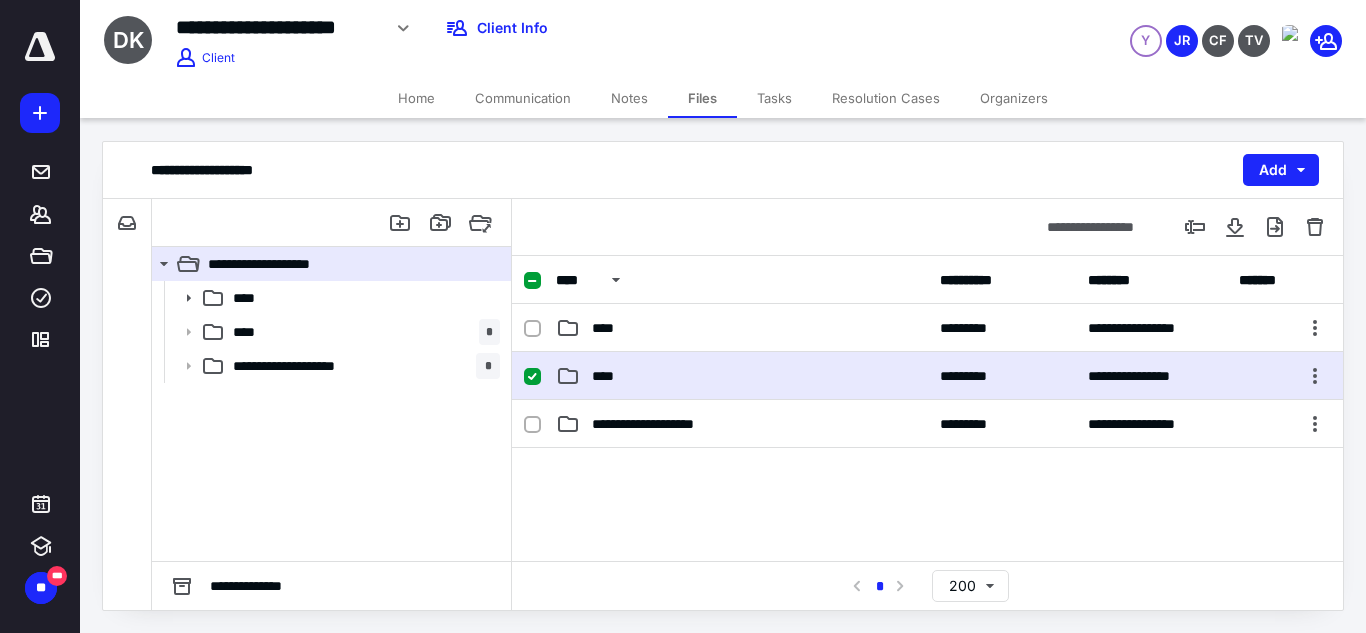 click on "**********" at bounding box center (927, 376) 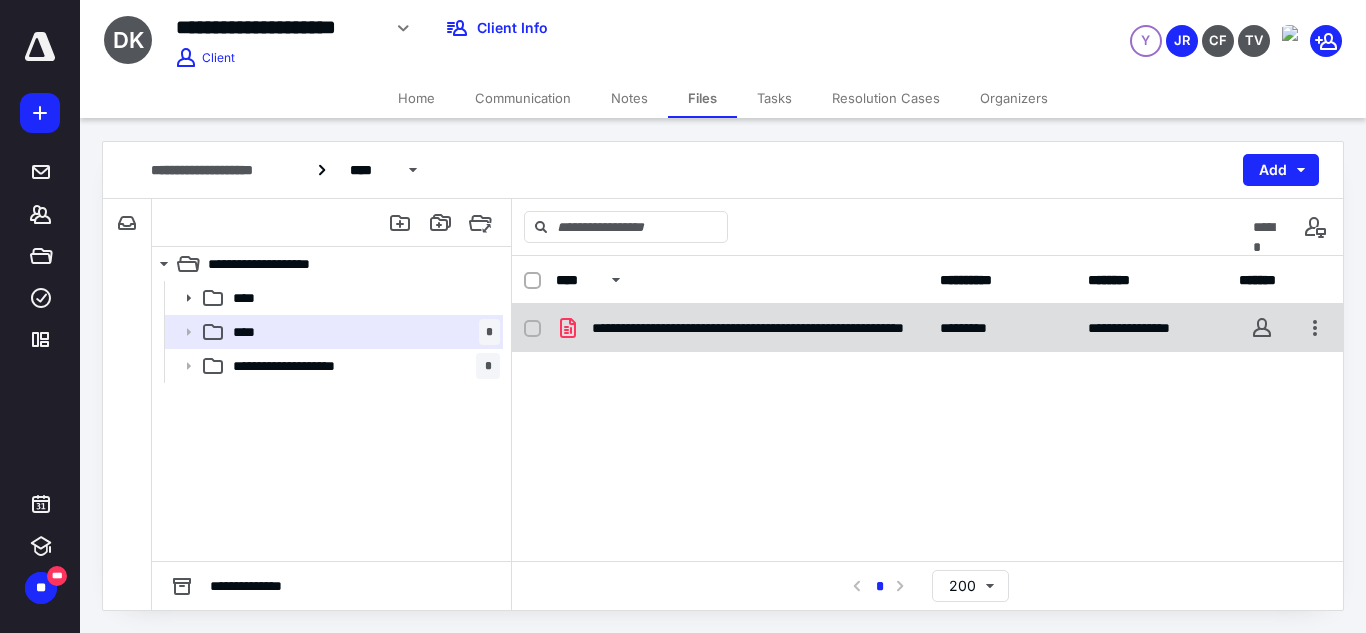click on "**********" at bounding box center (750, 328) 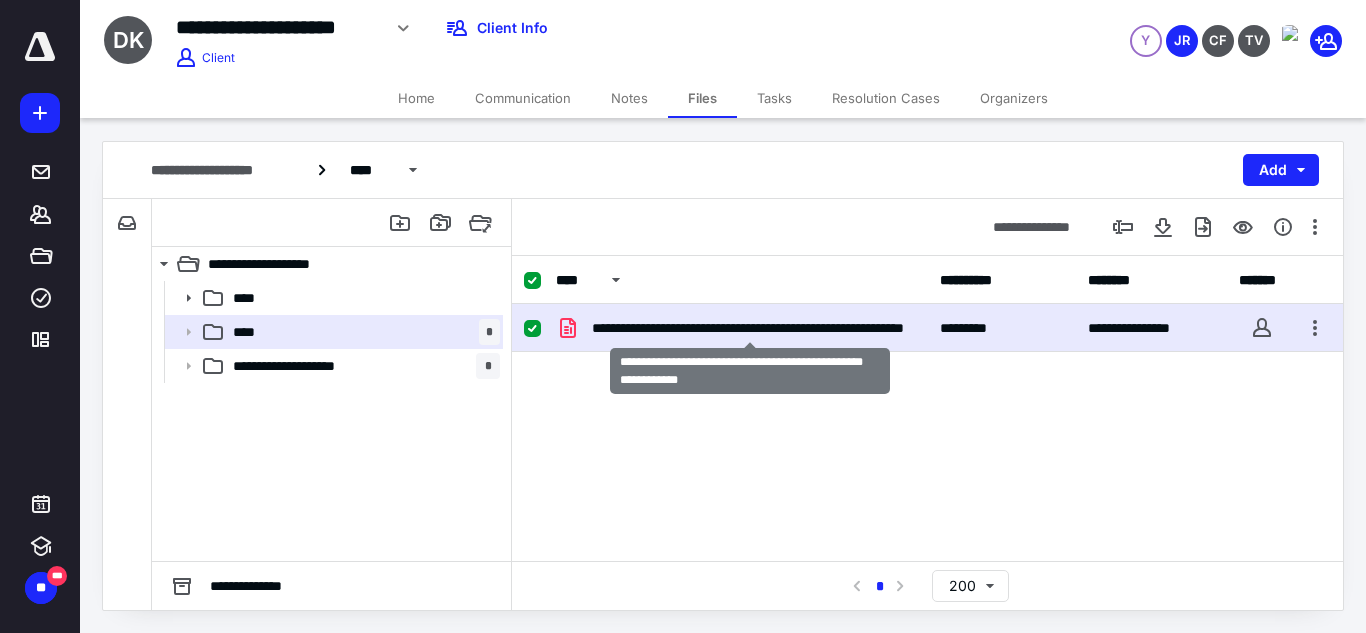click on "**********" at bounding box center [750, 328] 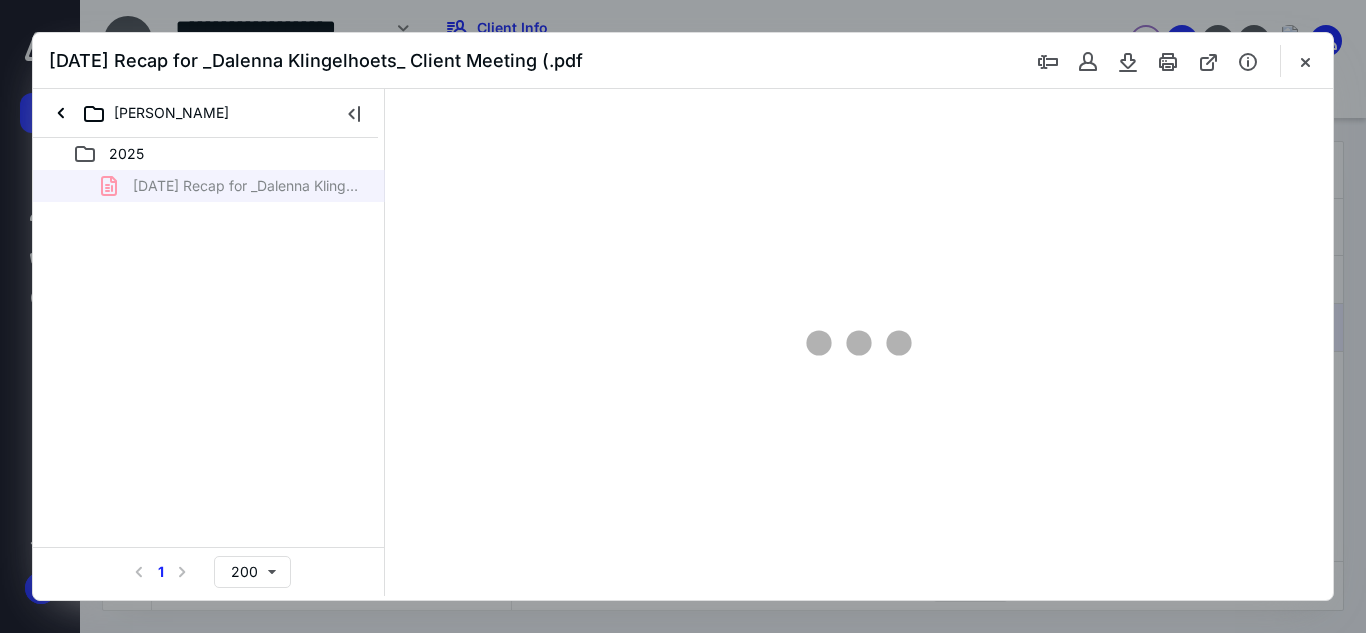 scroll, scrollTop: 0, scrollLeft: 0, axis: both 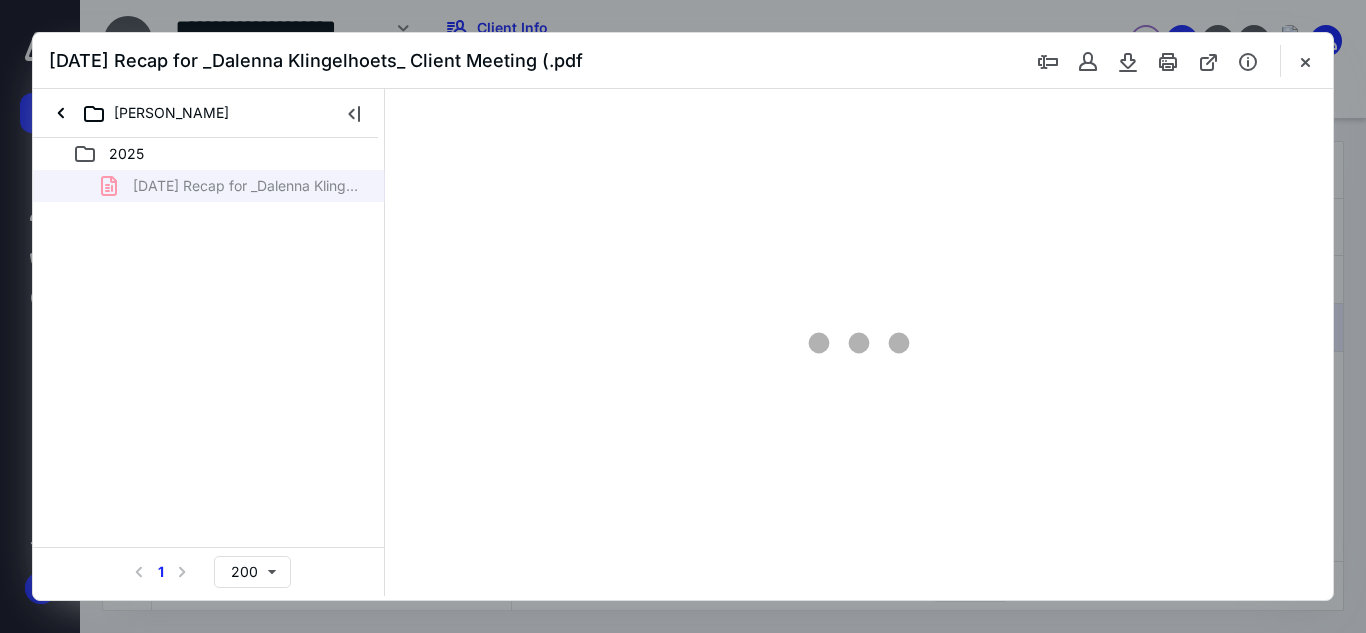 type on "59" 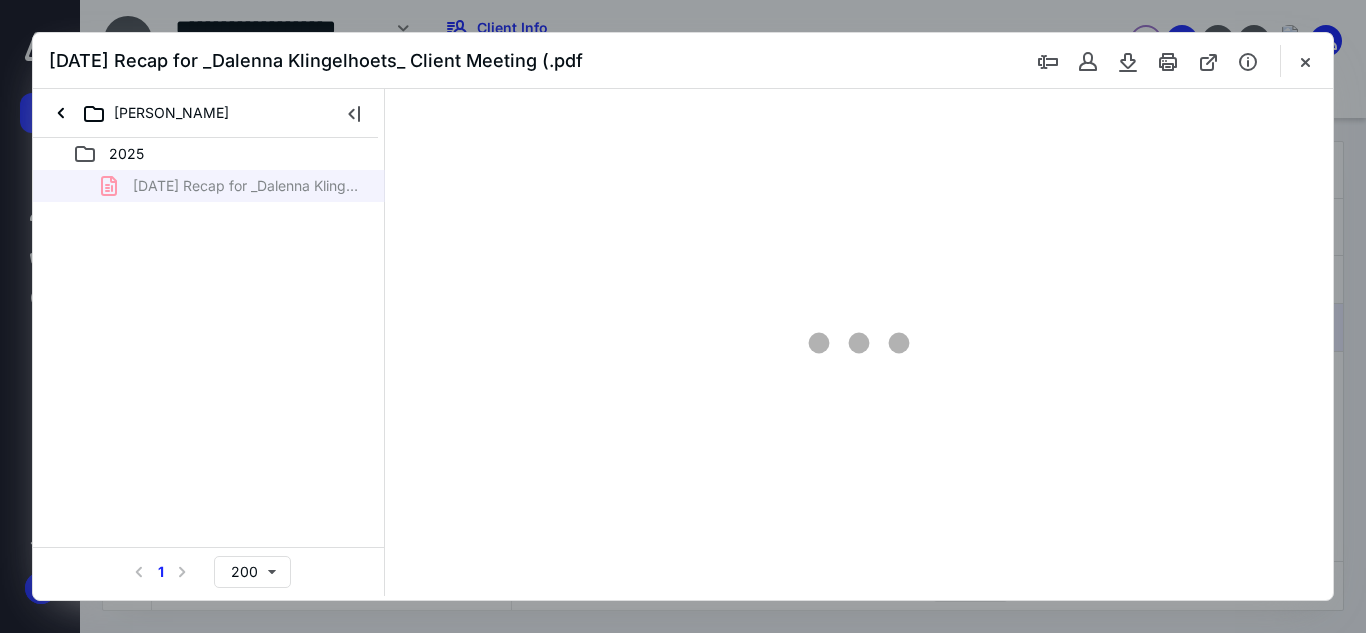 scroll, scrollTop: 38, scrollLeft: 0, axis: vertical 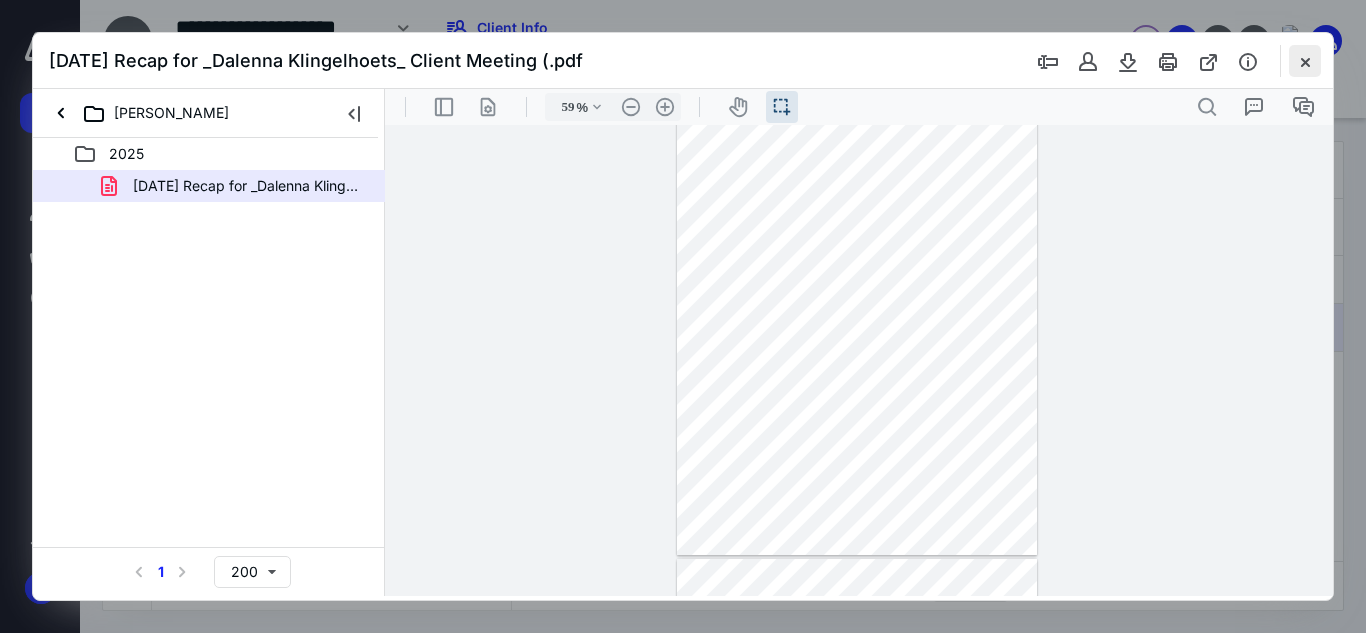 click at bounding box center [1305, 61] 